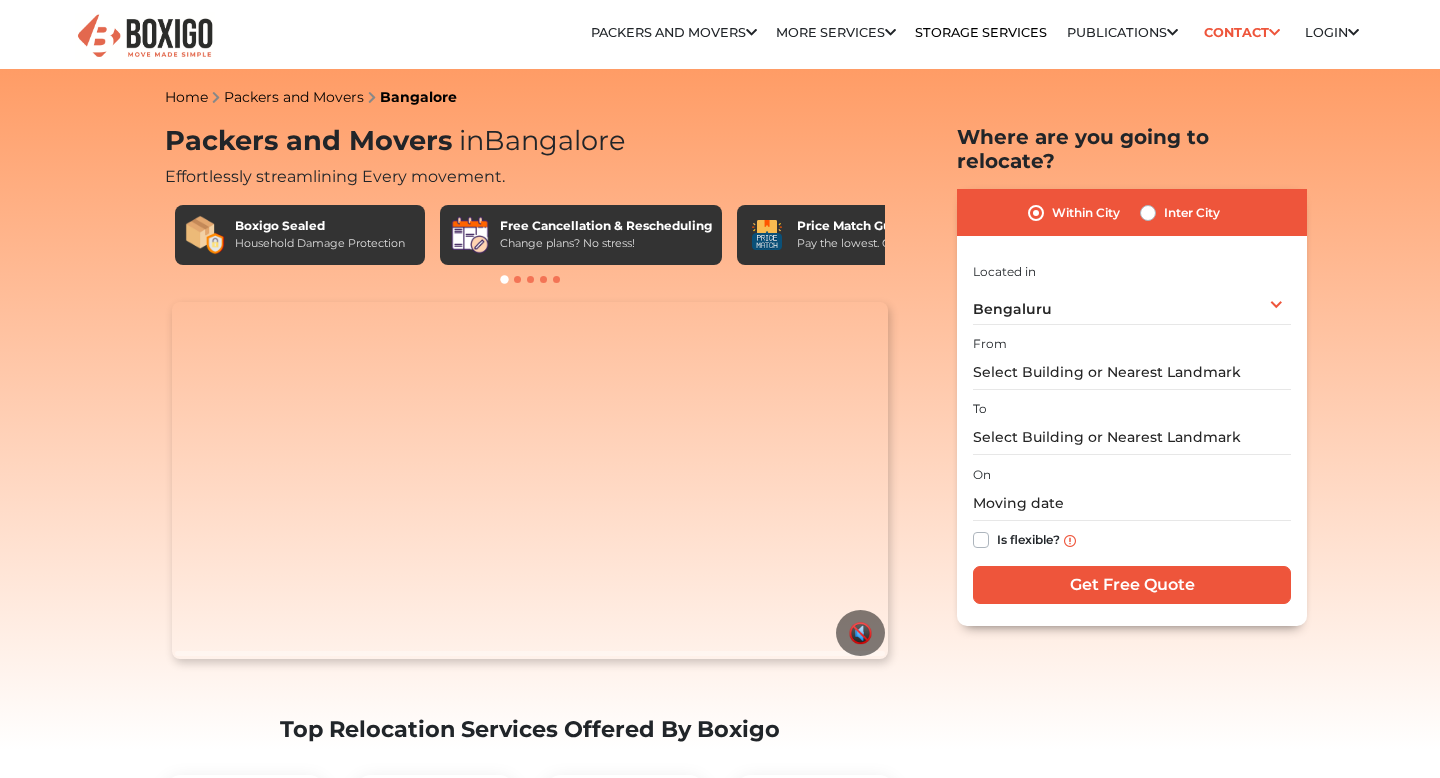 scroll, scrollTop: 0, scrollLeft: 0, axis: both 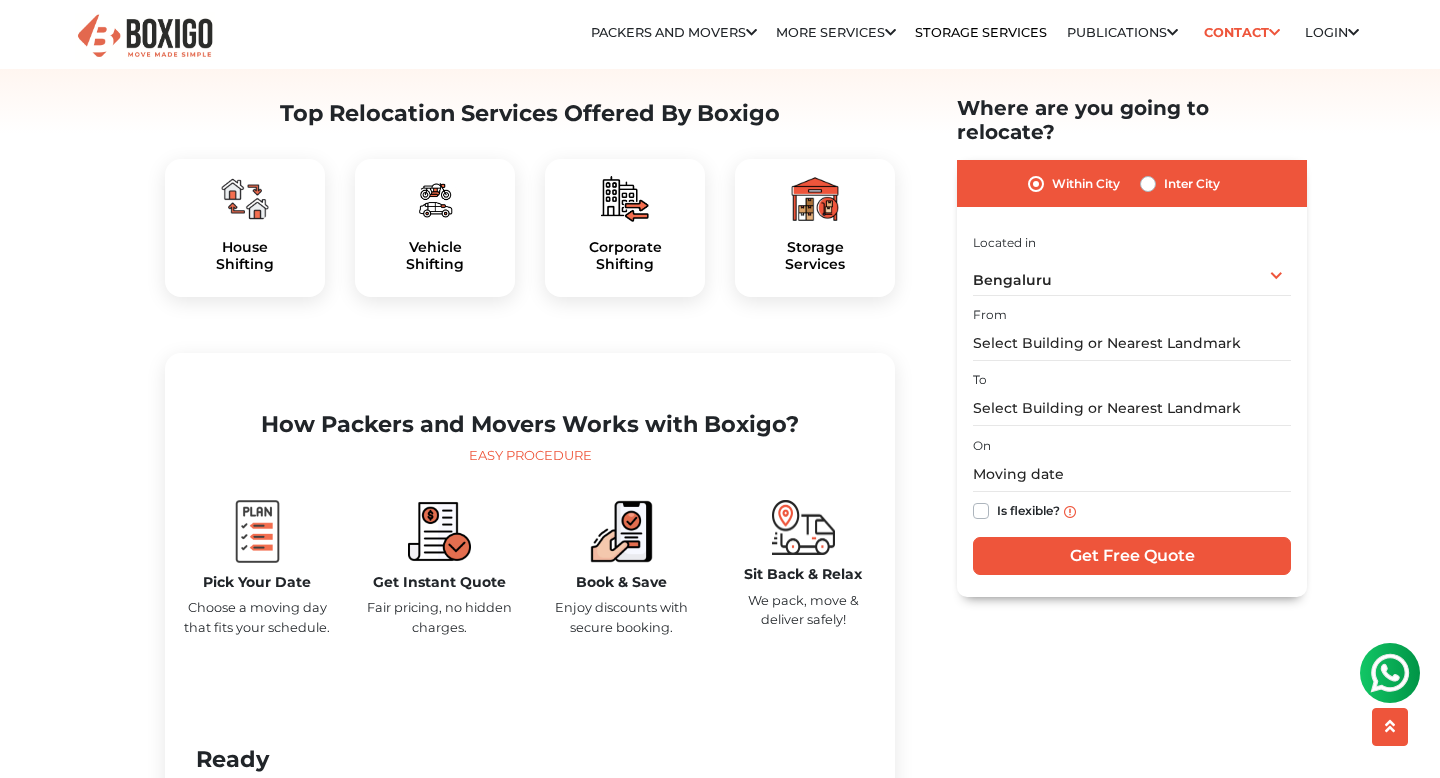 click at bounding box center [245, 199] 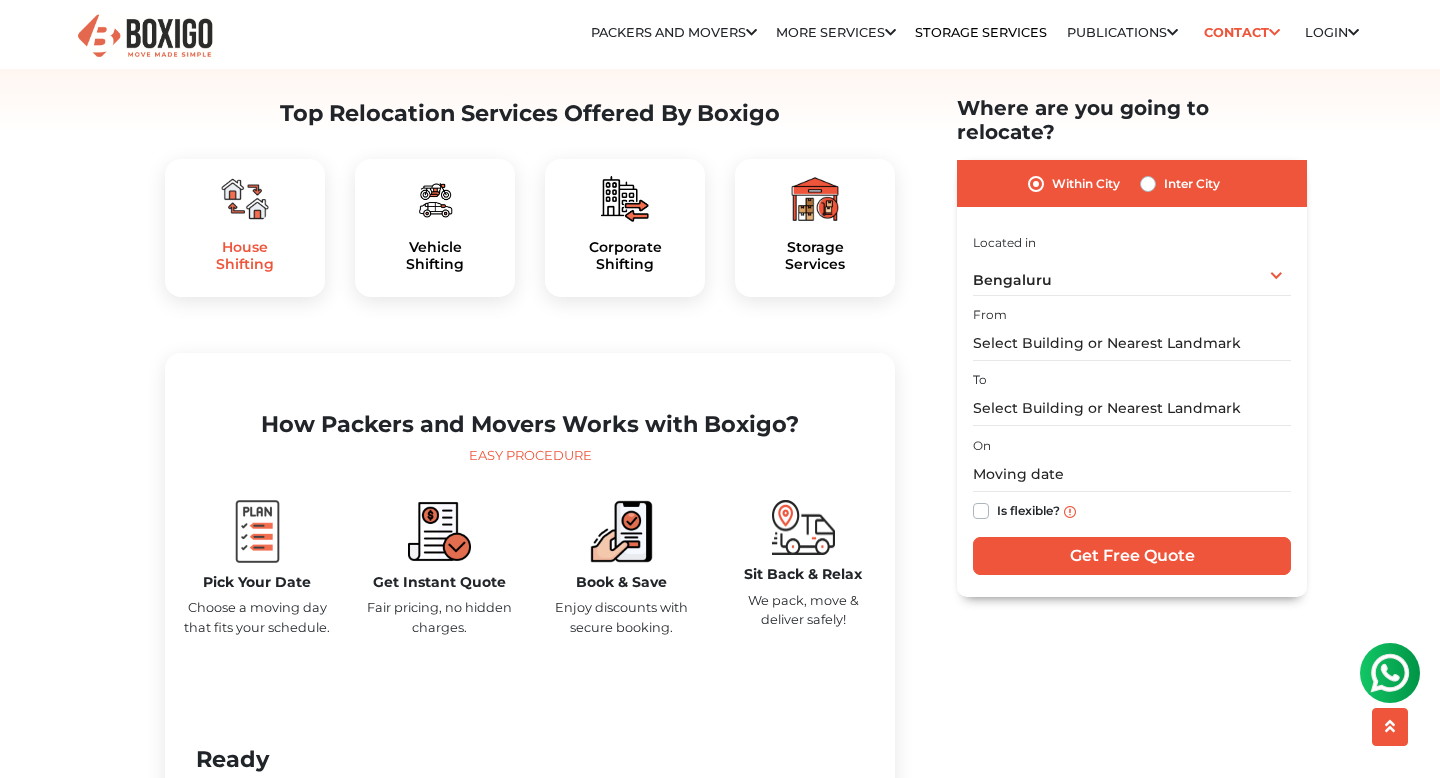 click on "House   Shifting" at bounding box center (245, 256) 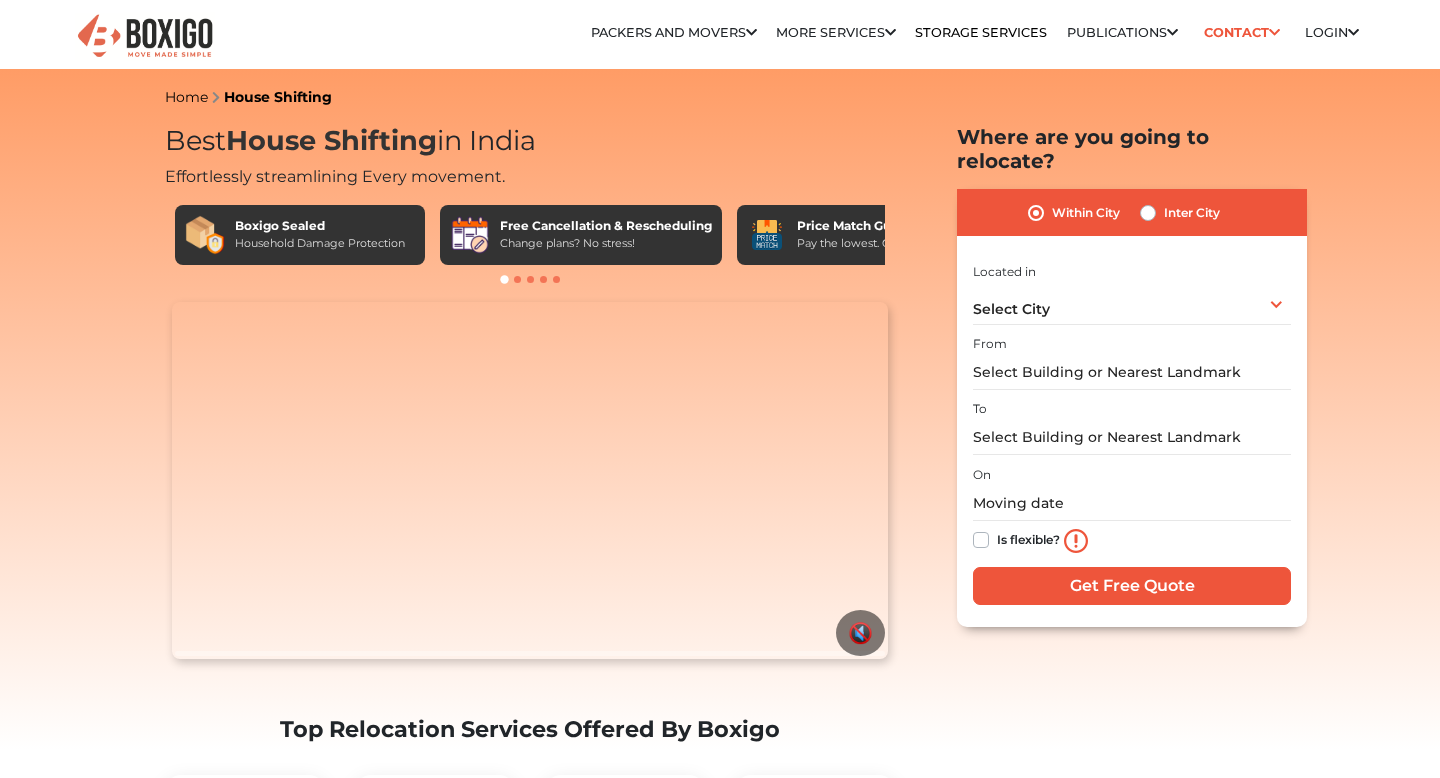scroll, scrollTop: 0, scrollLeft: 0, axis: both 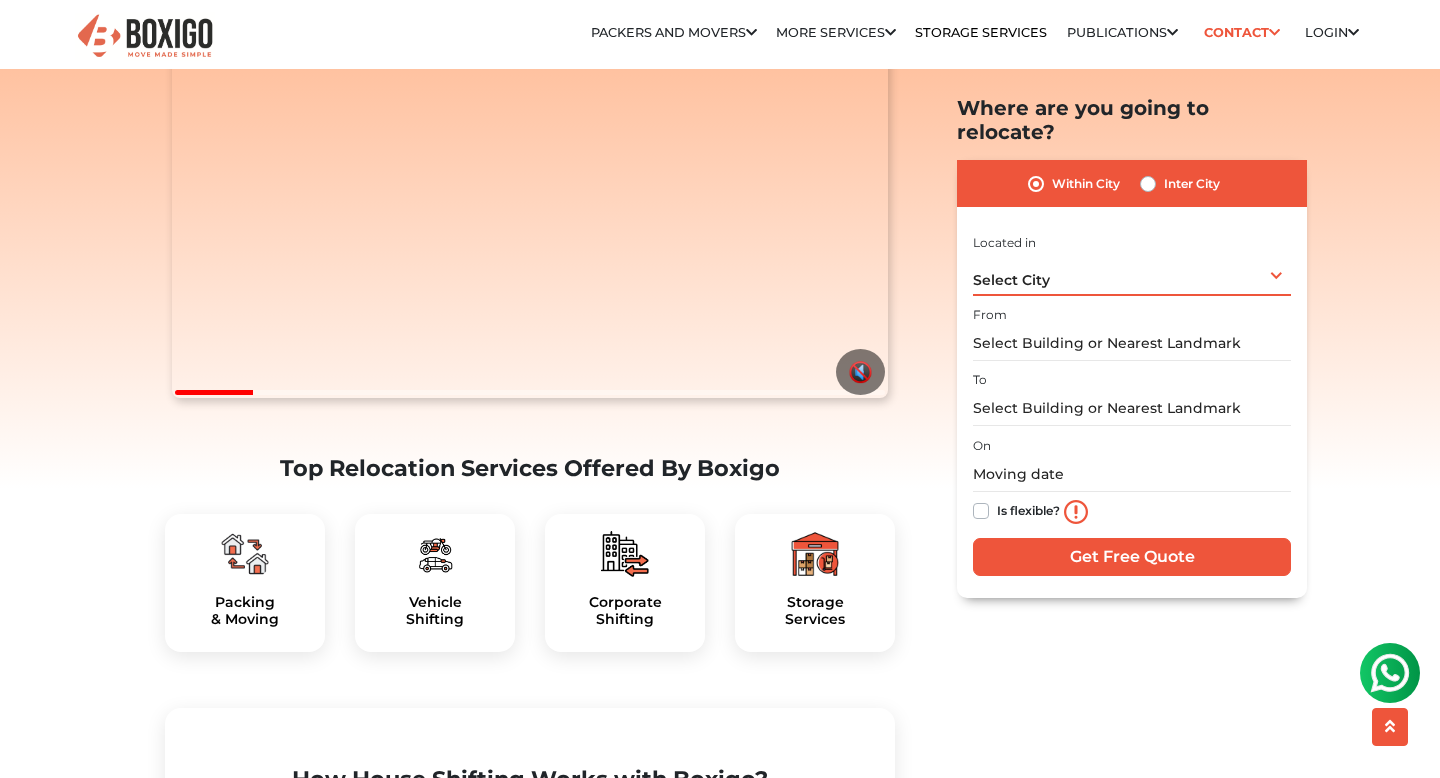 click on "Select City   Select City  Bangalore Bengaluru Bhopal Bhubaneswar Chennai Coimbatore Cuttack Delhi Gulbarga Gurugram Guwahati Hyderabad Indore Jaipur Kalyan & Dombivali Kochi Kolkata Lucknow Madurai Mangalore Mumbai Mysore Navi Mumbai Noida Patna Pune Raipur Secunderabad Siliguri Srirangam Thane Thiruvananthapuram Vijayawada Visakhapatnam Warangal" at bounding box center (1132, 274) 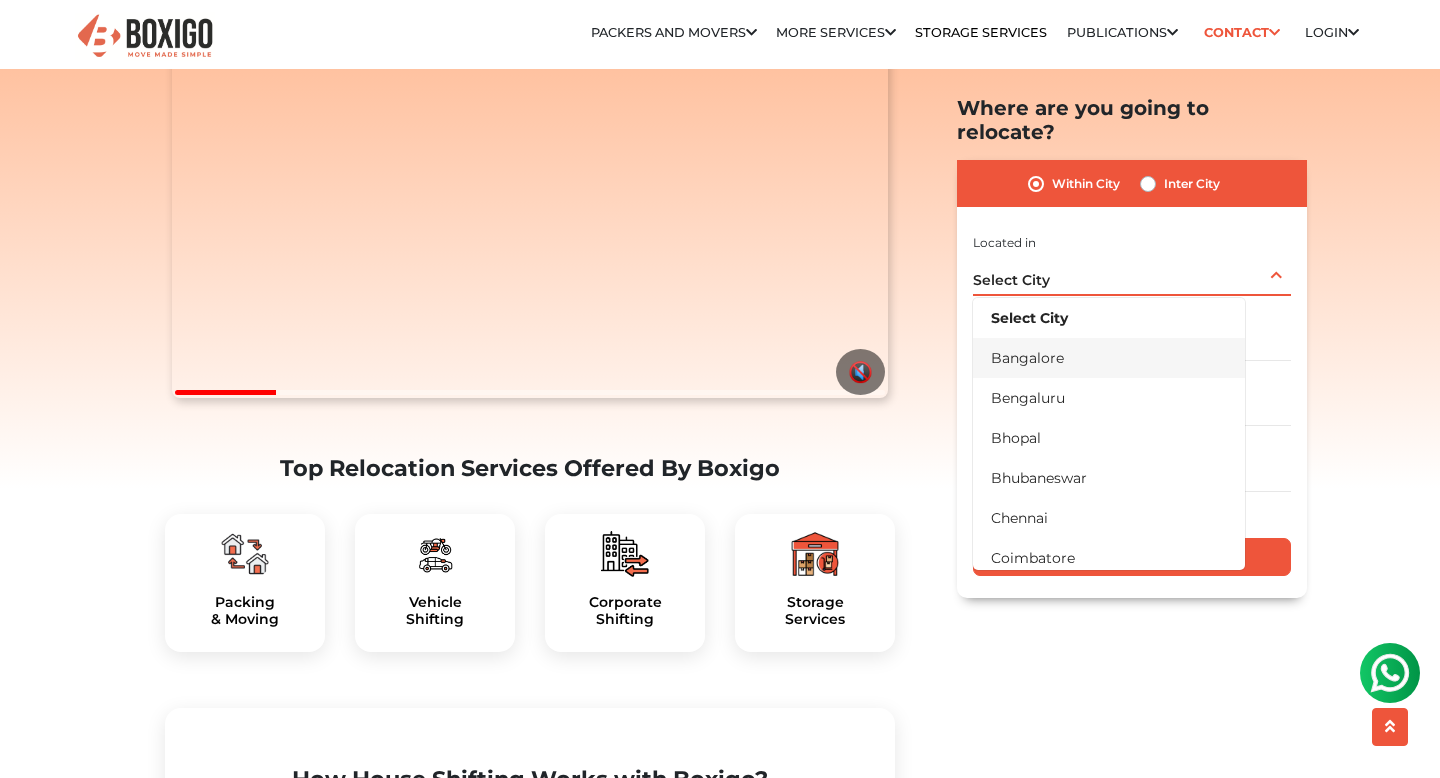 click on "Bangalore" at bounding box center [1109, 357] 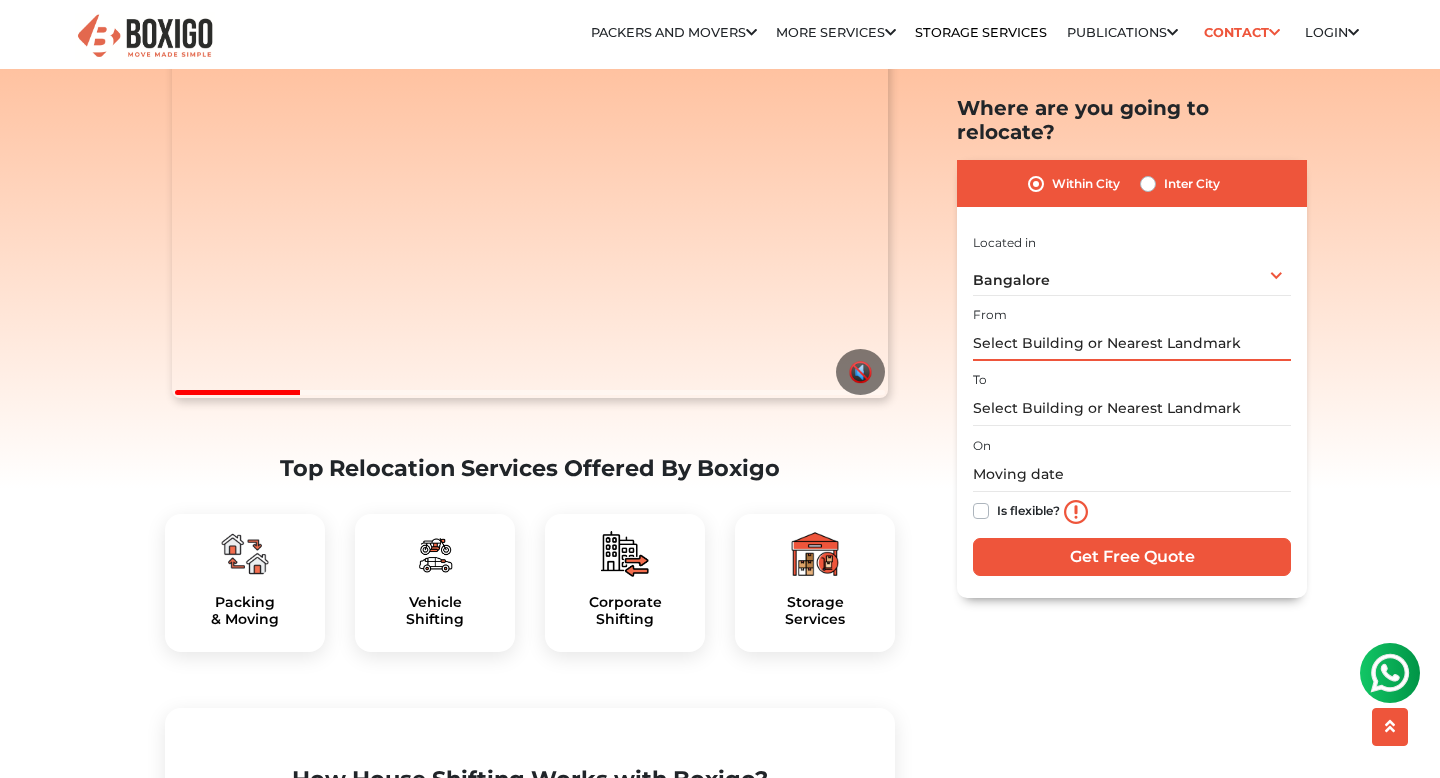 click at bounding box center (1132, 343) 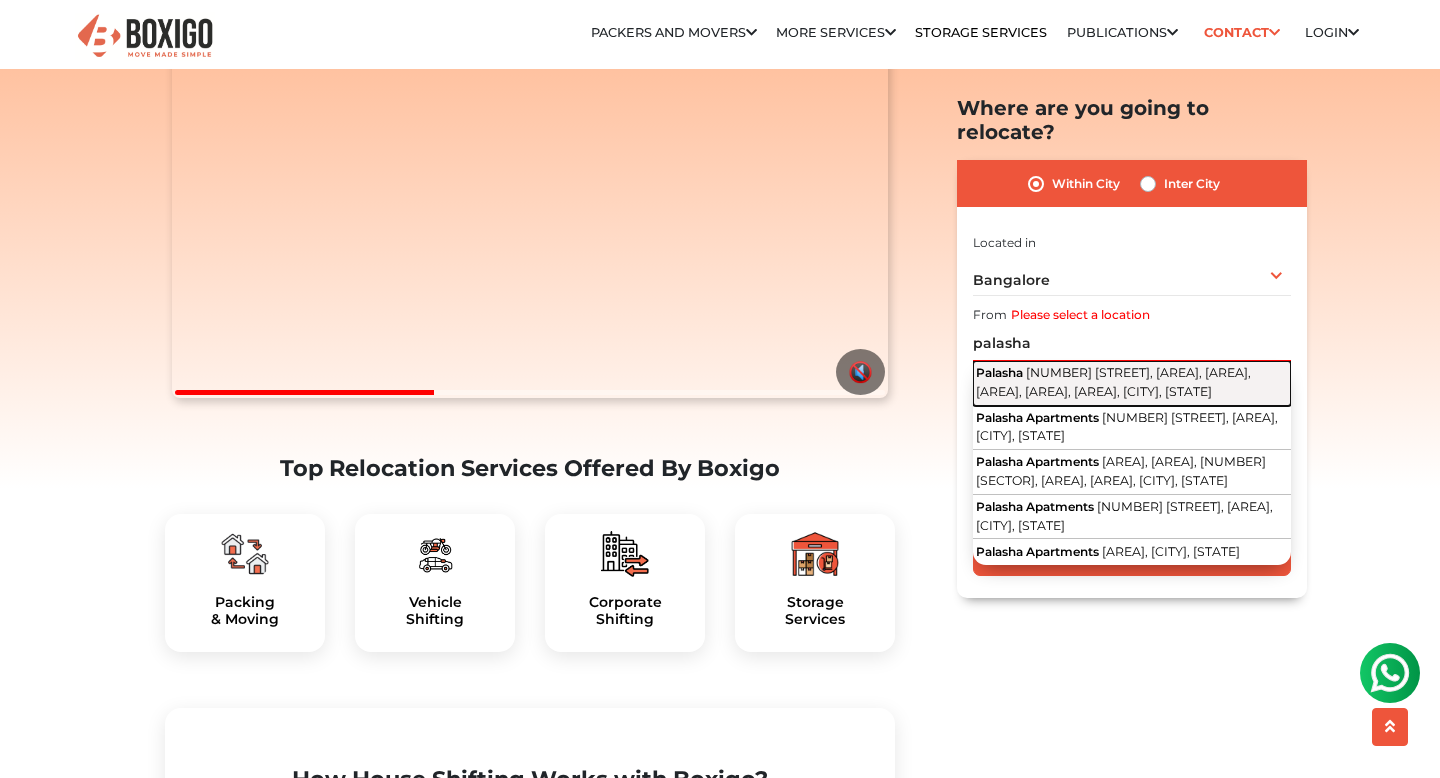 click on "5th Cross Road, Reliable Residency Layout, Phase-3, PWD Quarters, Reliable Residency Layout Phase 3, Reliable Tranquil Layout, Bengaluru, Karnataka" at bounding box center [1113, 382] 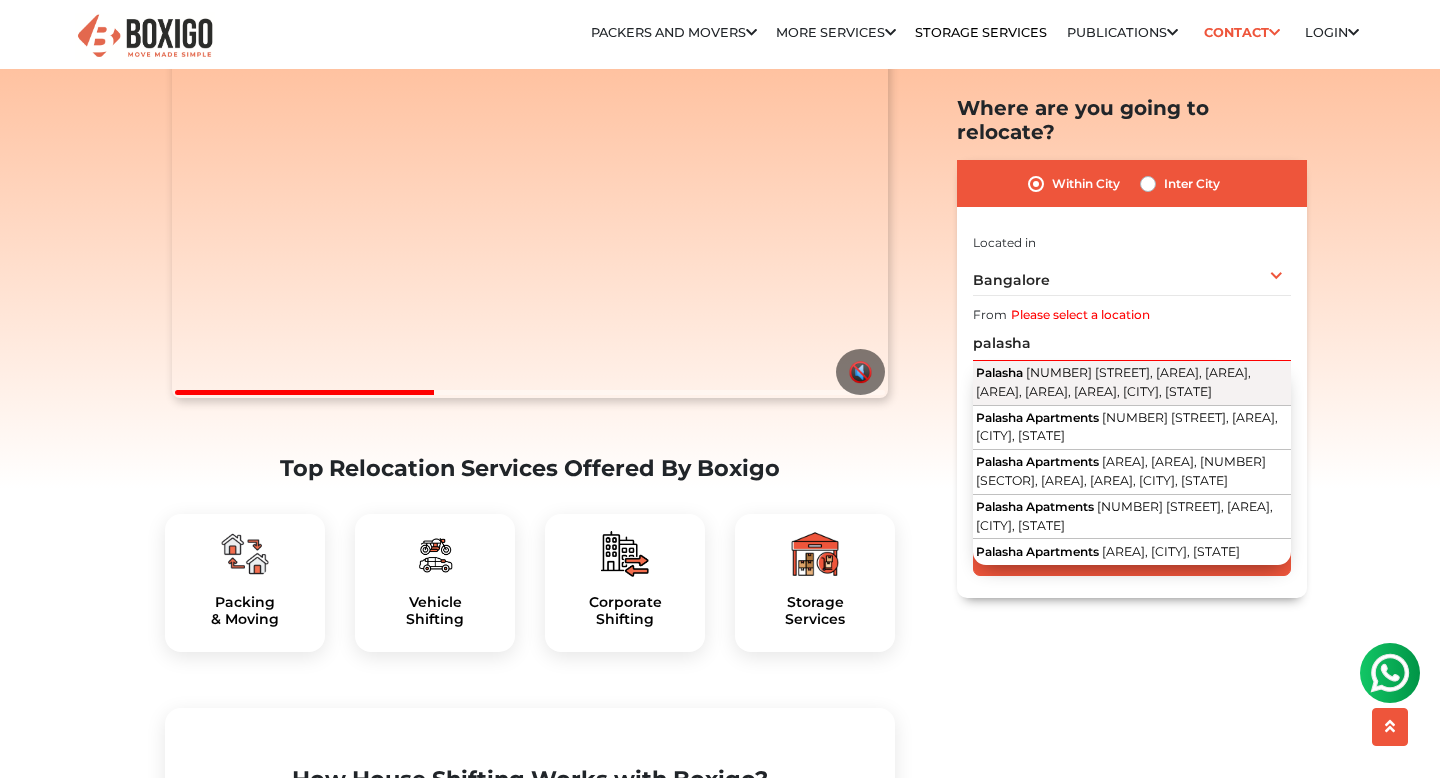 type on "Palasha, 5th Cross Road, Reliable Residency Layout, Phase-3, PWD Quarters, Reliable Residency Layout Phase 3, Reliable Tranquil Layout, Bengaluru, Karnataka" 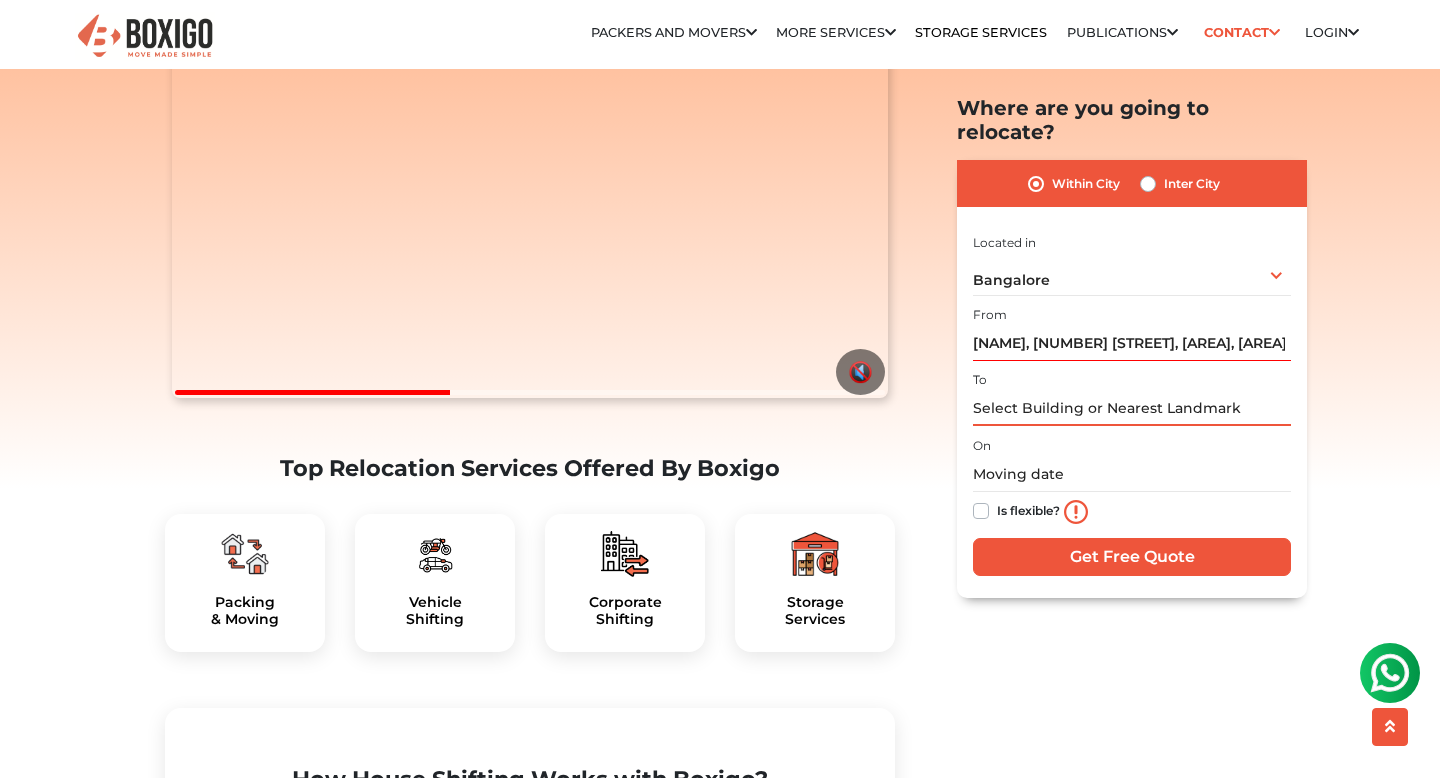 click at bounding box center [1132, 408] 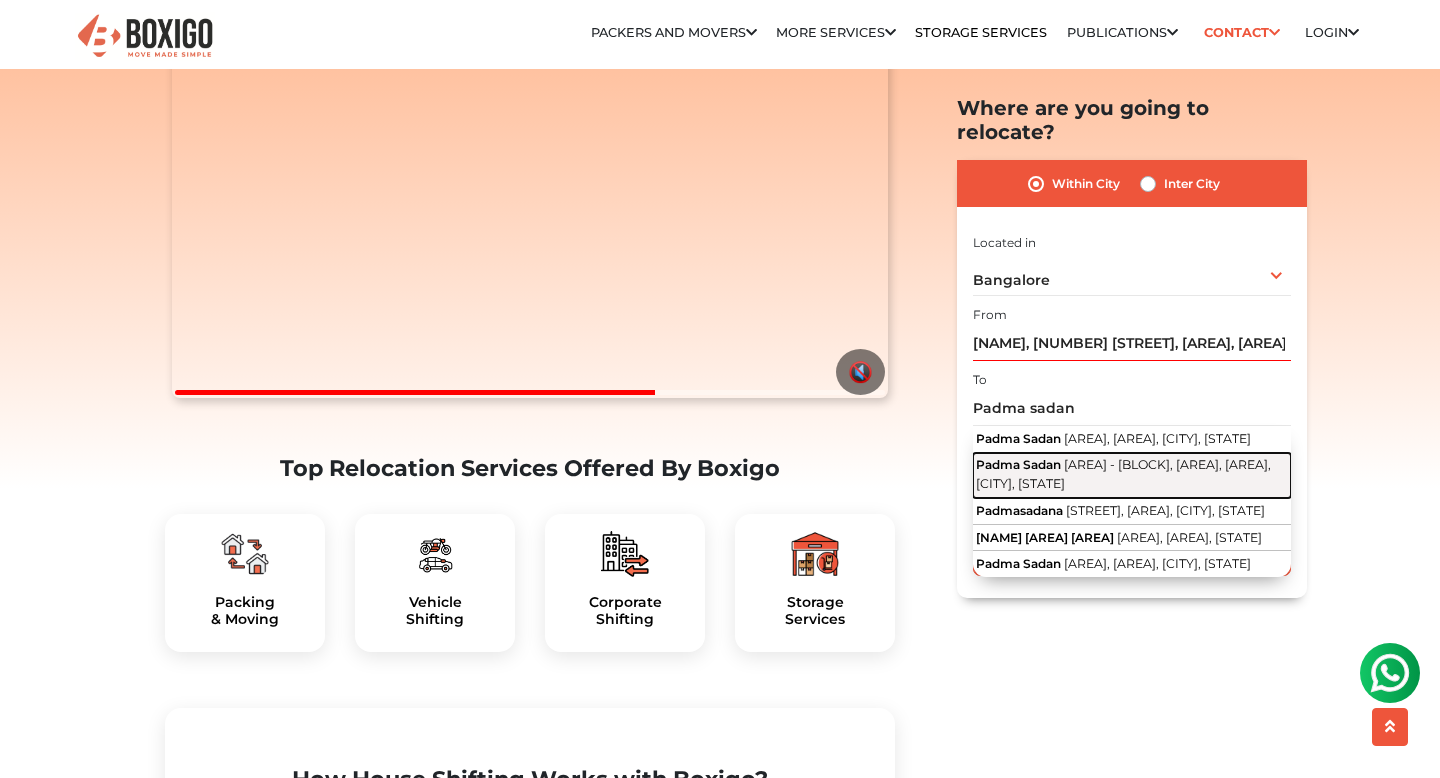 click on "Padma Sadan" at bounding box center [1018, 464] 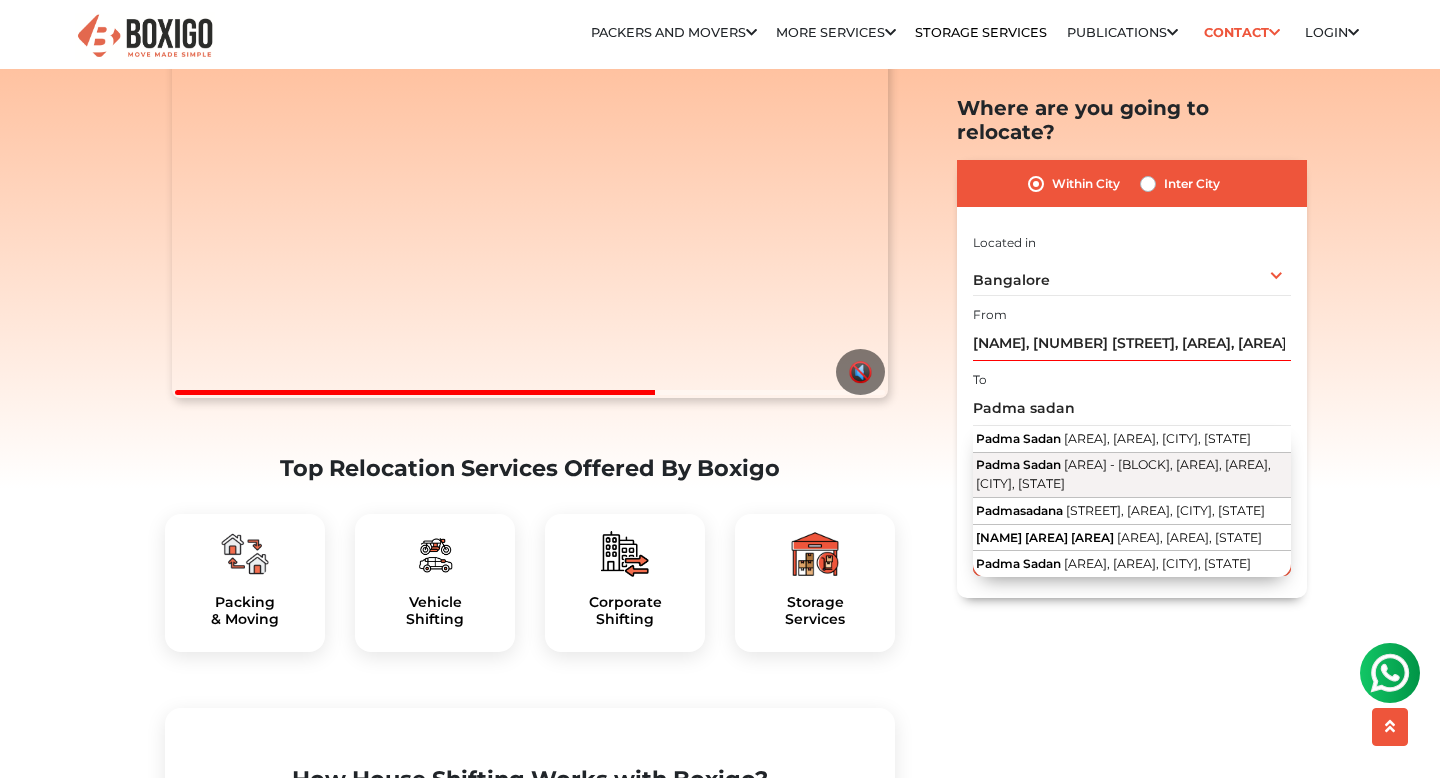 type on "Padma Sadan, AECS Layout - A Block, AECS Layout, Singasandra, Bengaluru, Karnataka" 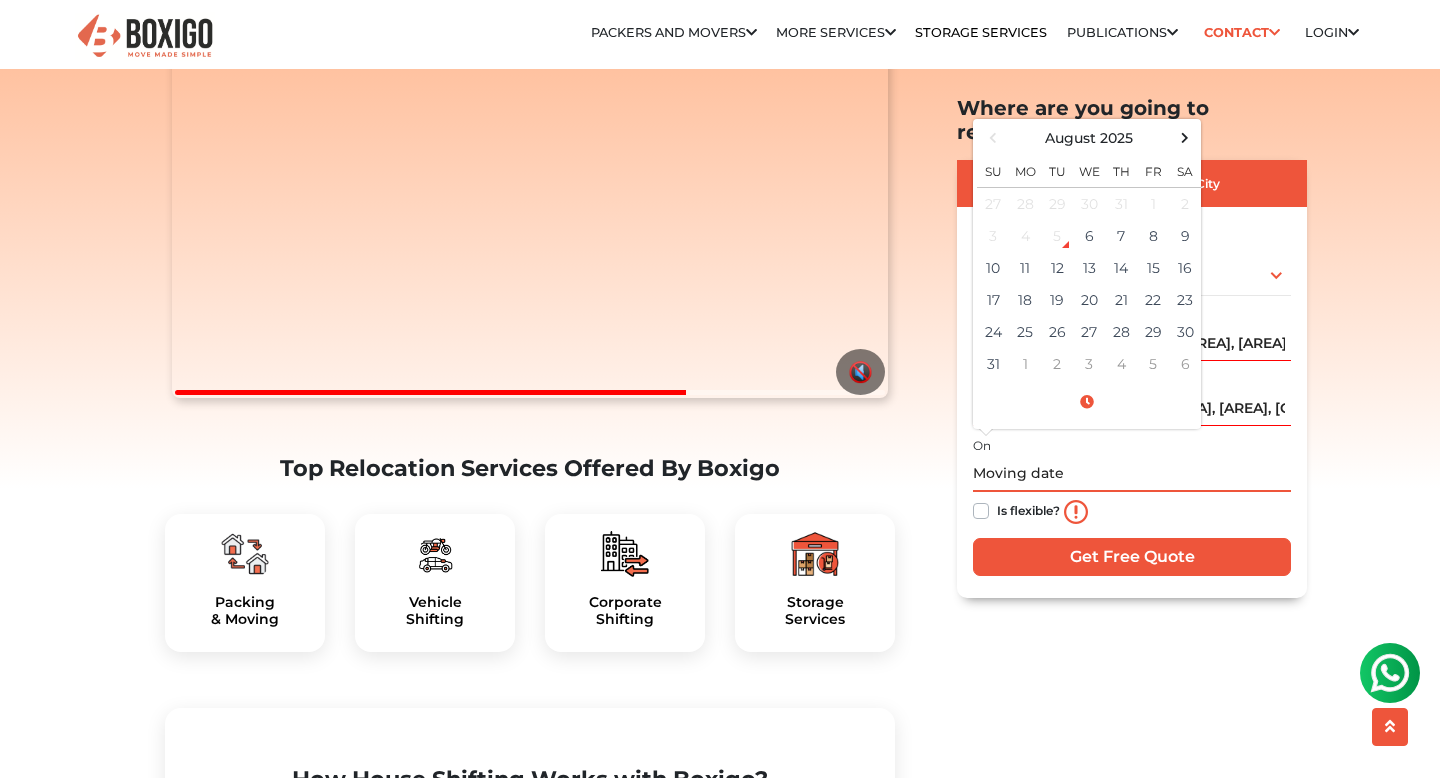 click at bounding box center (1132, 474) 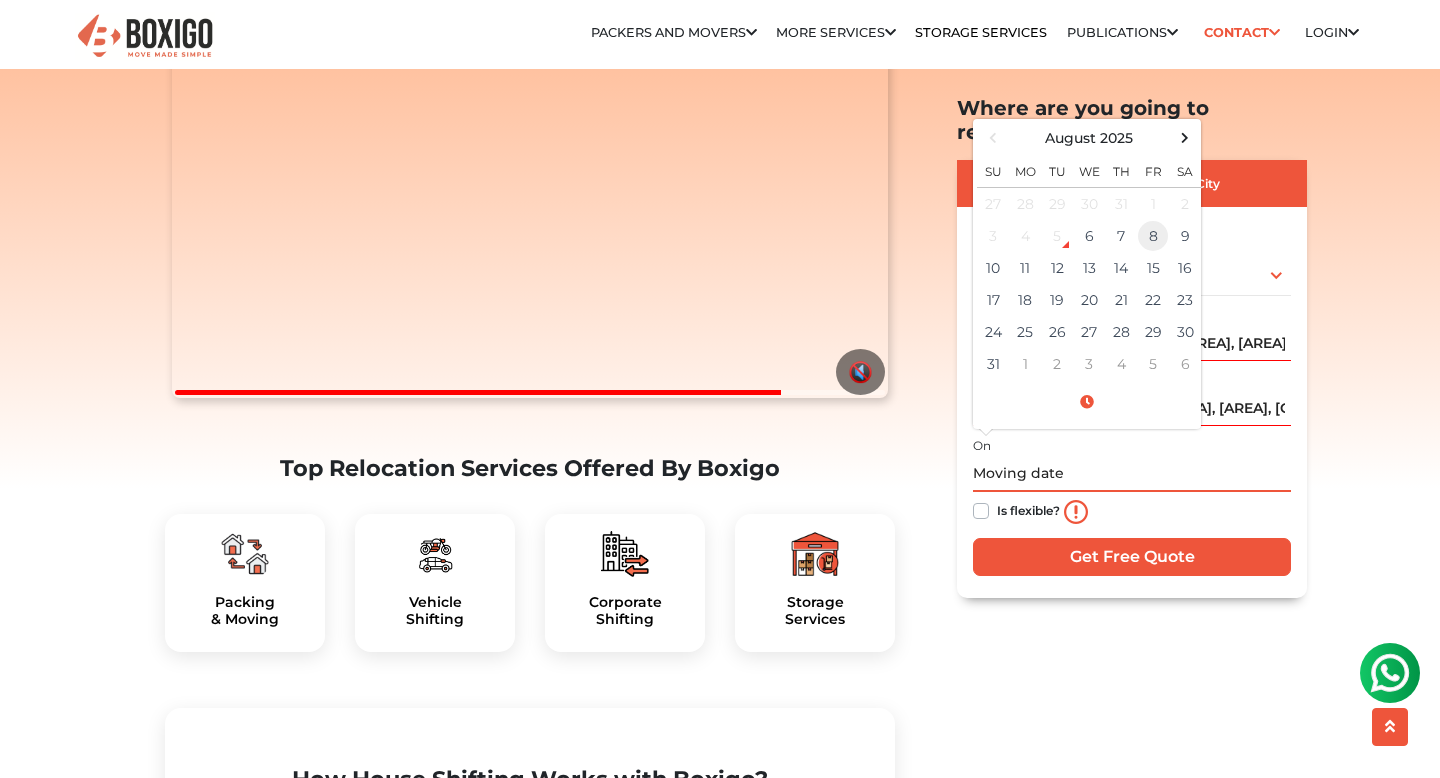 click on "8" at bounding box center [1153, 236] 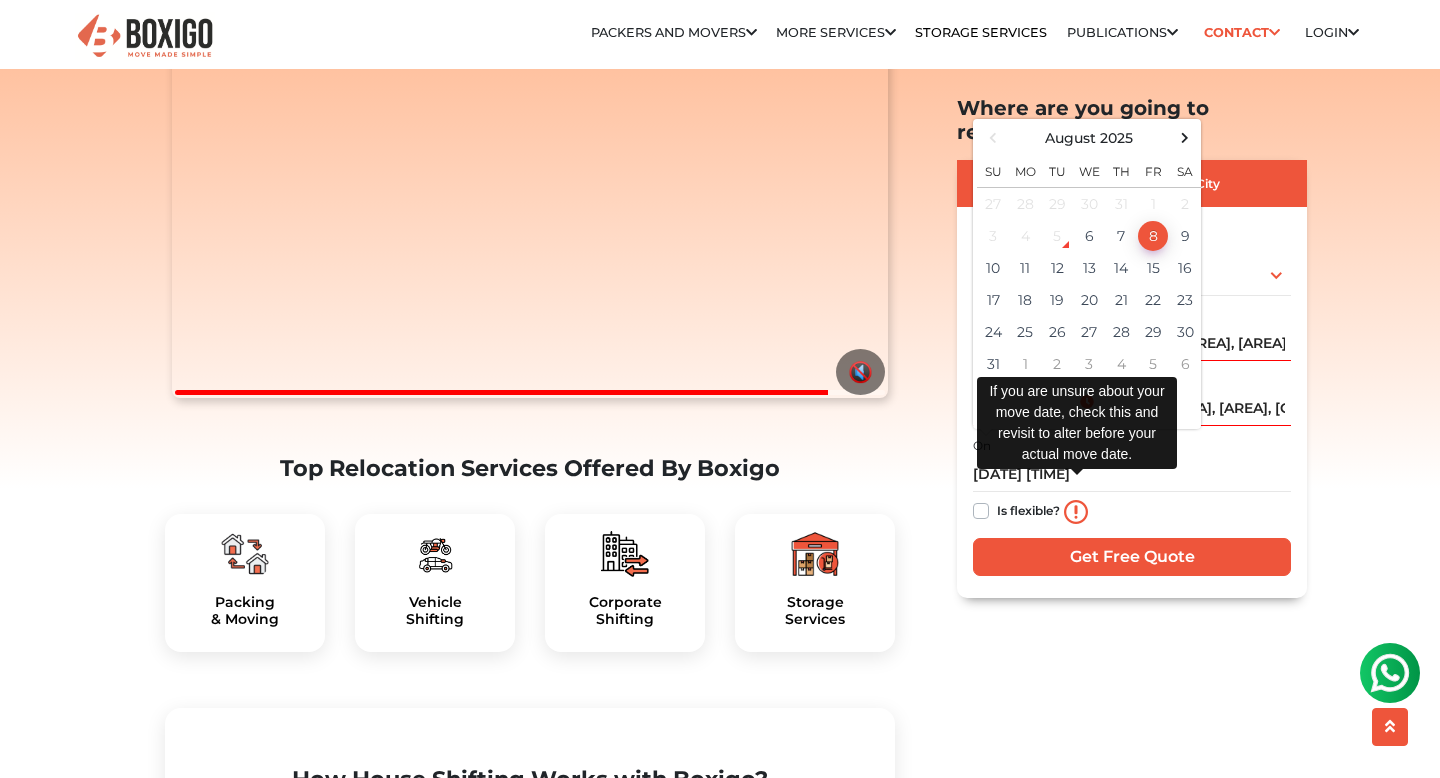 click at bounding box center [1076, 511] 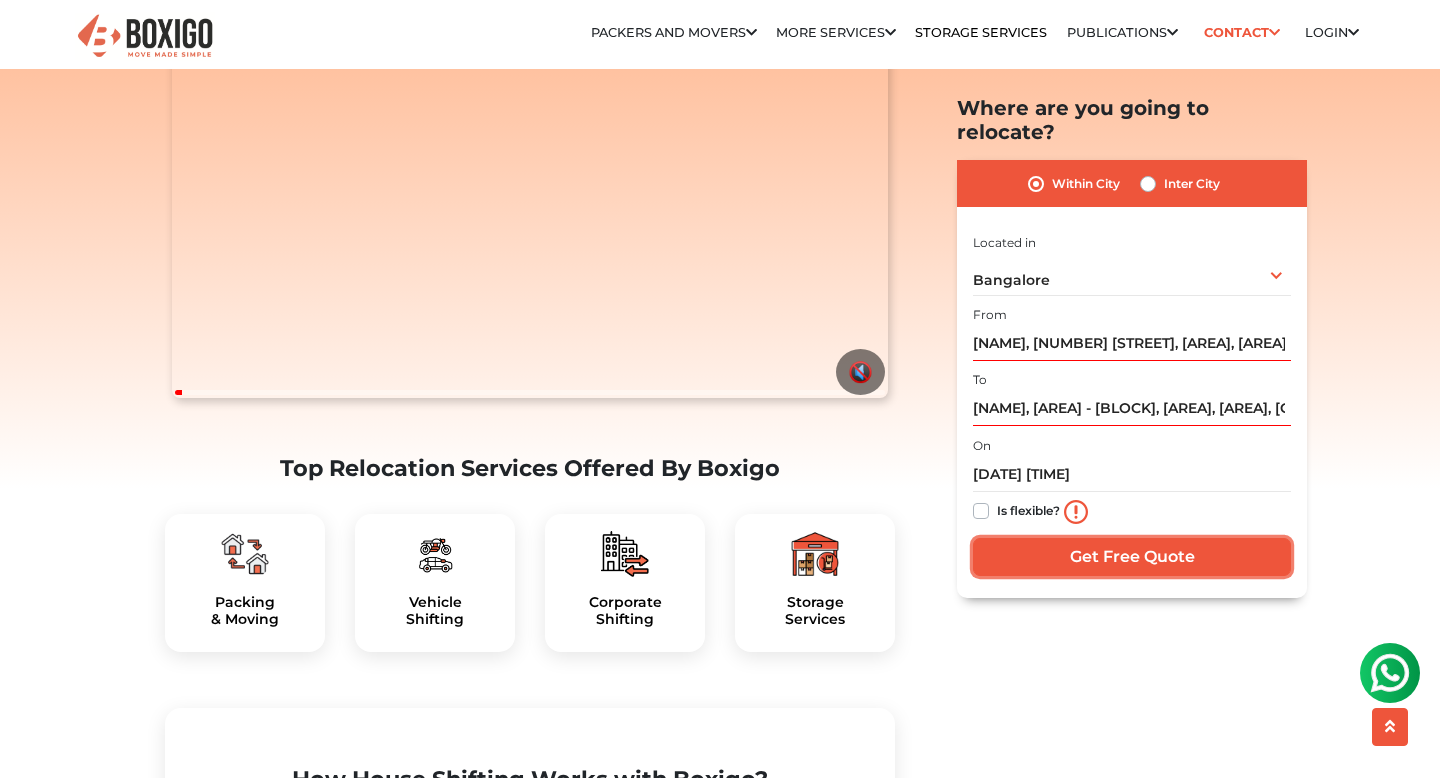 click on "Get Free Quote" at bounding box center [1132, 557] 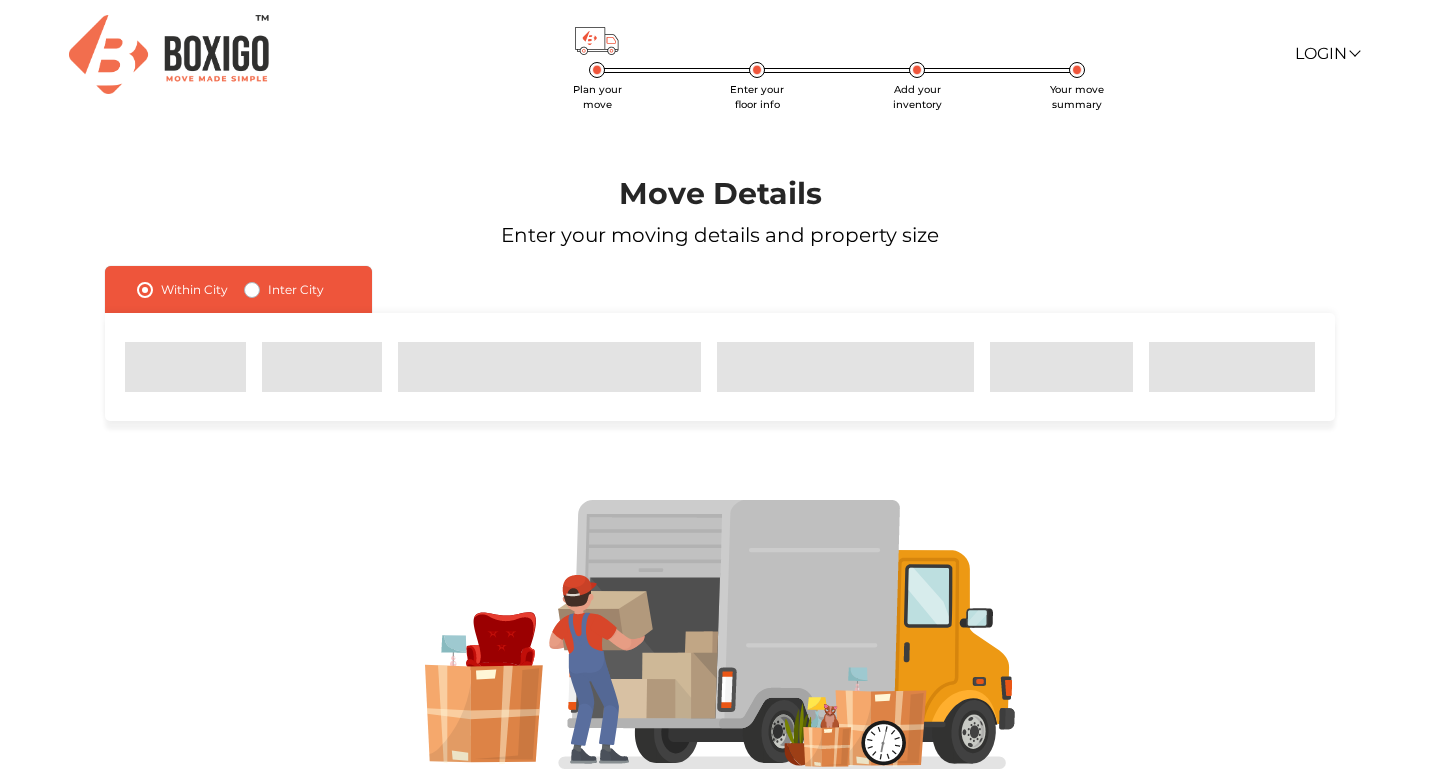 scroll, scrollTop: 0, scrollLeft: 0, axis: both 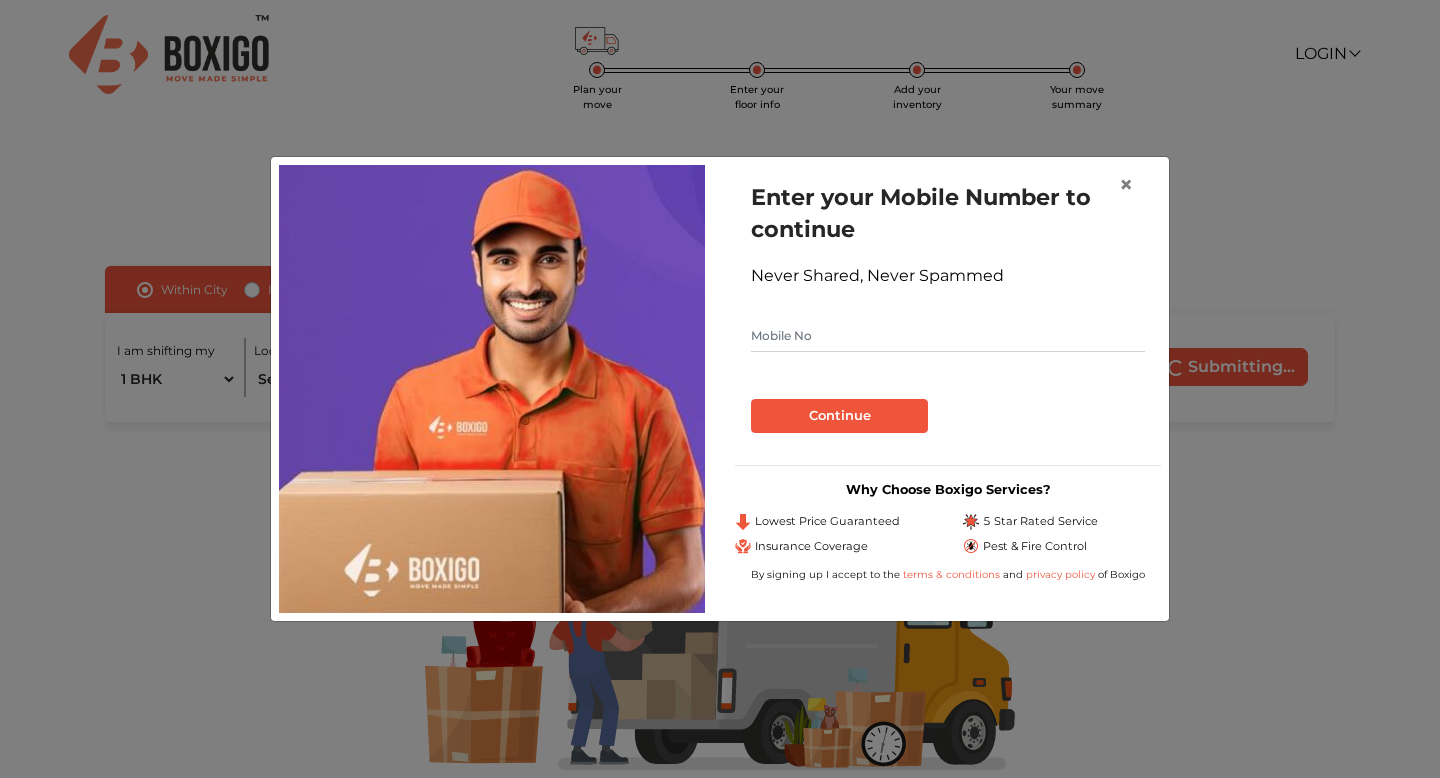click at bounding box center (948, 336) 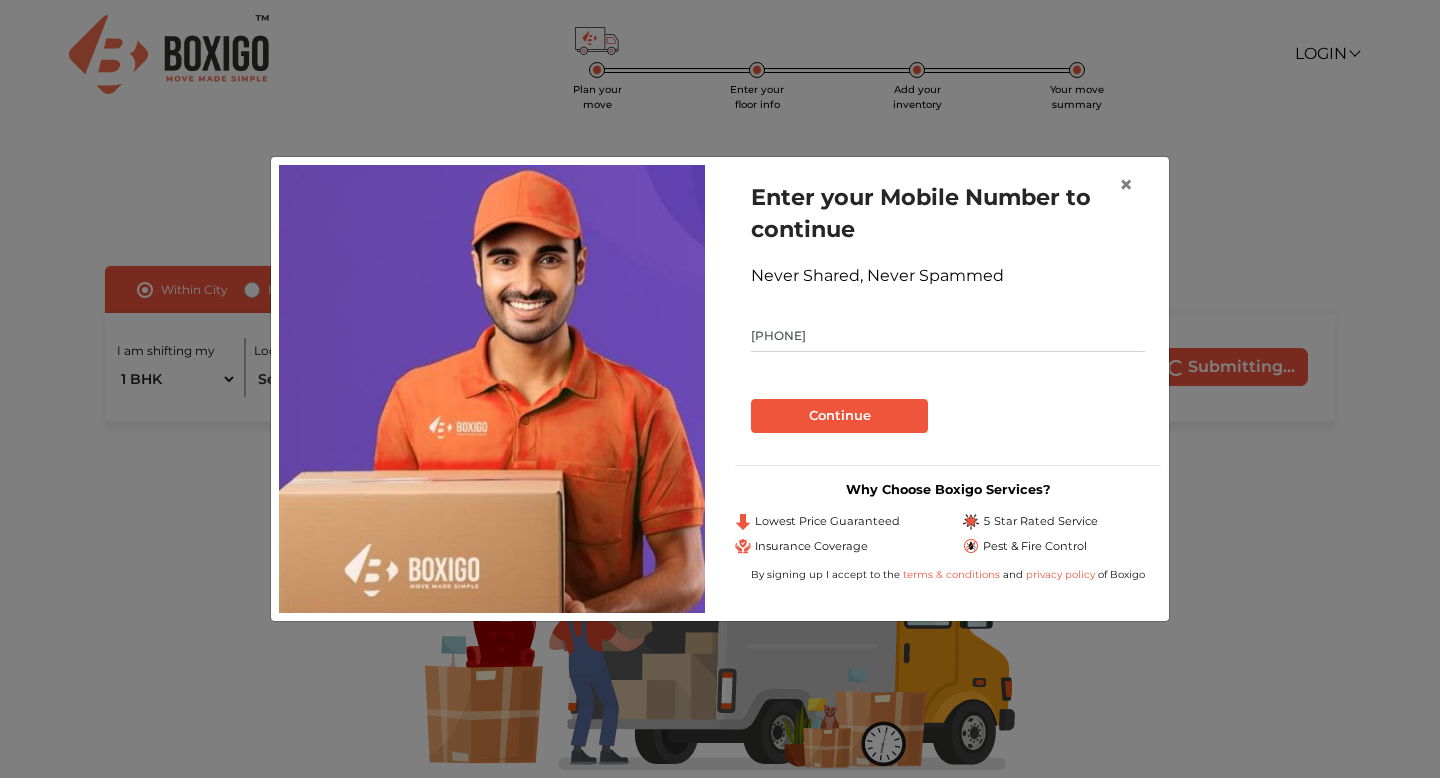 type on "7530004483" 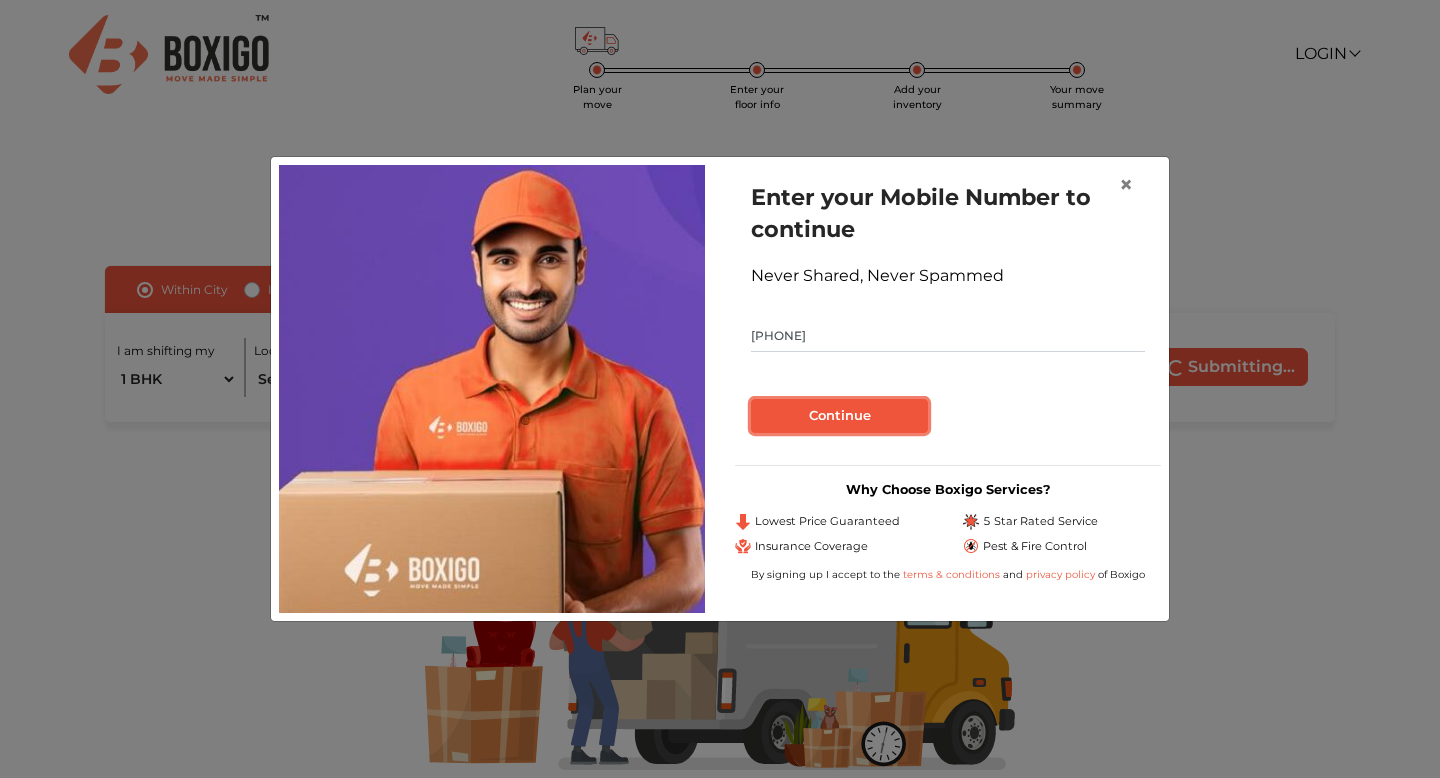 click on "Continue" at bounding box center (839, 416) 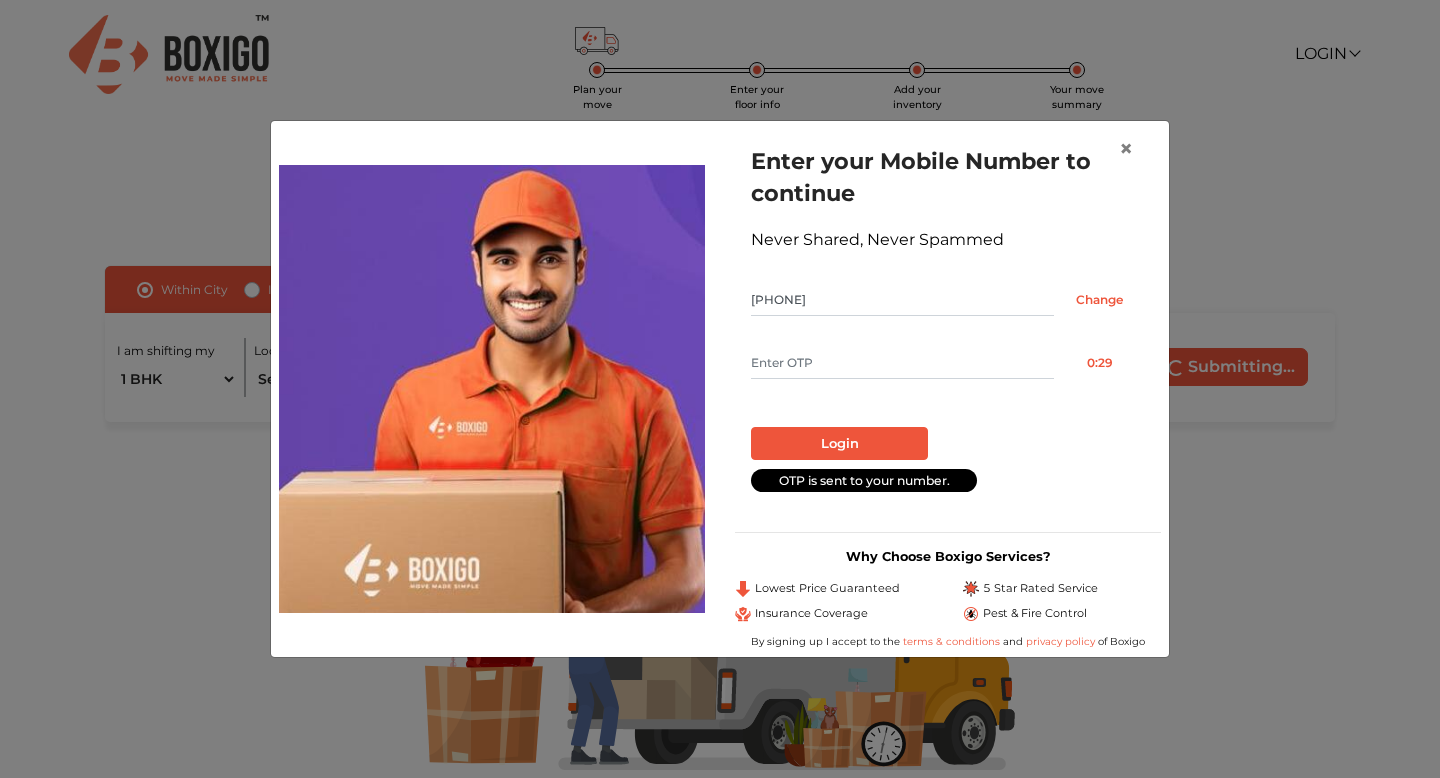 click at bounding box center [902, 363] 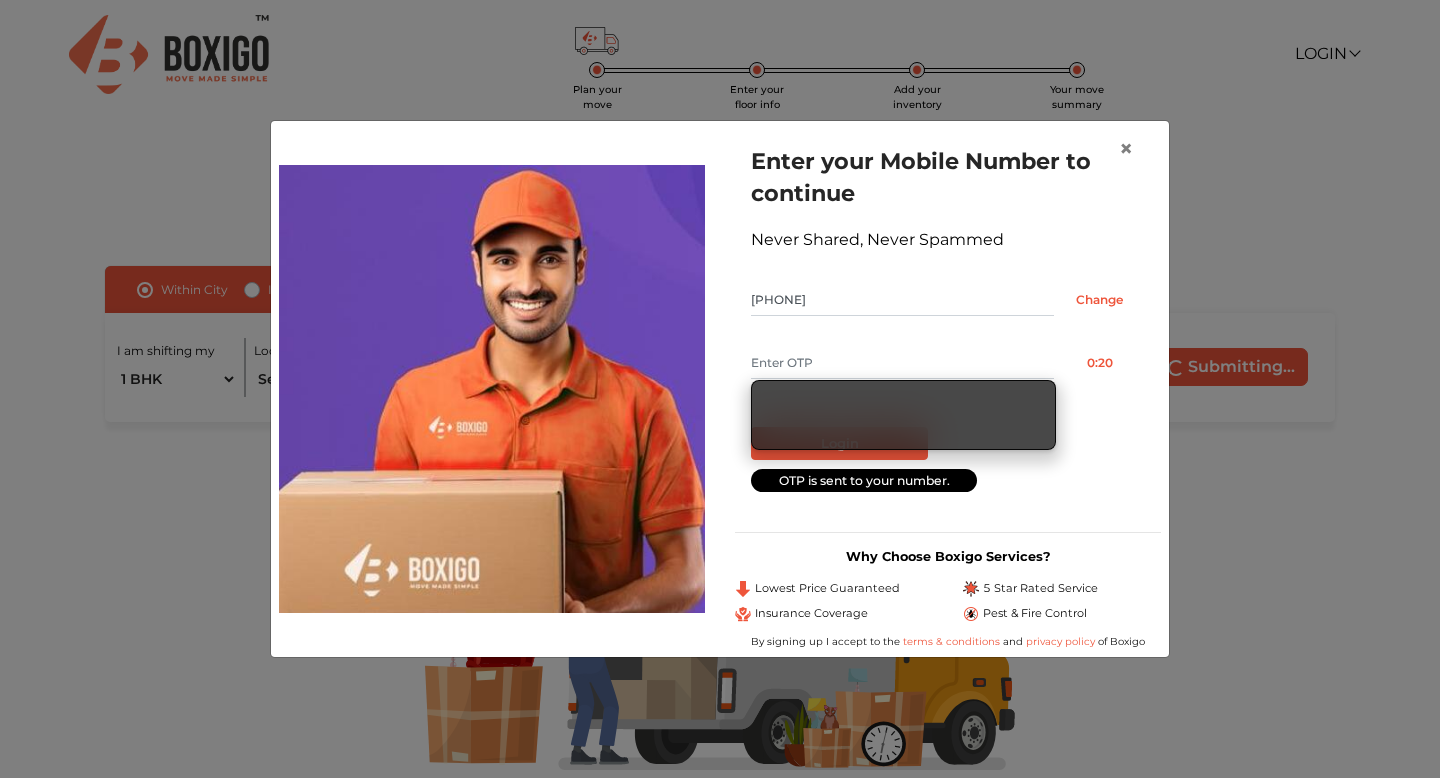 click at bounding box center [902, 363] 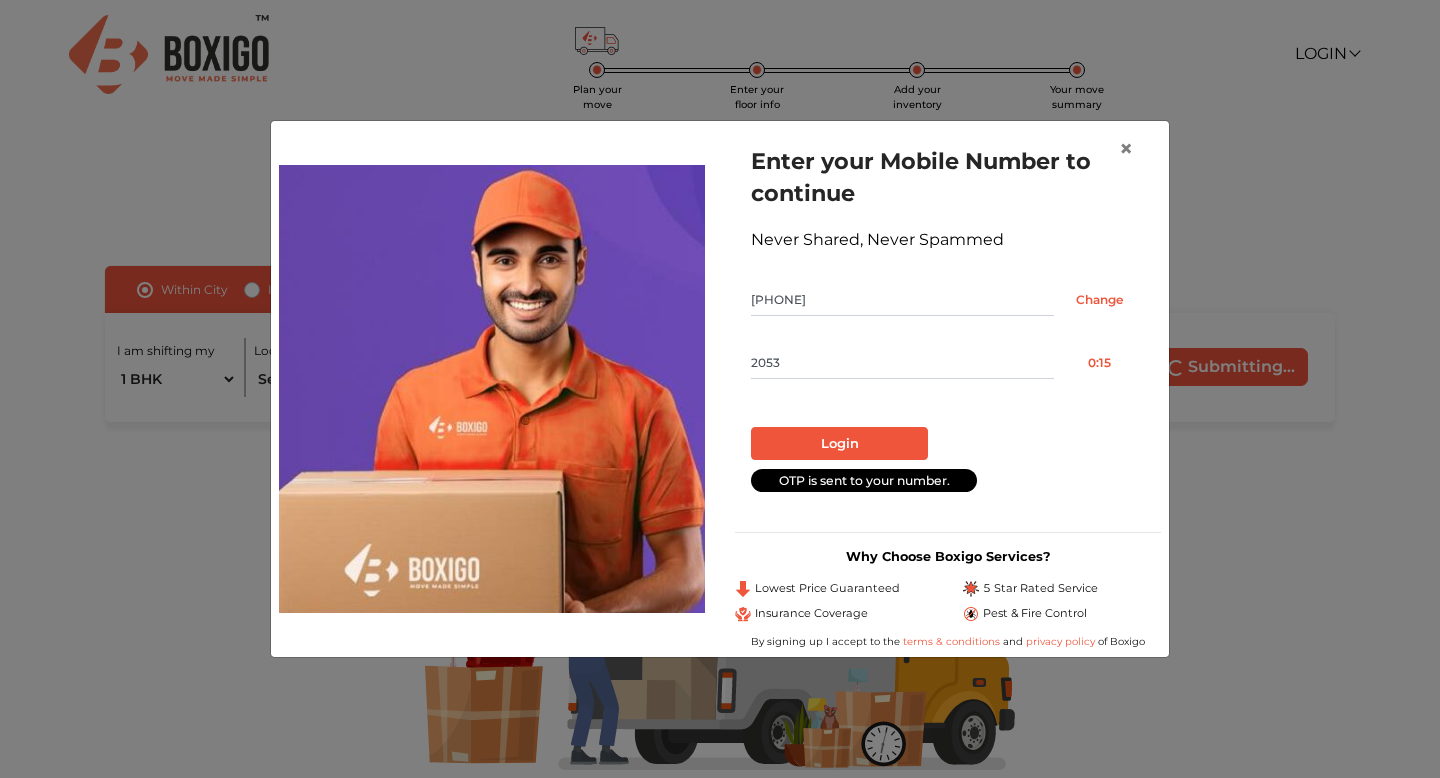 type on "2053" 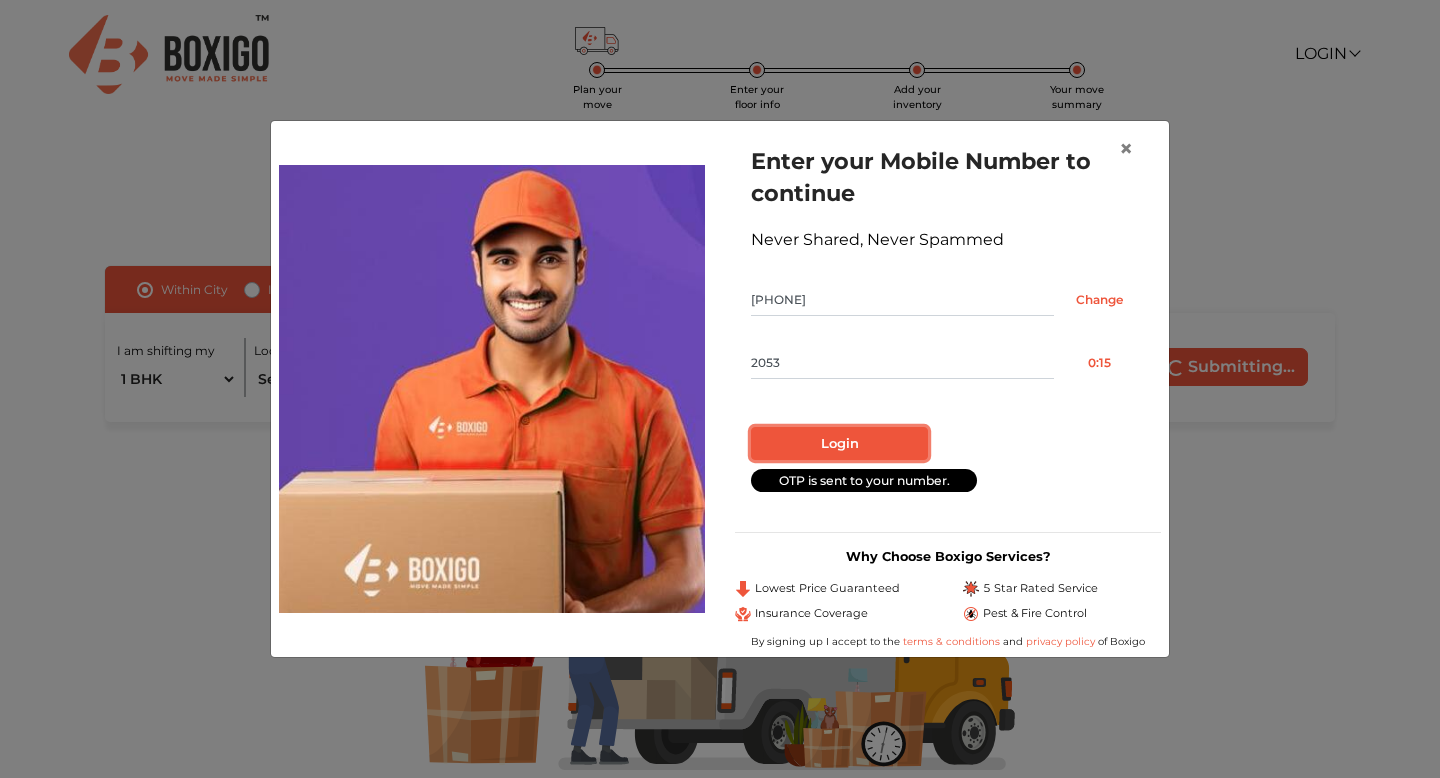 click on "Login" at bounding box center (839, 444) 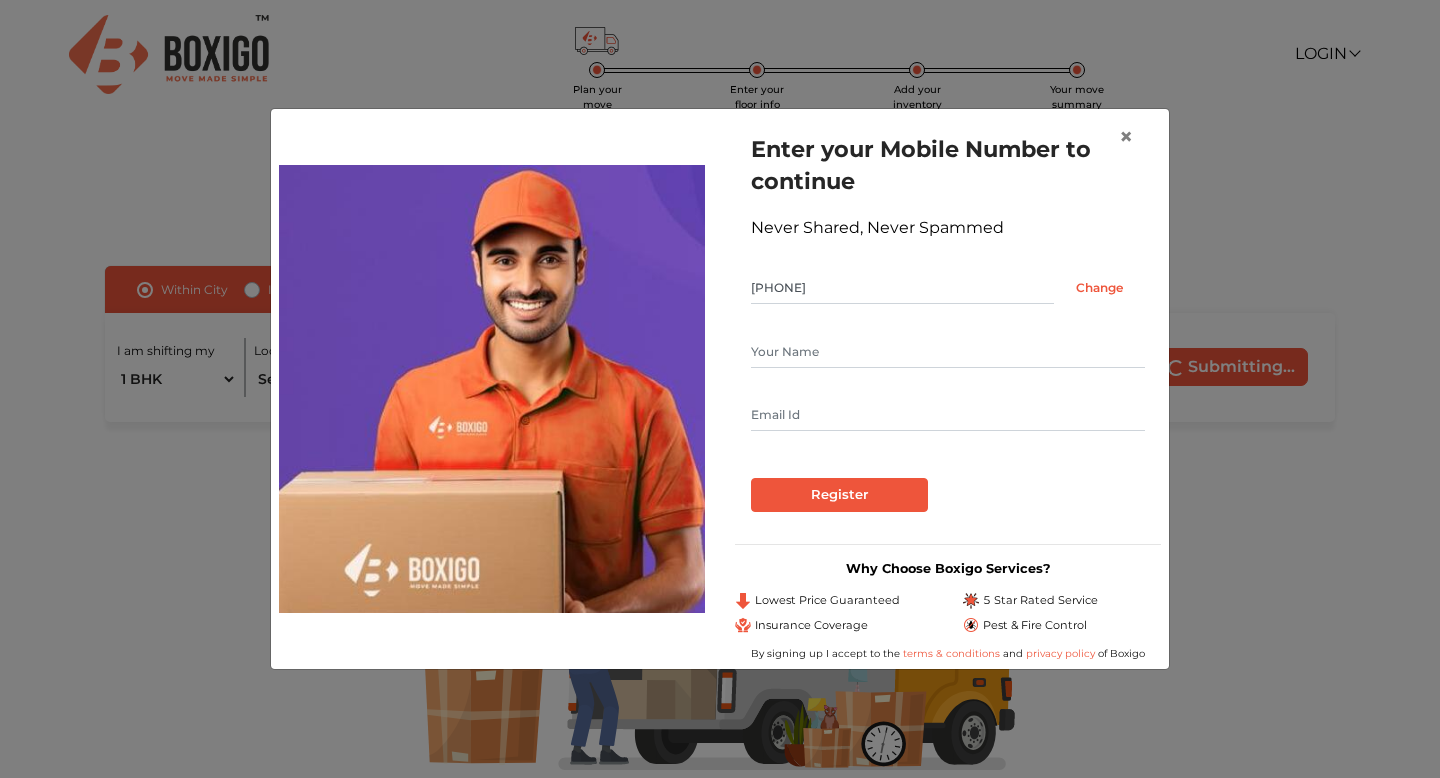 click at bounding box center (948, 352) 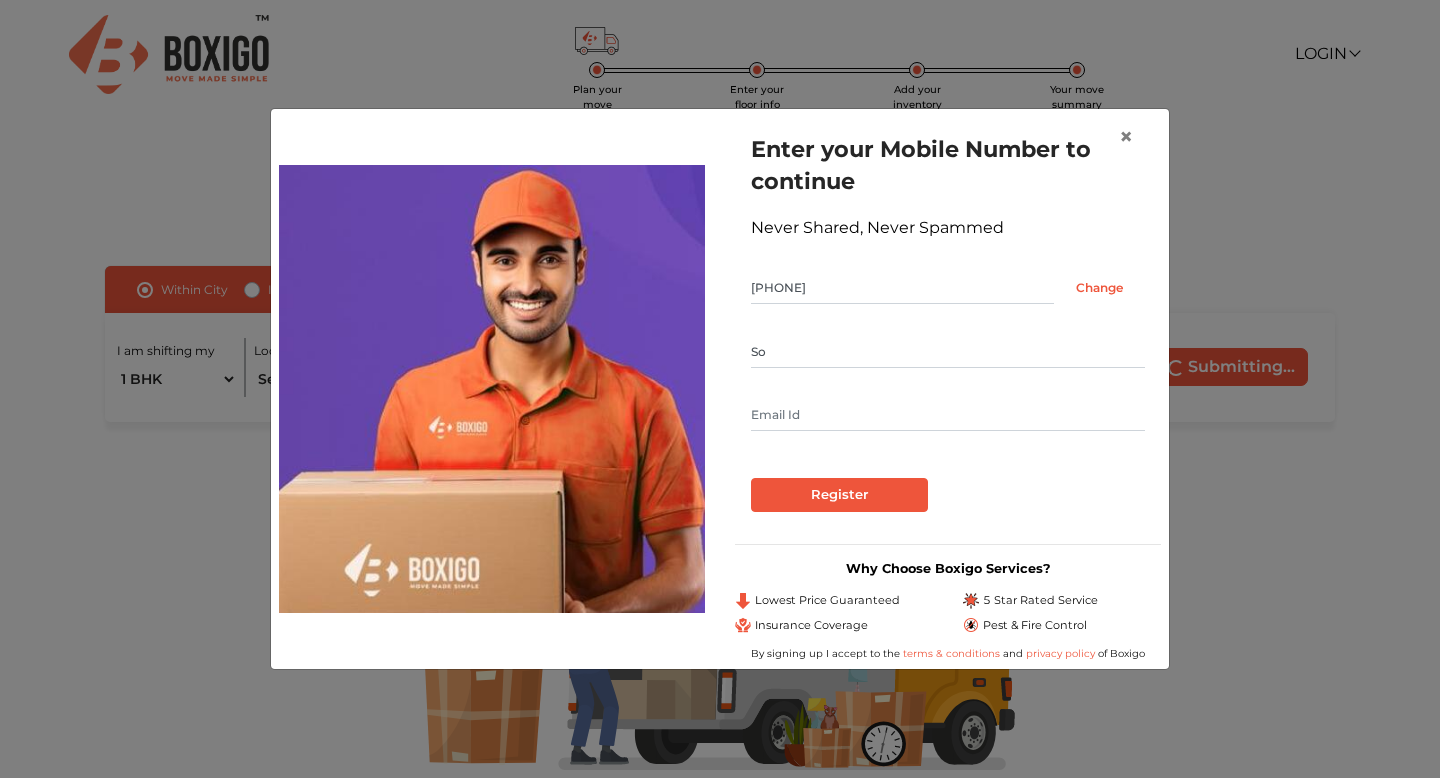 type on "S" 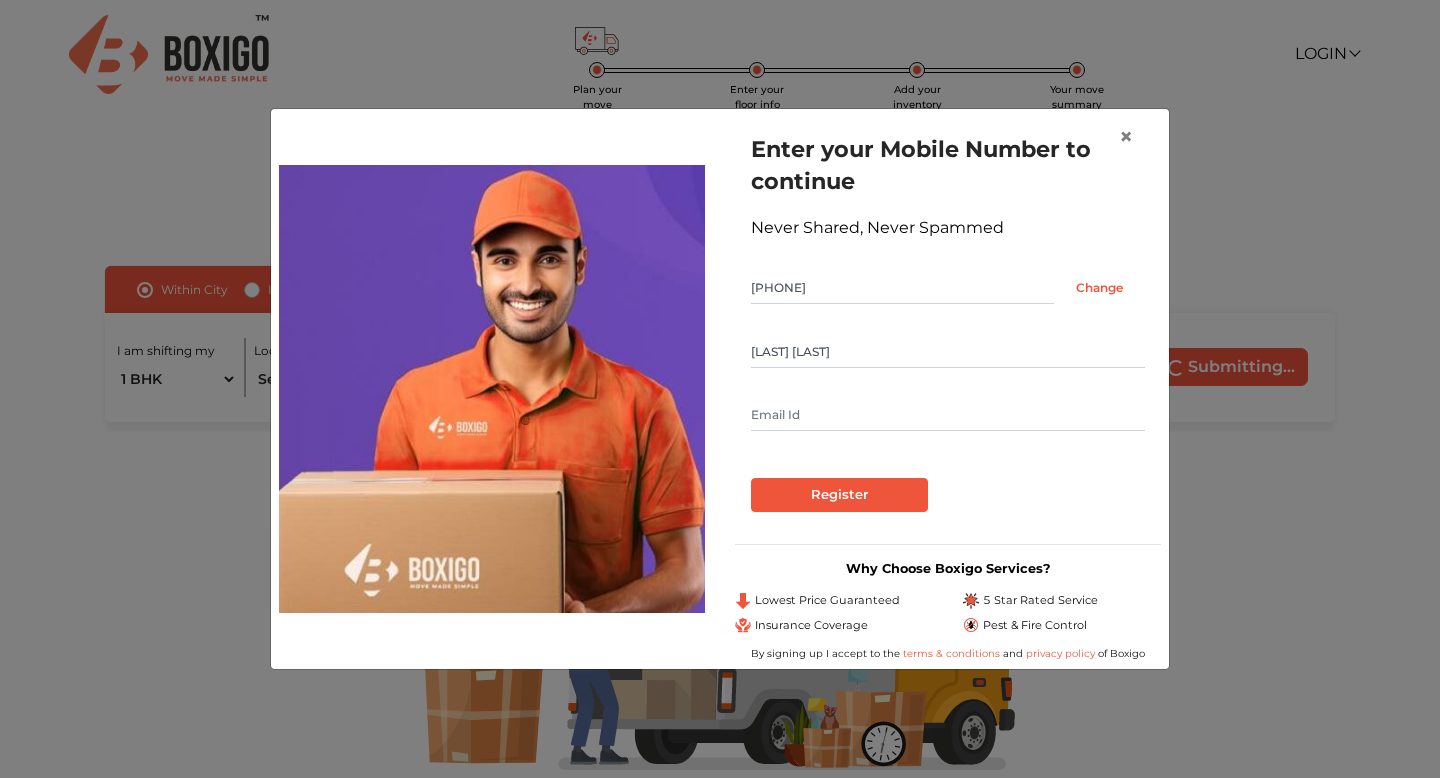 type on "Sourajit Das" 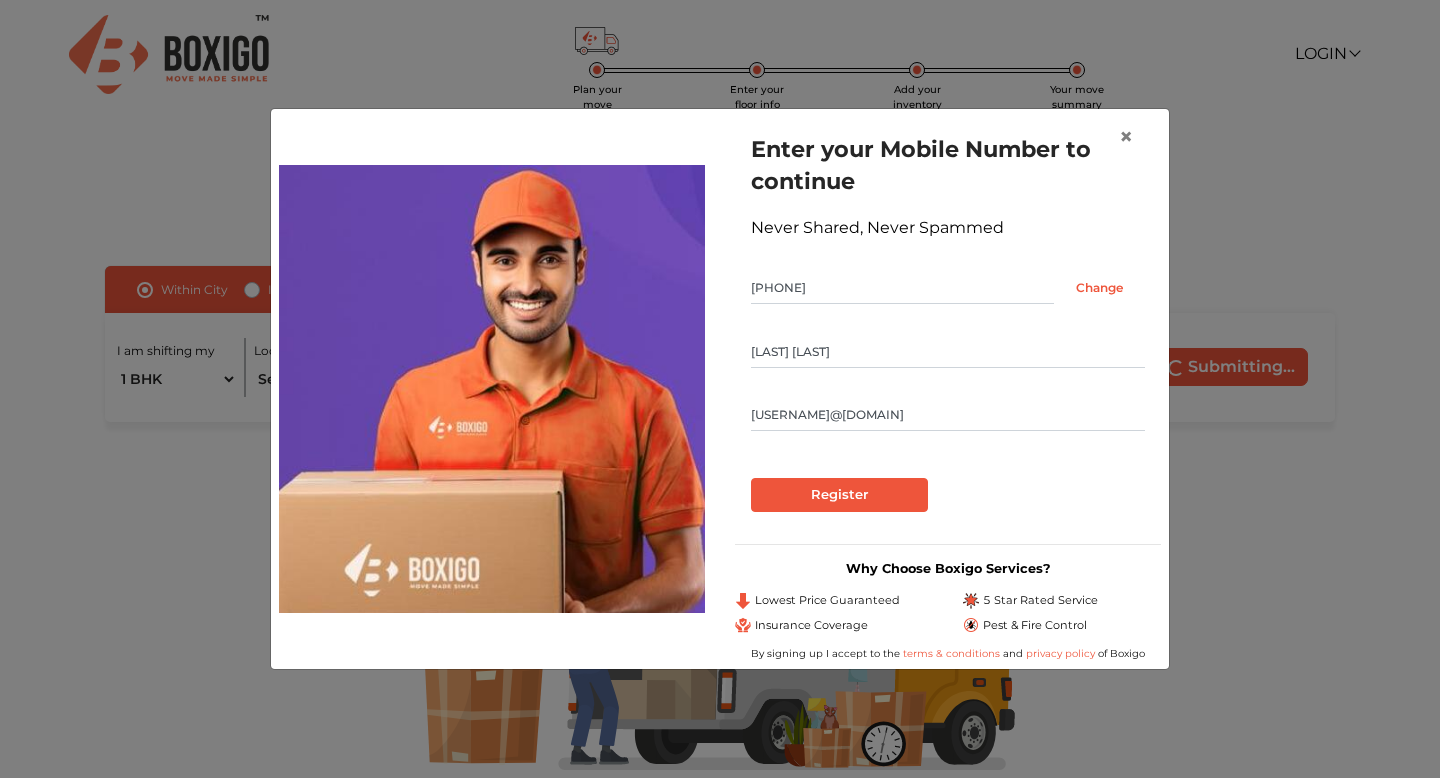 type on "sd.popeye95@gmail.com" 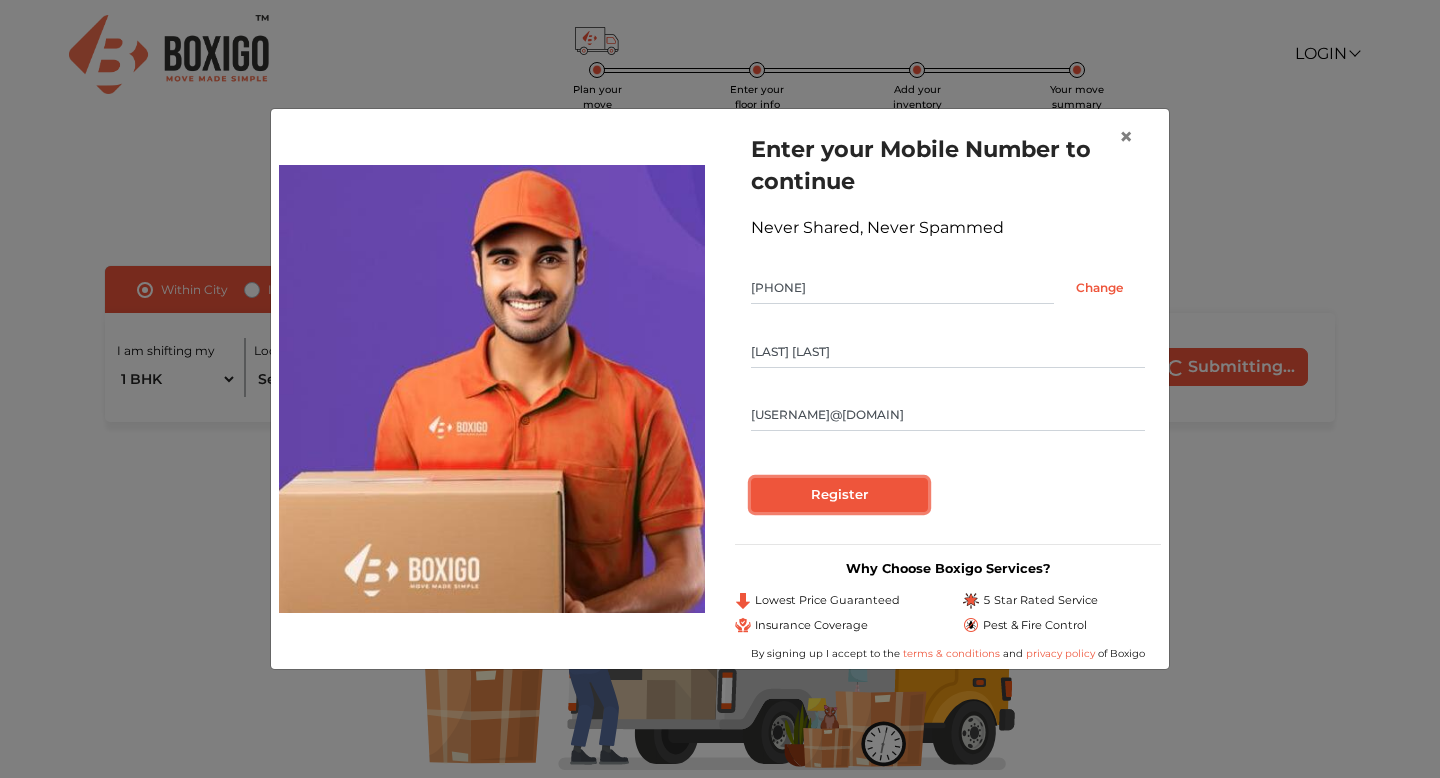 click on "Register" at bounding box center [839, 495] 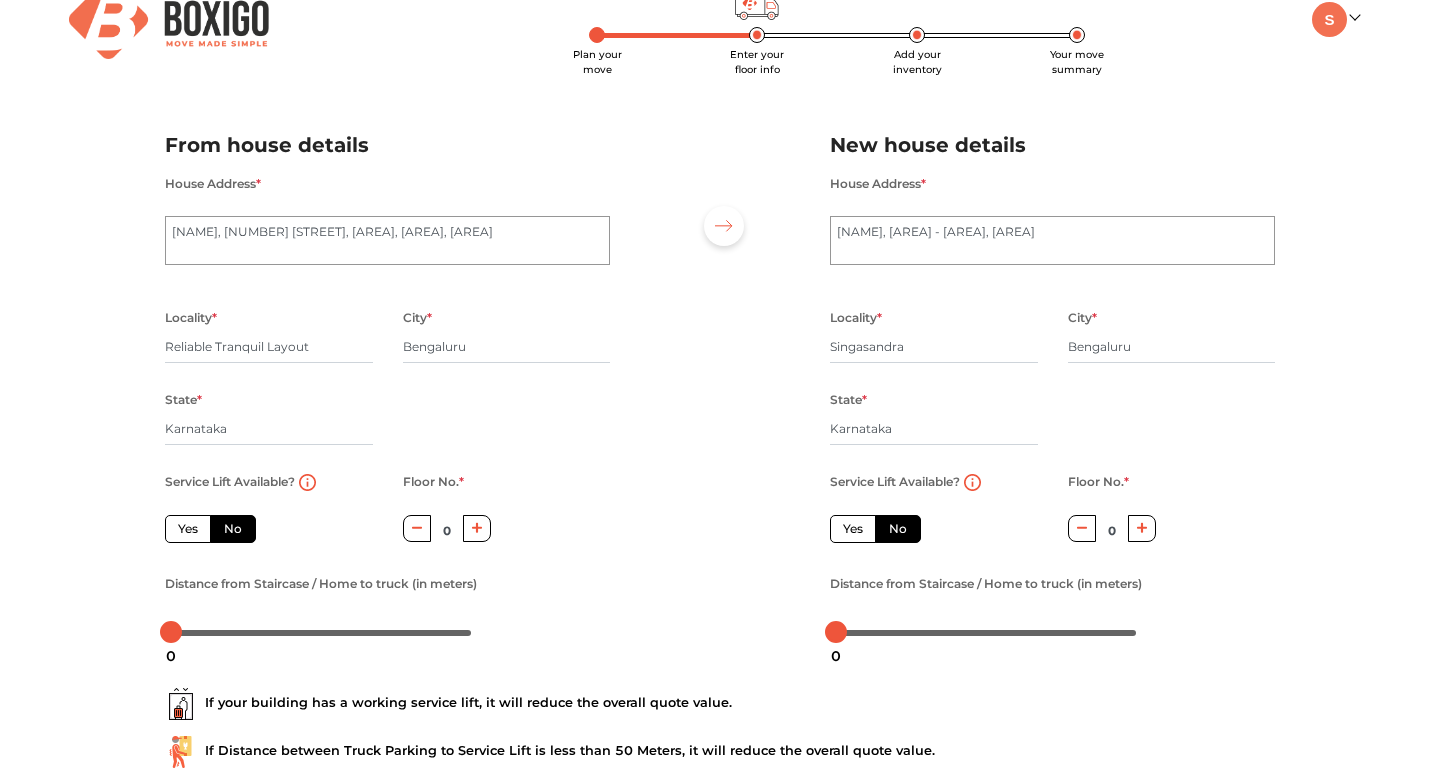 scroll, scrollTop: 39, scrollLeft: 0, axis: vertical 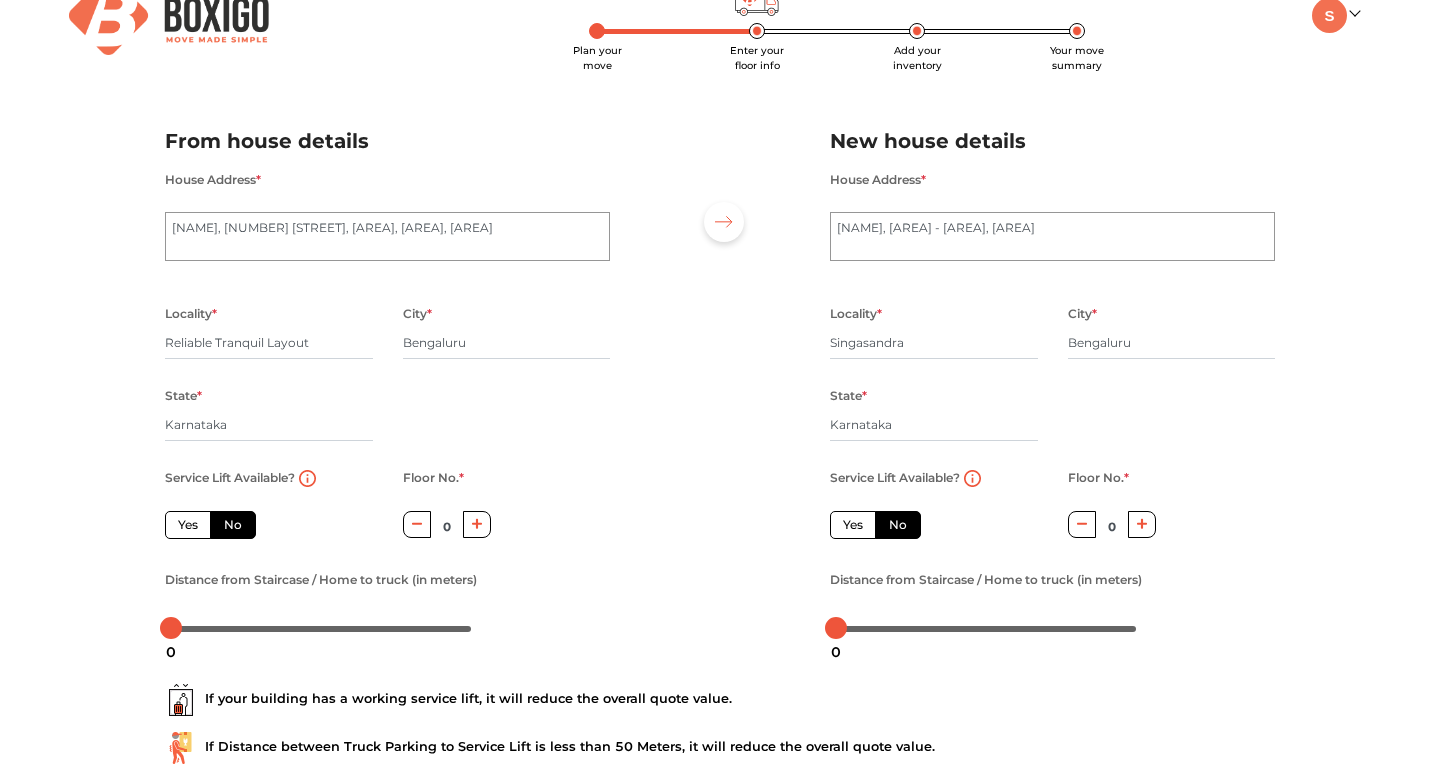 click on "Yes" at bounding box center (188, 525) 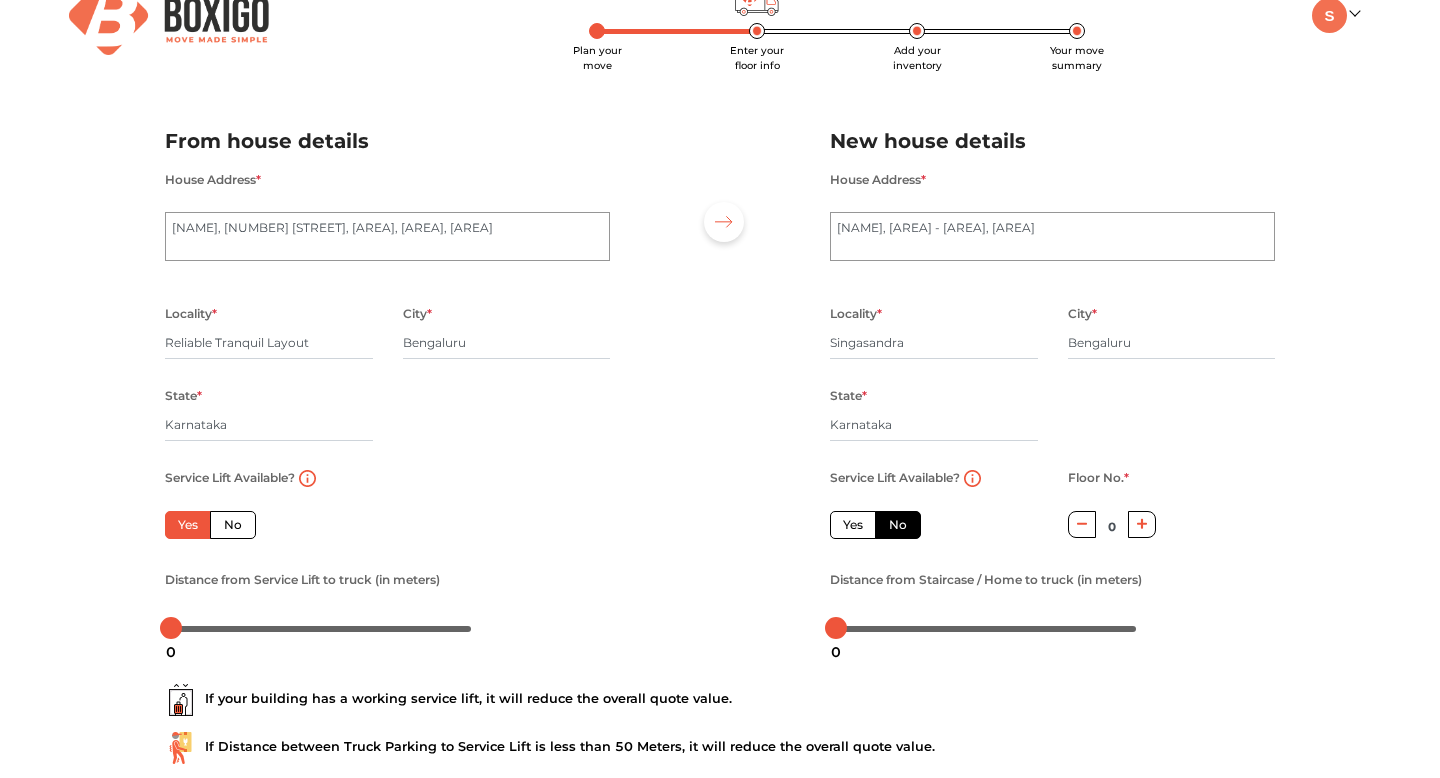 click on "No" at bounding box center (233, 525) 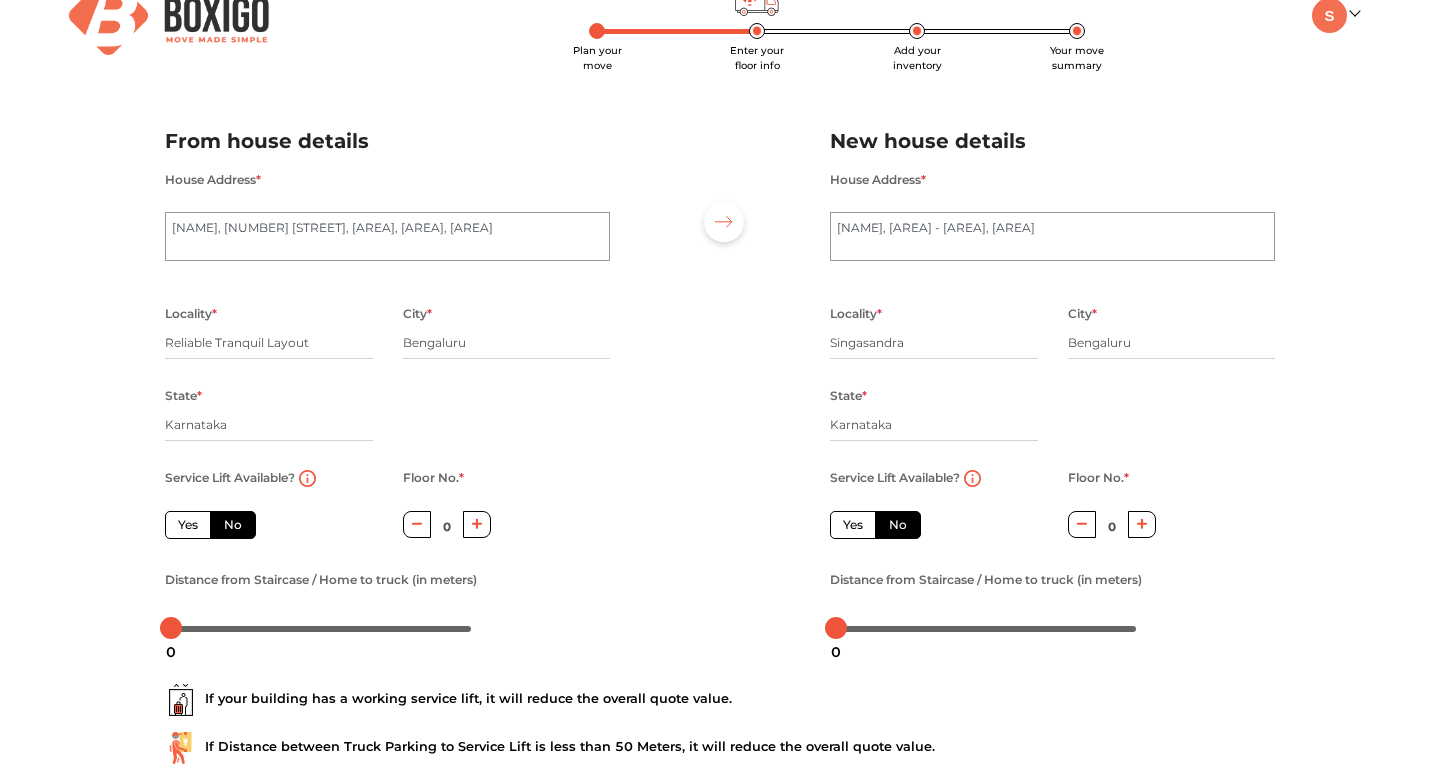 click on "Yes" at bounding box center [188, 525] 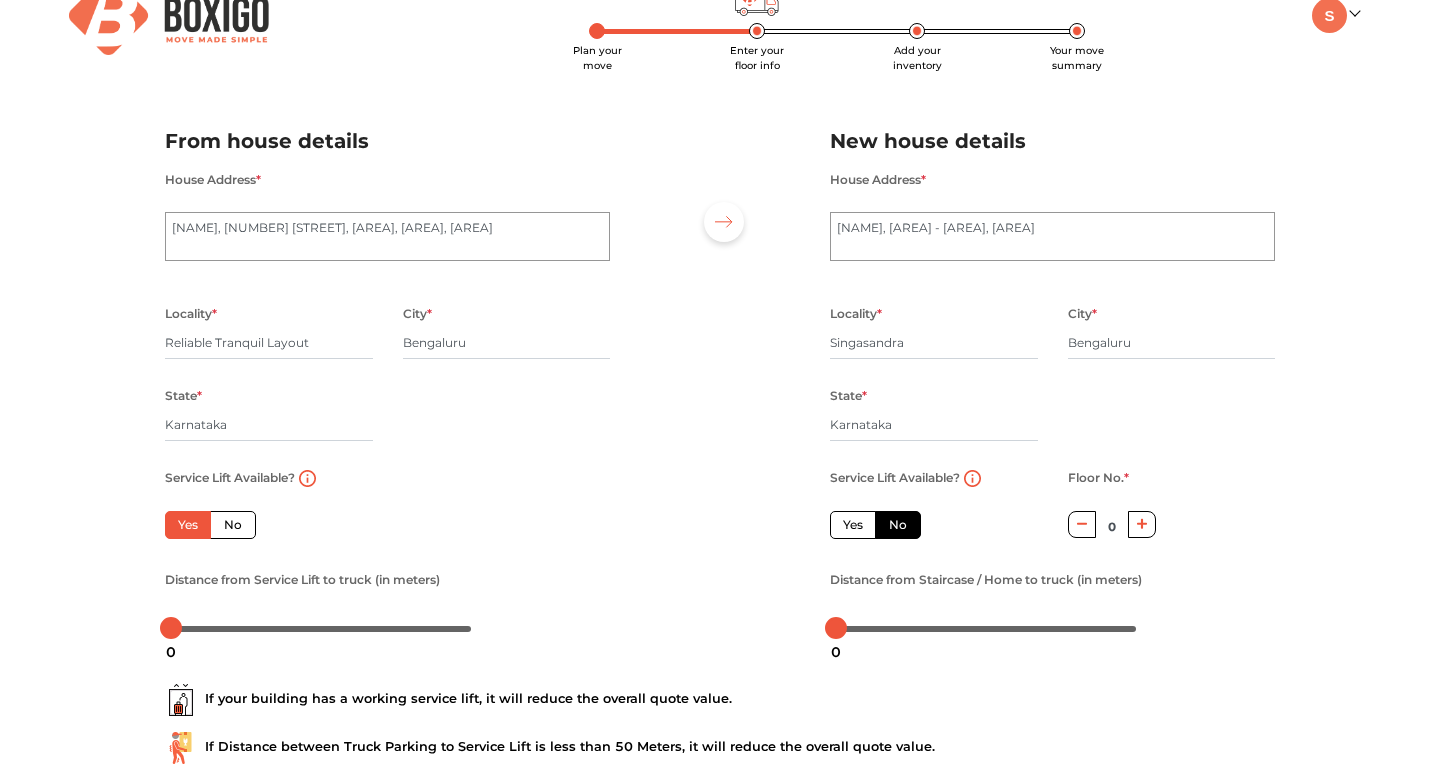 click on "Yes" at bounding box center [853, 525] 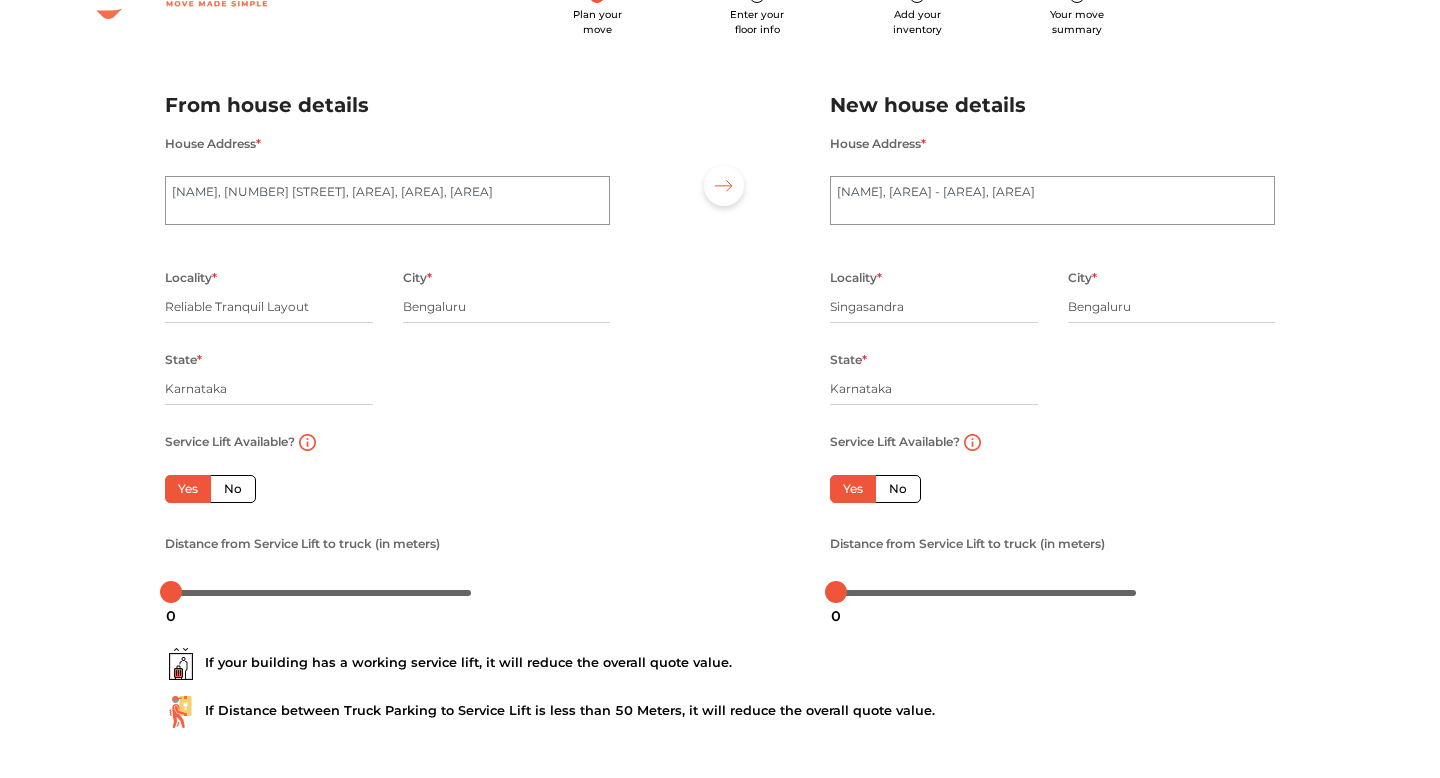 scroll, scrollTop: 171, scrollLeft: 0, axis: vertical 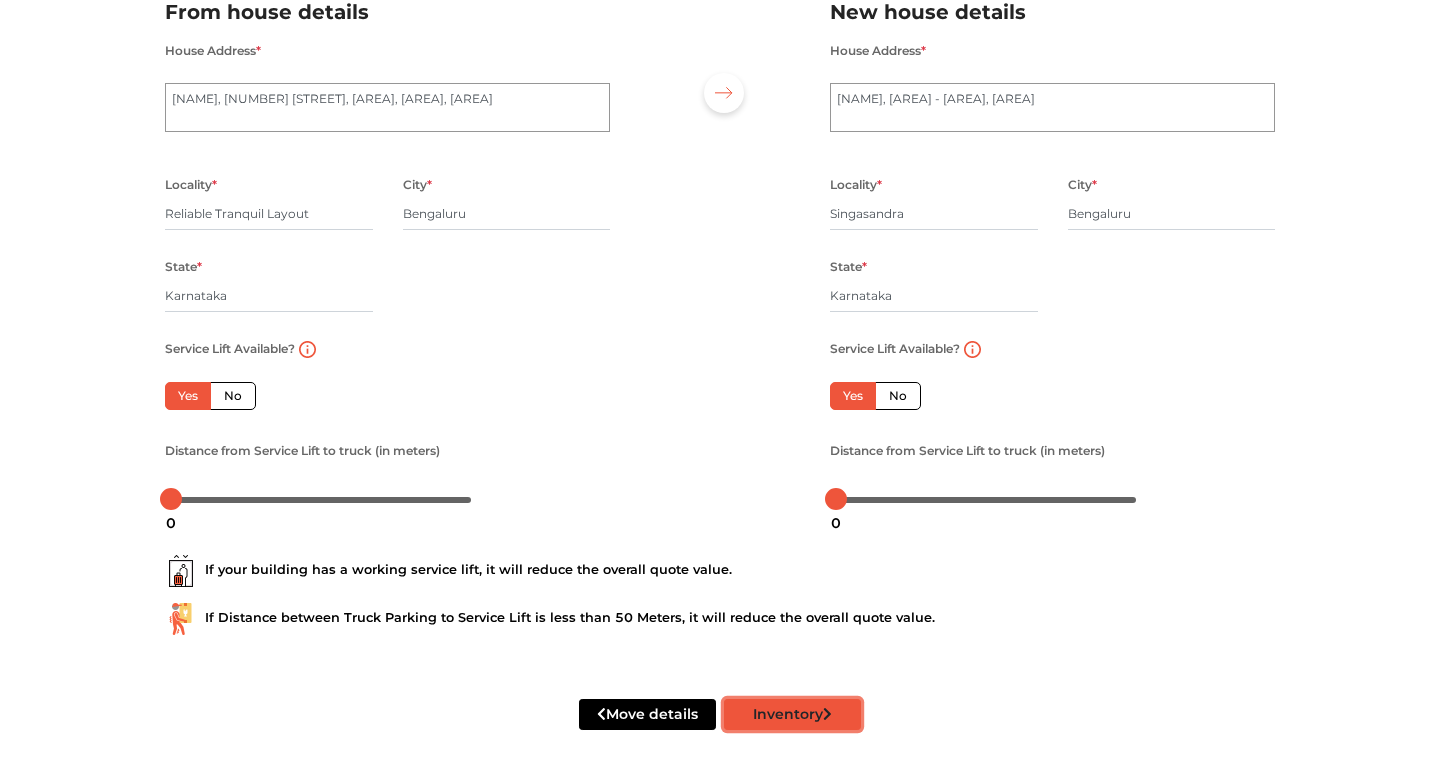 click on "Inventory" at bounding box center (792, 714) 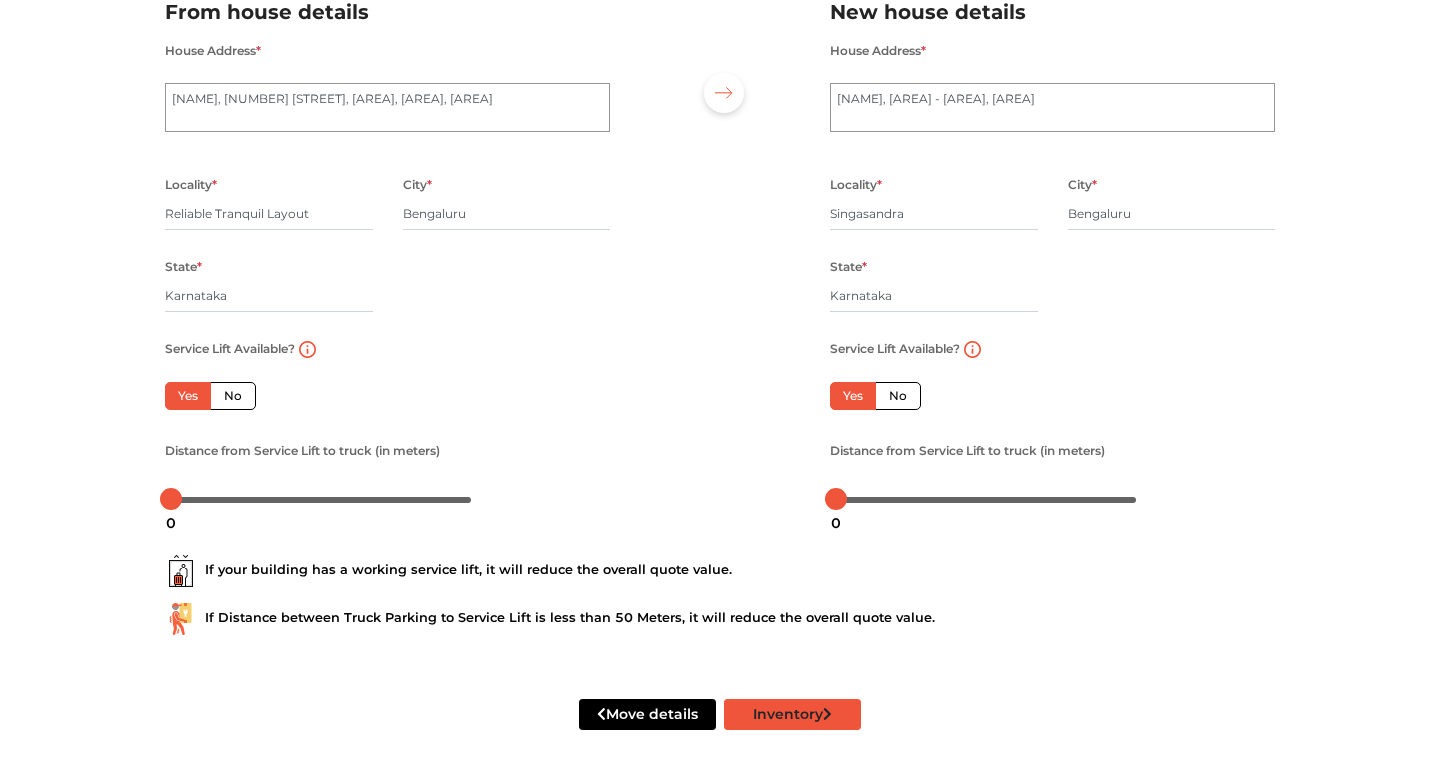 scroll, scrollTop: 0, scrollLeft: 0, axis: both 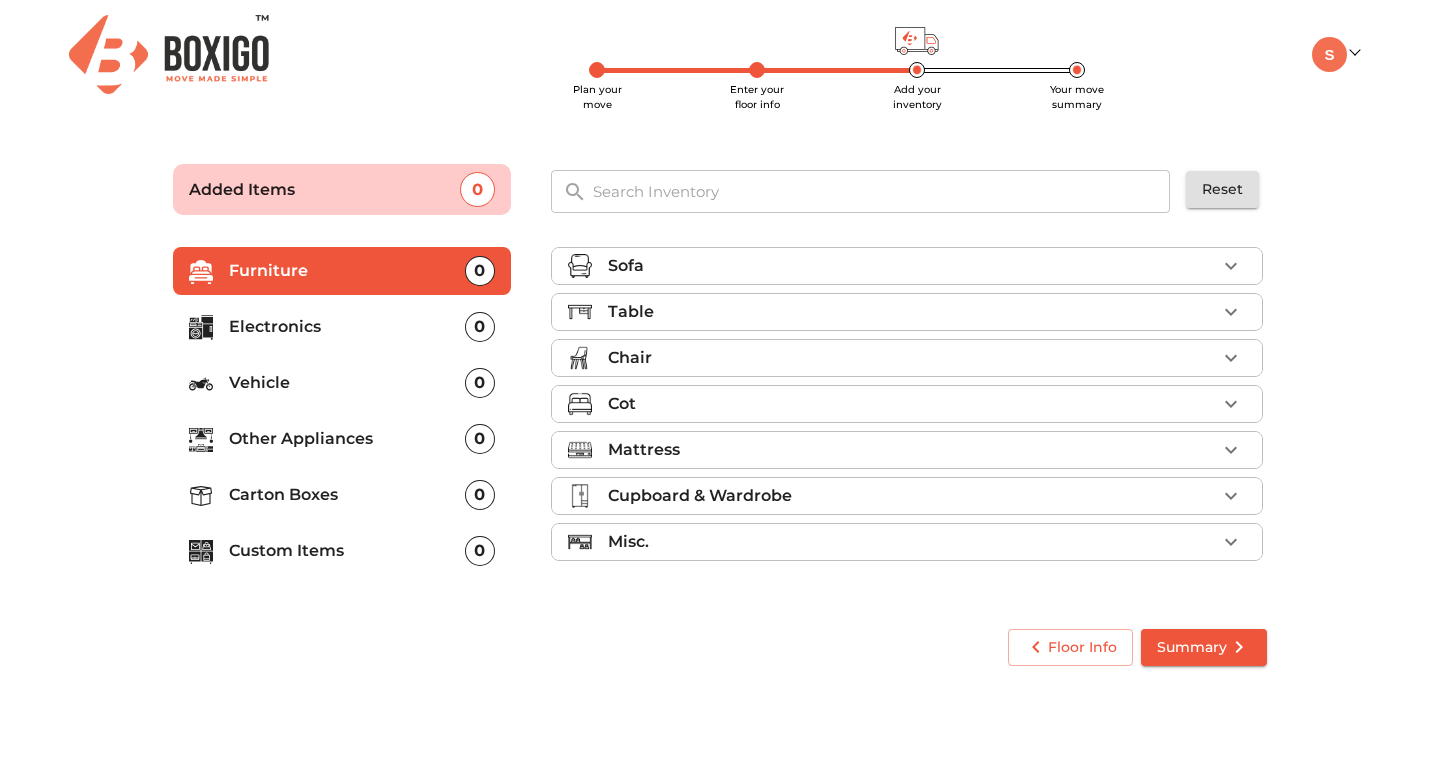 click on "Sofa" at bounding box center [912, 266] 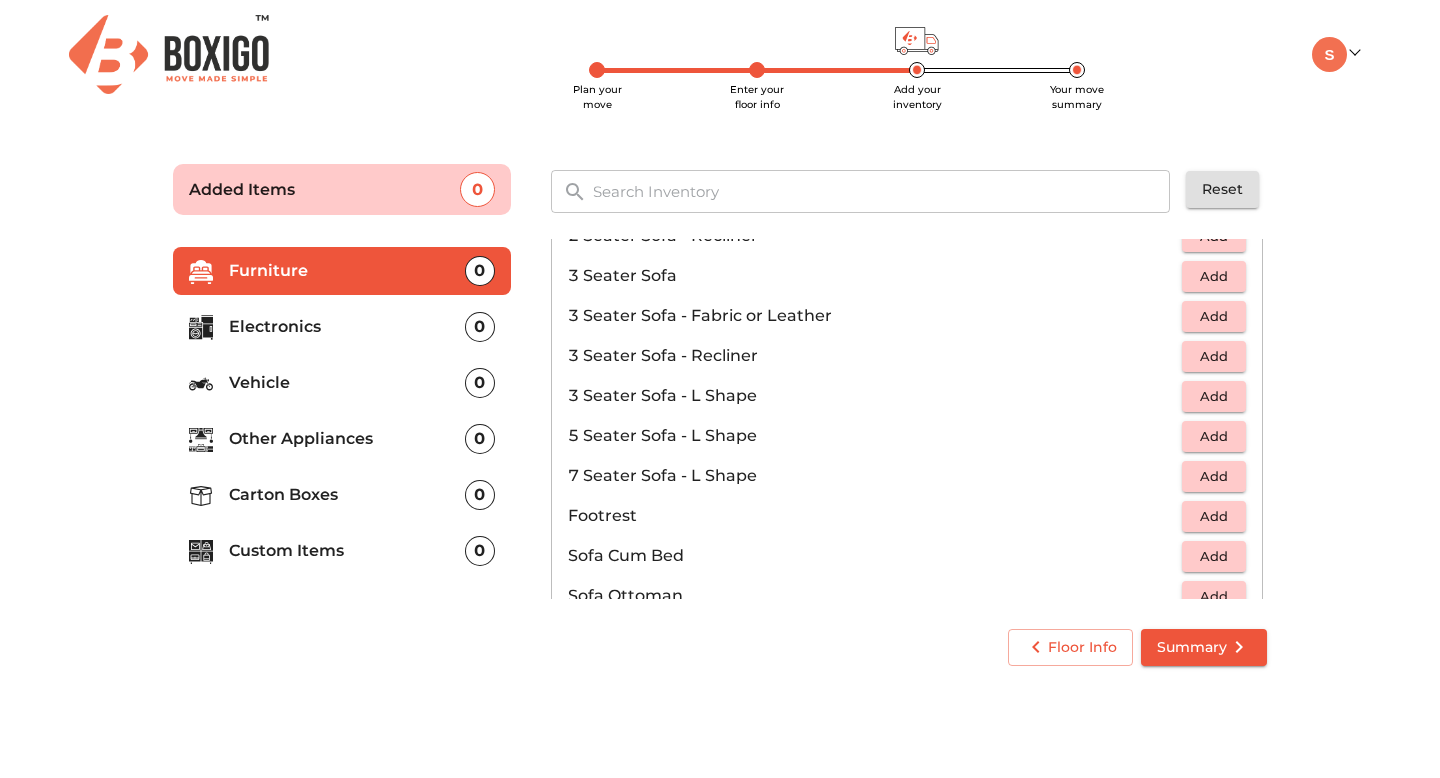 scroll, scrollTop: 275, scrollLeft: 0, axis: vertical 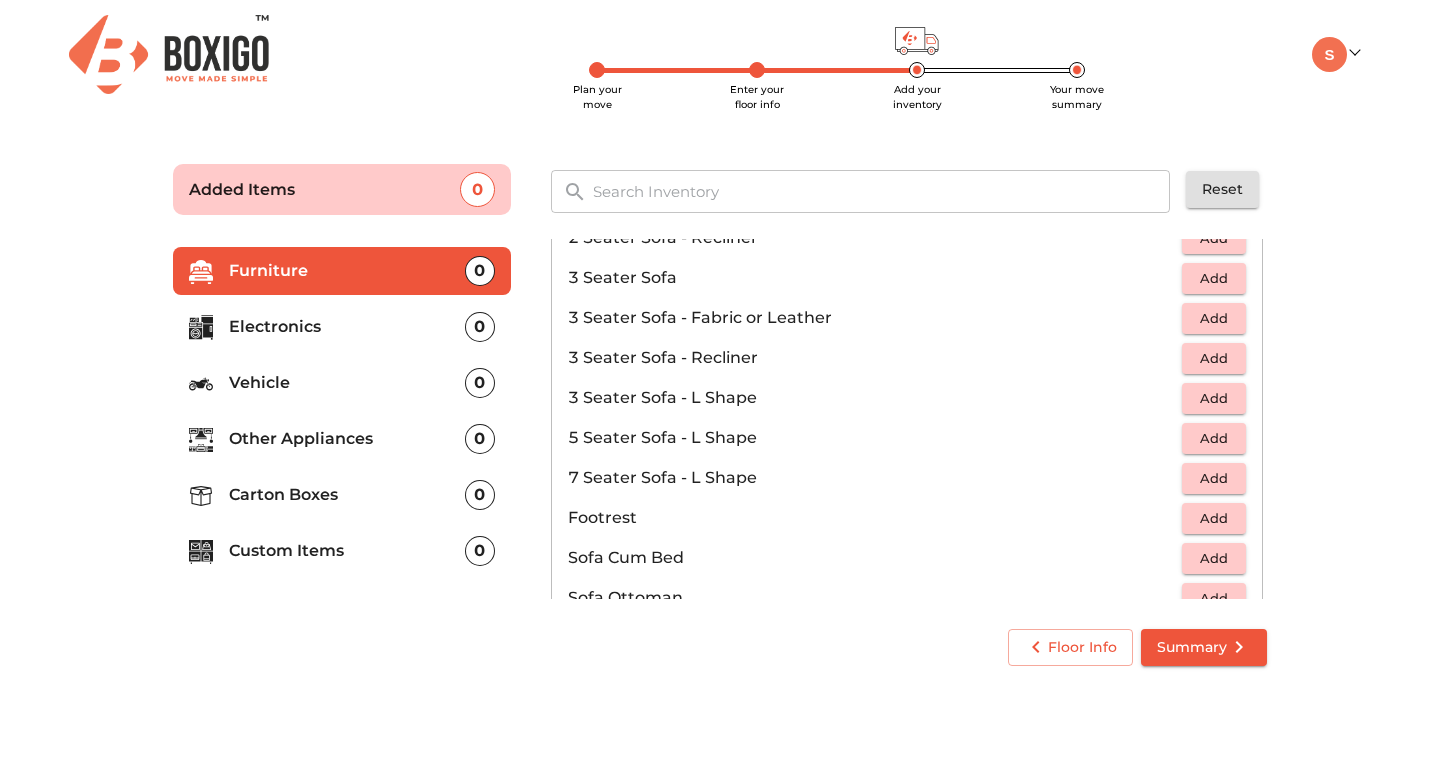 click on "Add" at bounding box center (1214, 438) 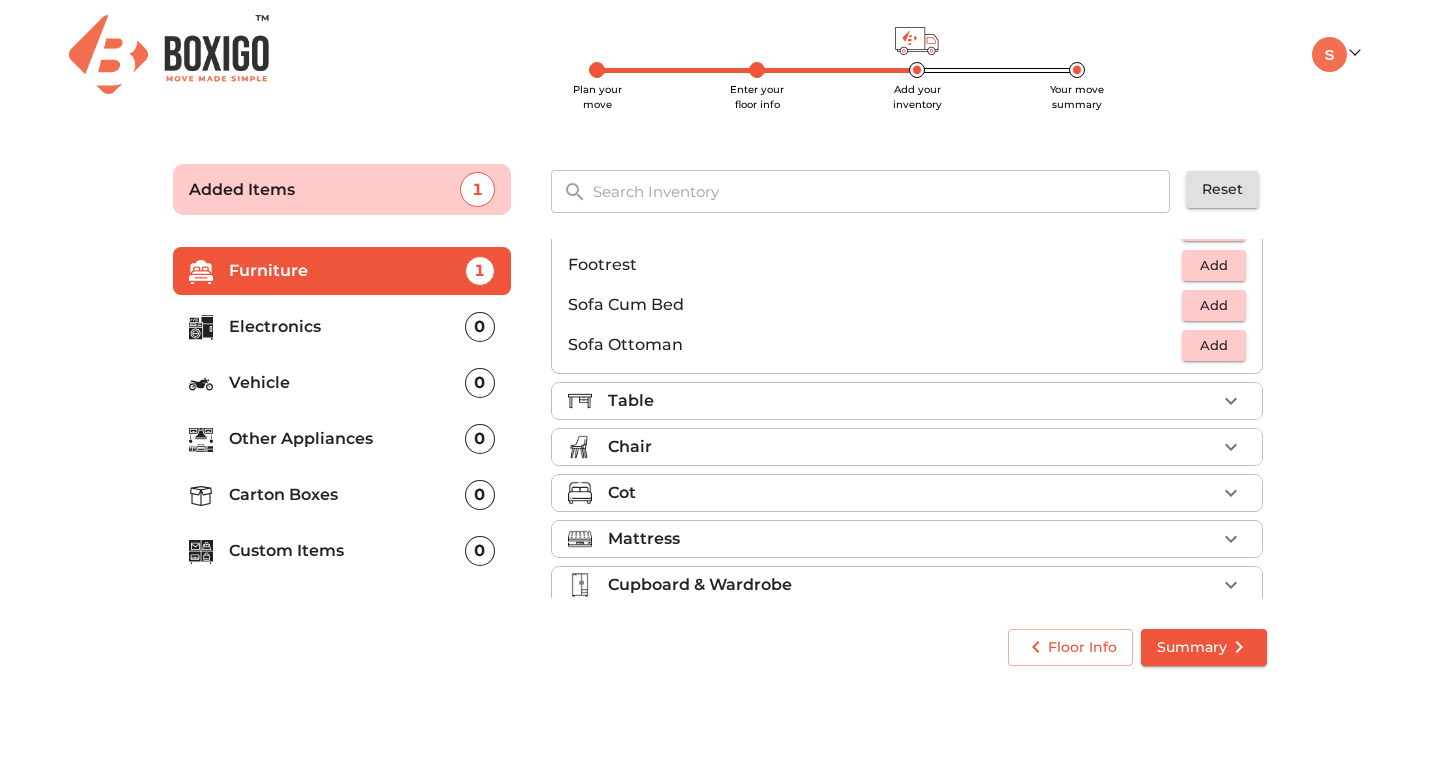 scroll, scrollTop: 595, scrollLeft: 0, axis: vertical 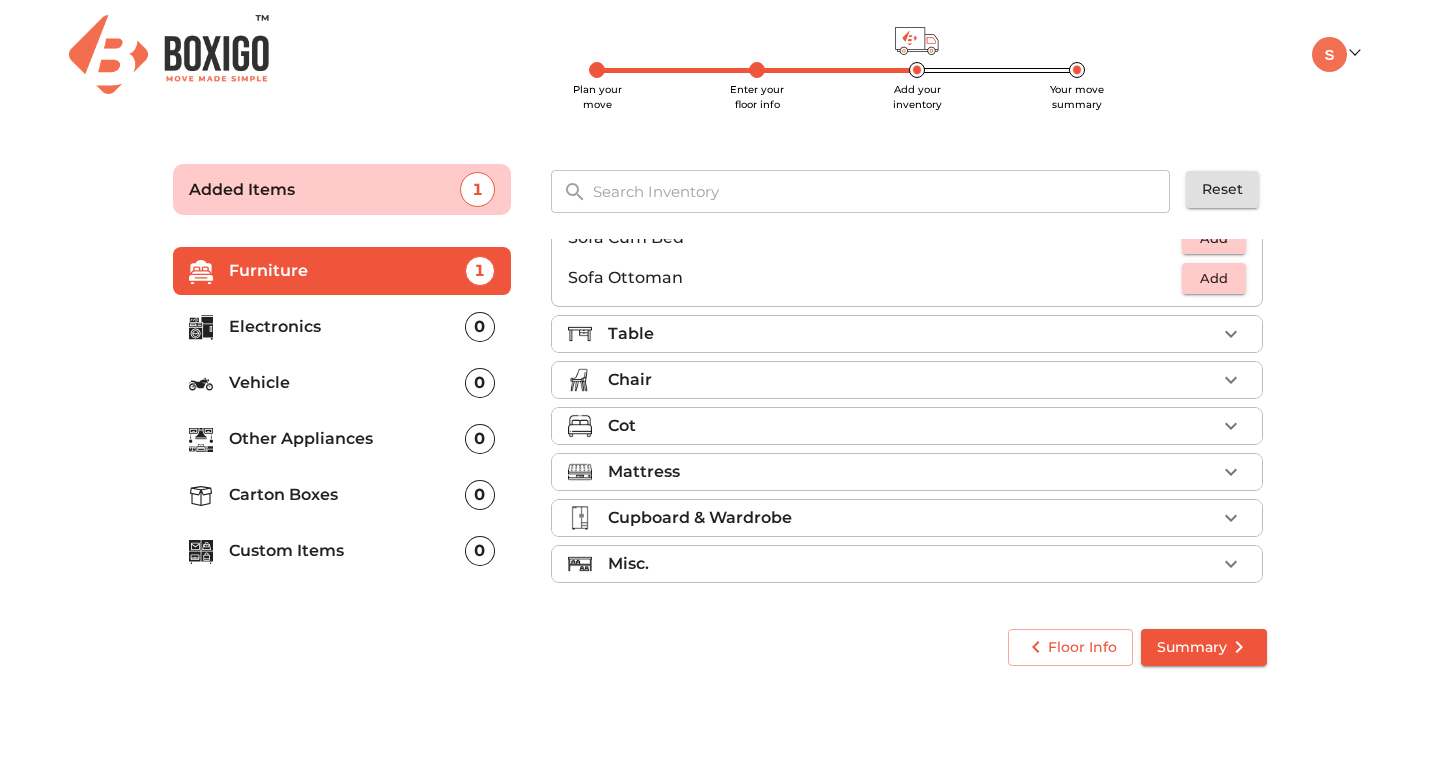 click on "Table" at bounding box center [912, 334] 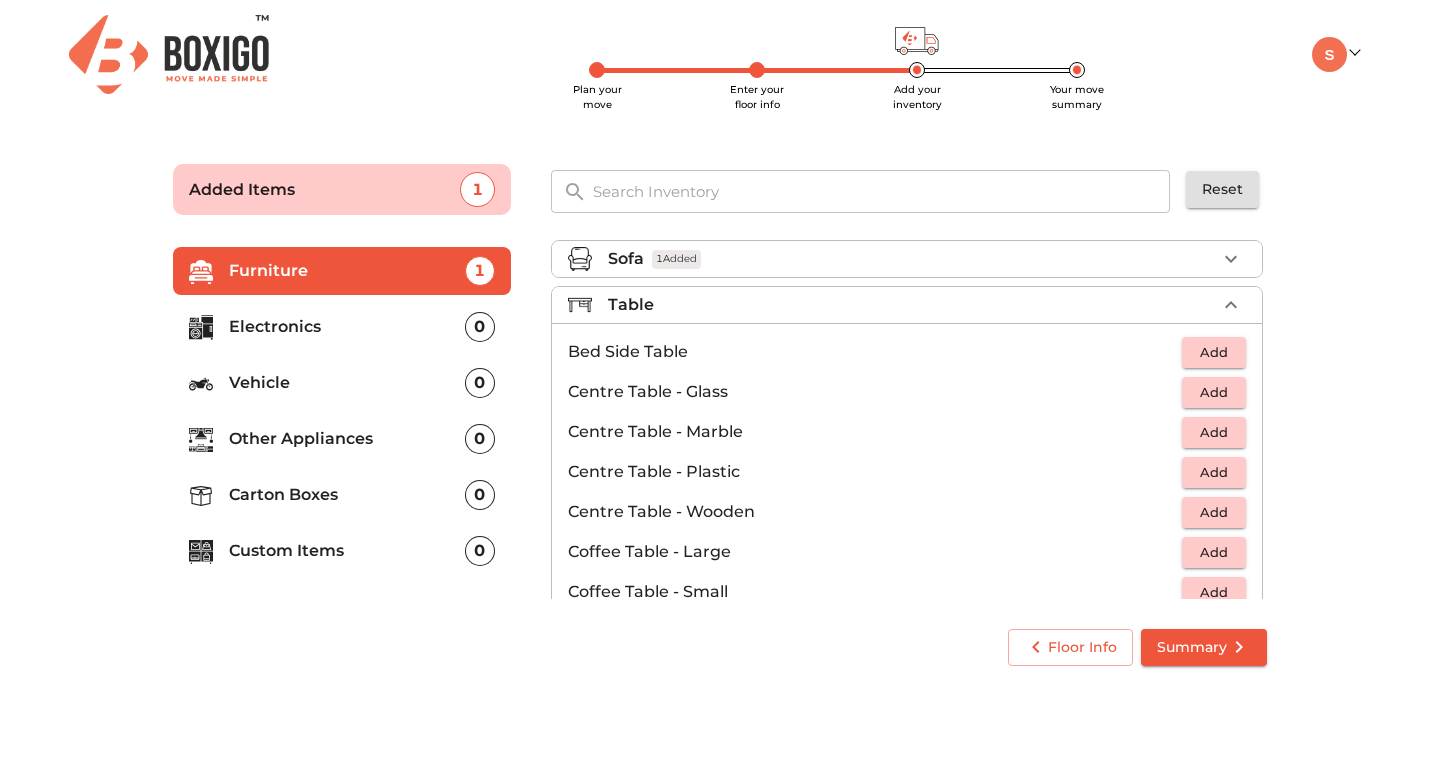 scroll, scrollTop: 8, scrollLeft: 0, axis: vertical 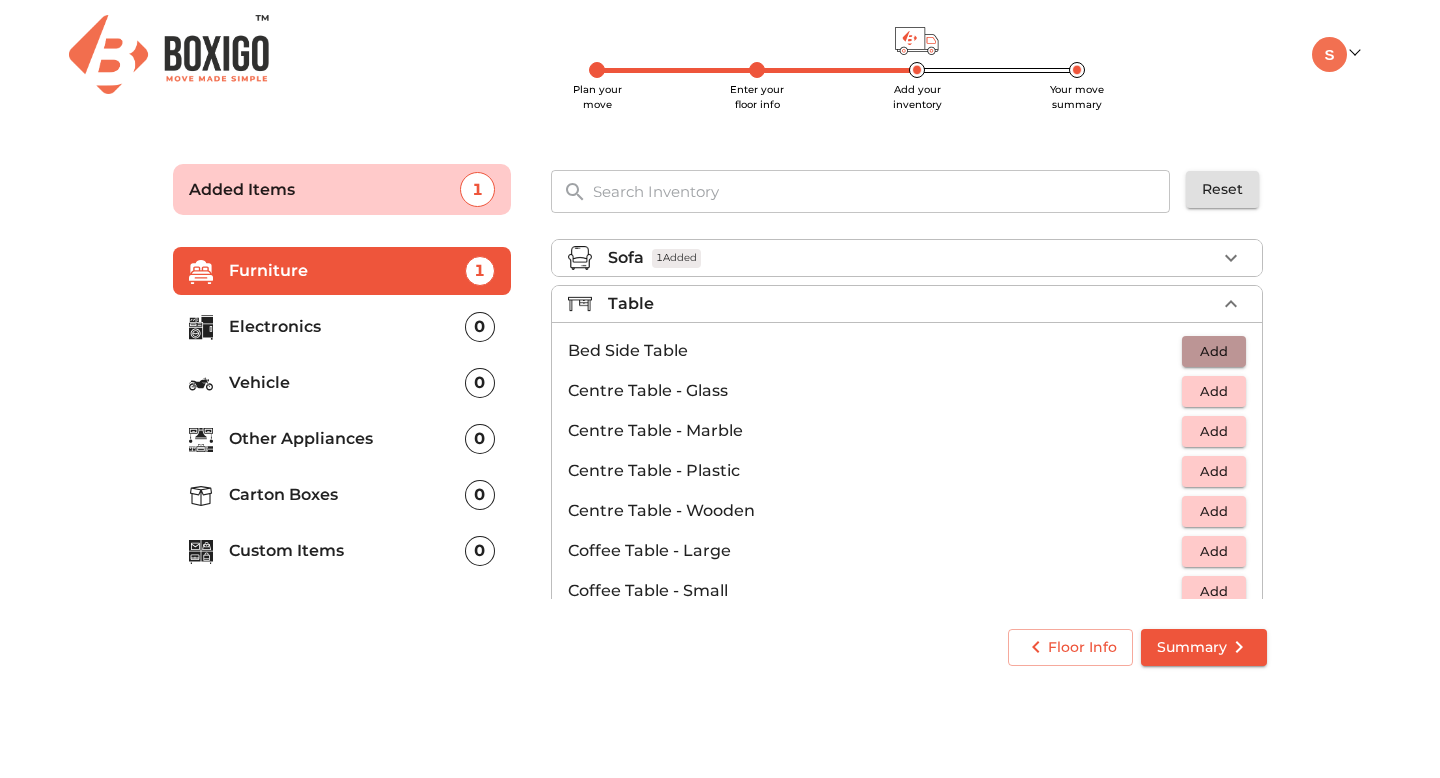 click on "Add" at bounding box center [1214, 351] 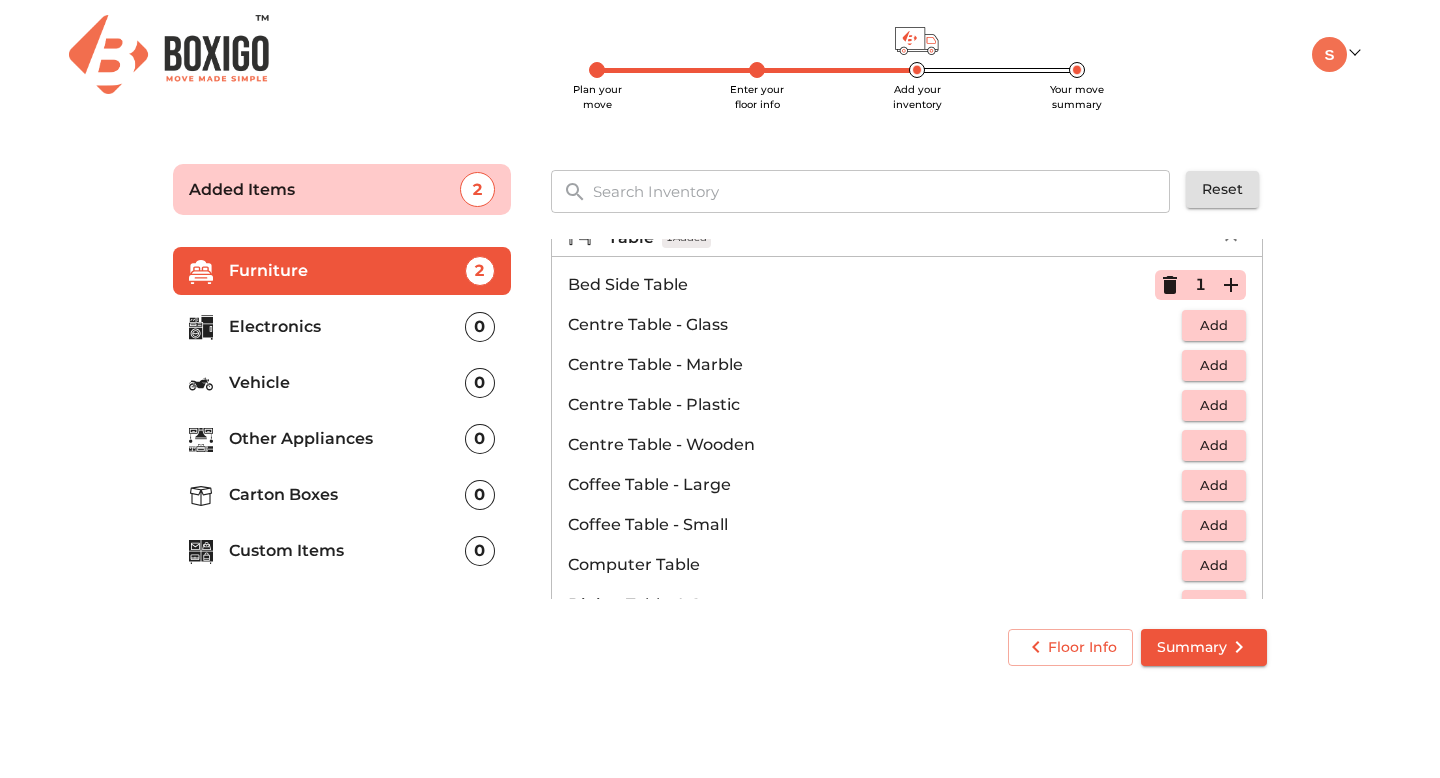 scroll, scrollTop: 81, scrollLeft: 0, axis: vertical 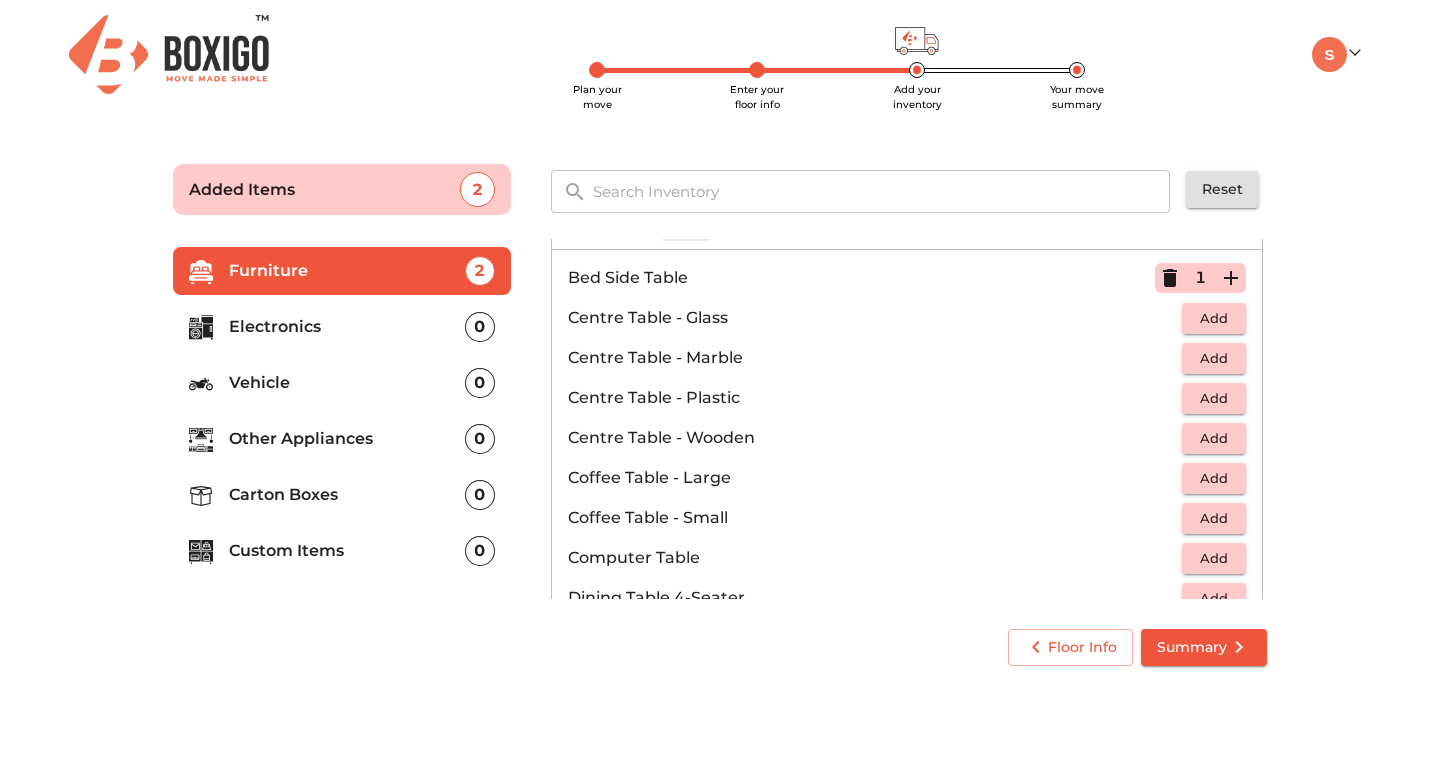 click on "Add" at bounding box center (1214, 478) 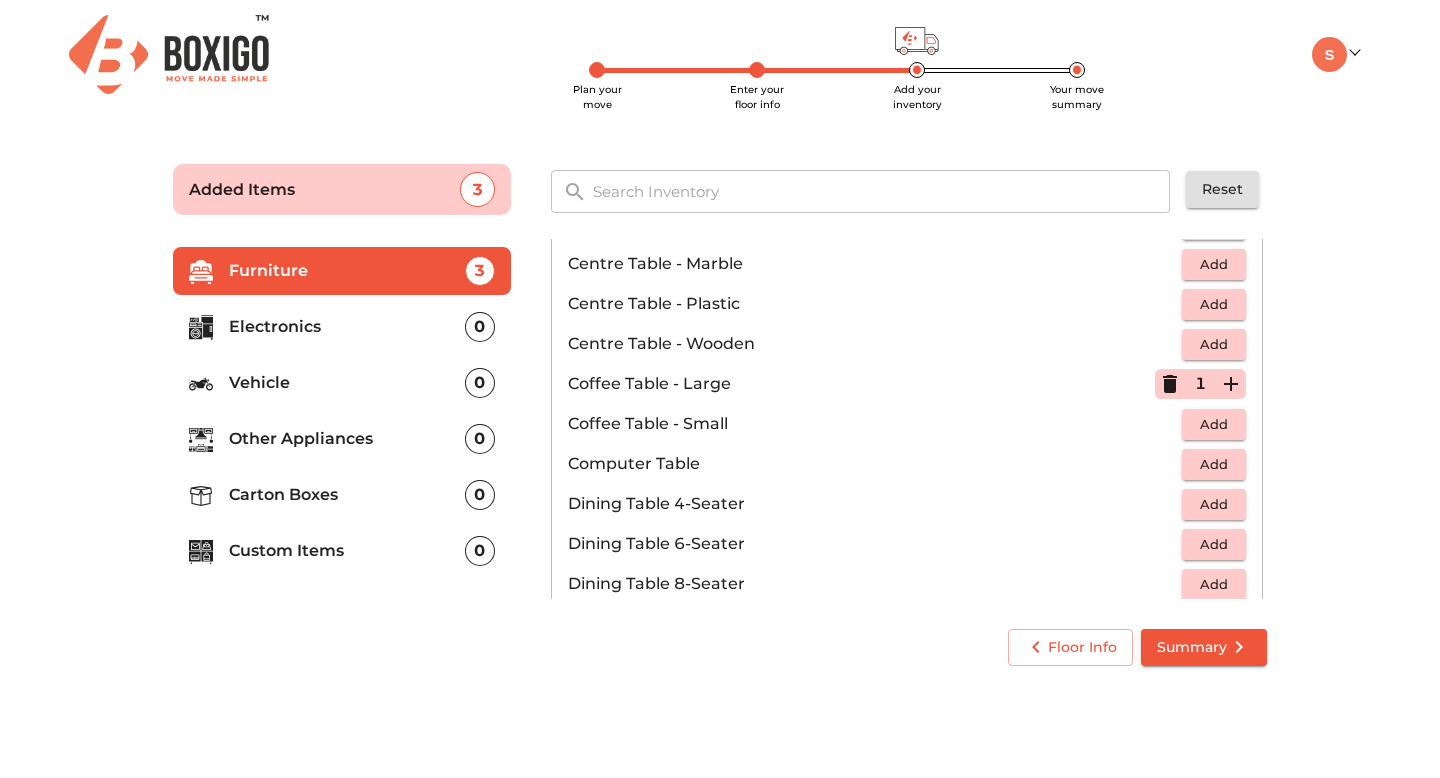 scroll, scrollTop: 255, scrollLeft: 0, axis: vertical 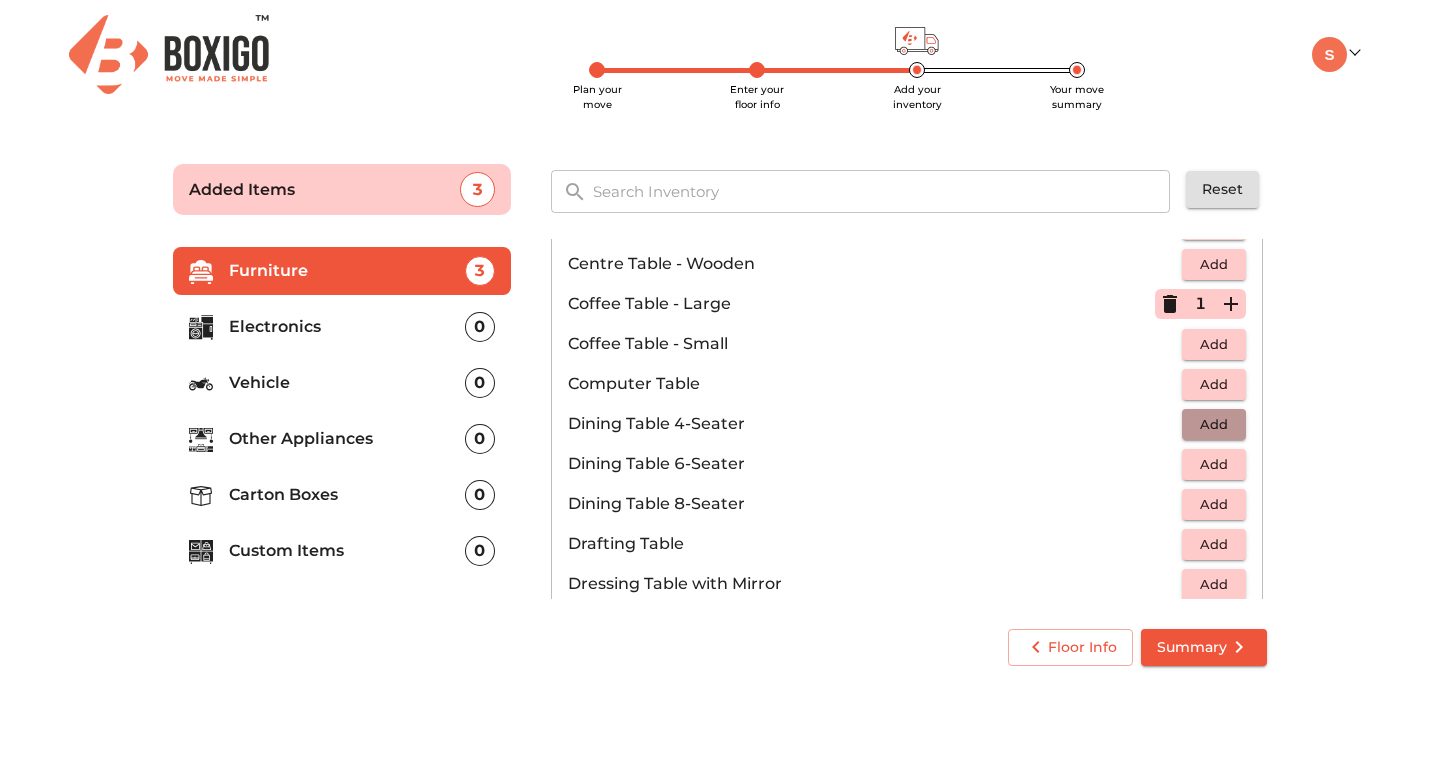 click on "Add" at bounding box center (1214, 424) 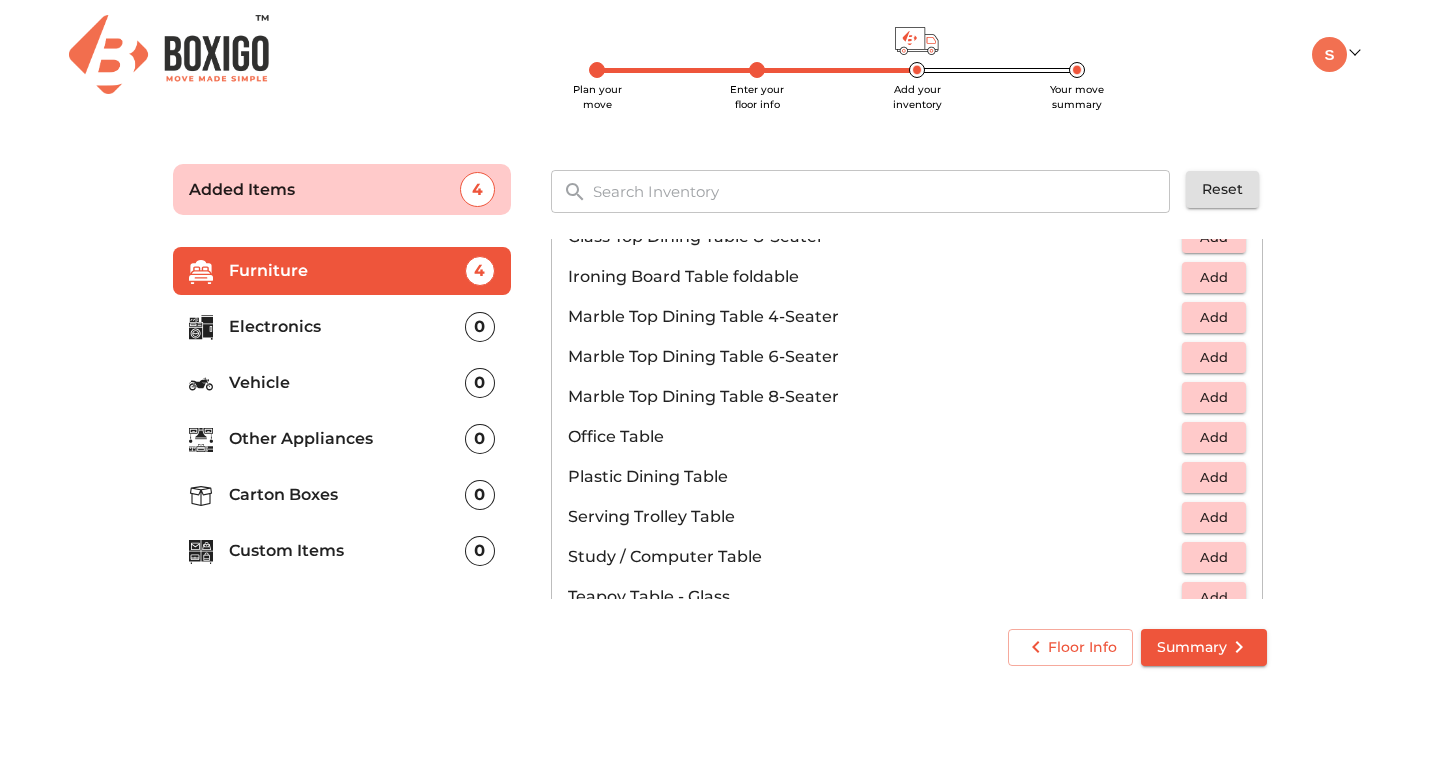 scroll, scrollTop: 919, scrollLeft: 0, axis: vertical 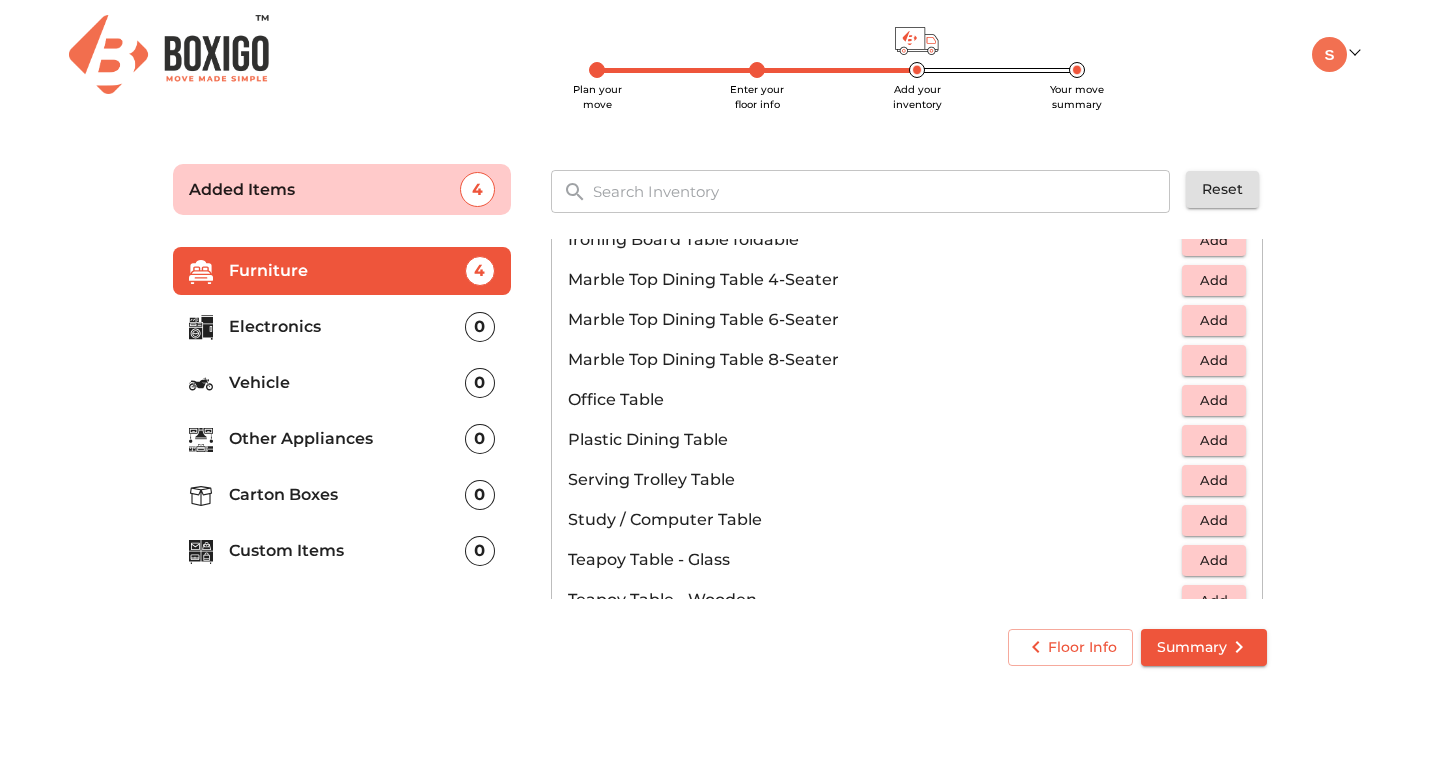 click on "Add" at bounding box center (1214, 520) 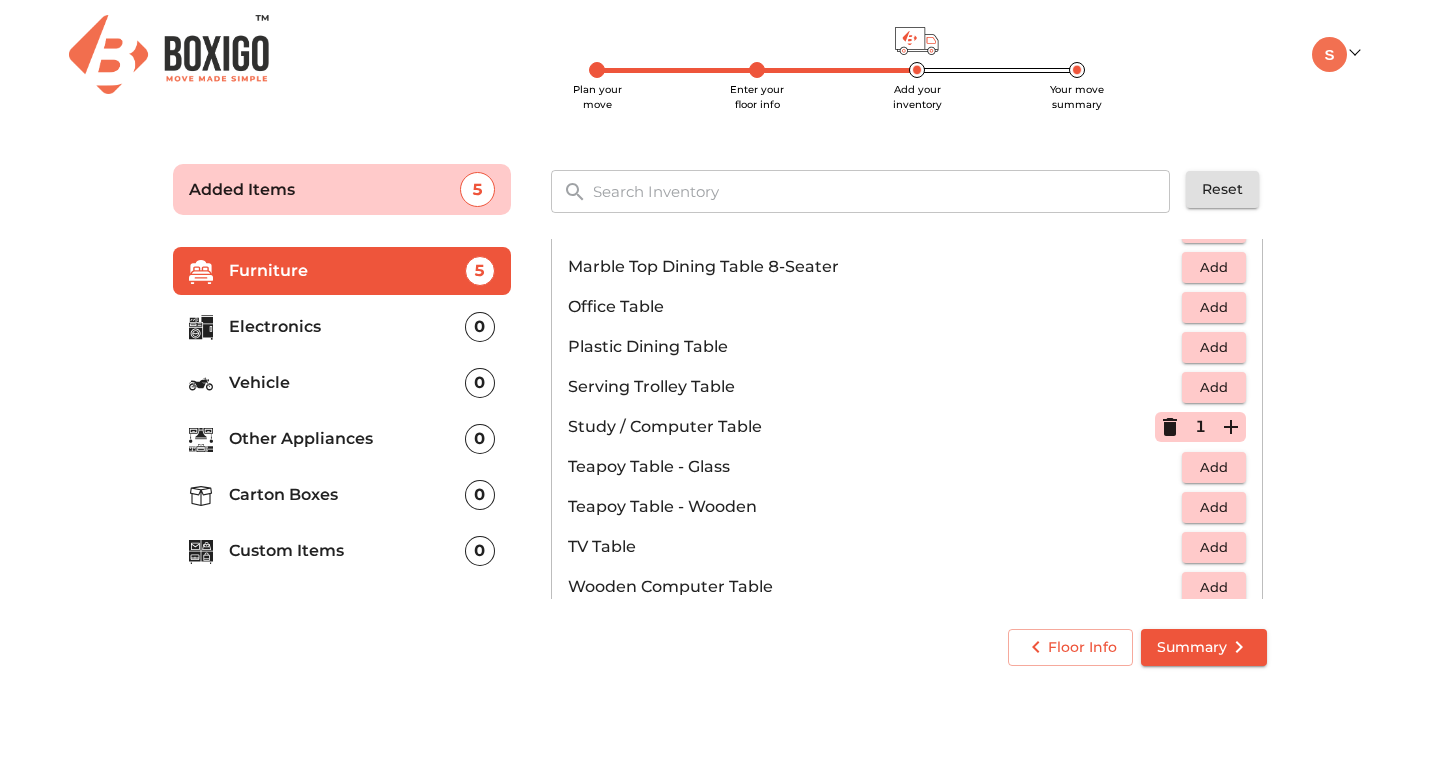 scroll, scrollTop: 1114, scrollLeft: 0, axis: vertical 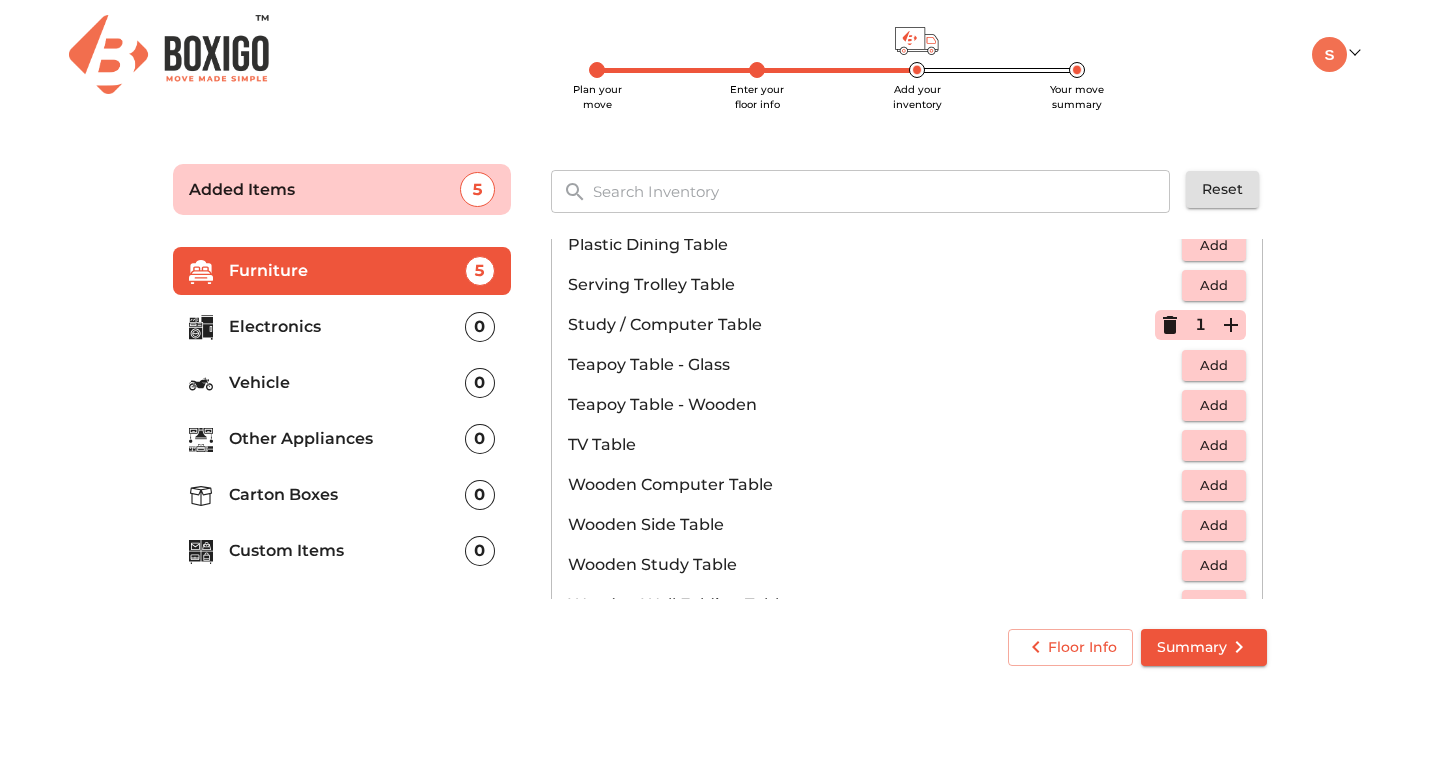 click on "Add" at bounding box center (1214, 445) 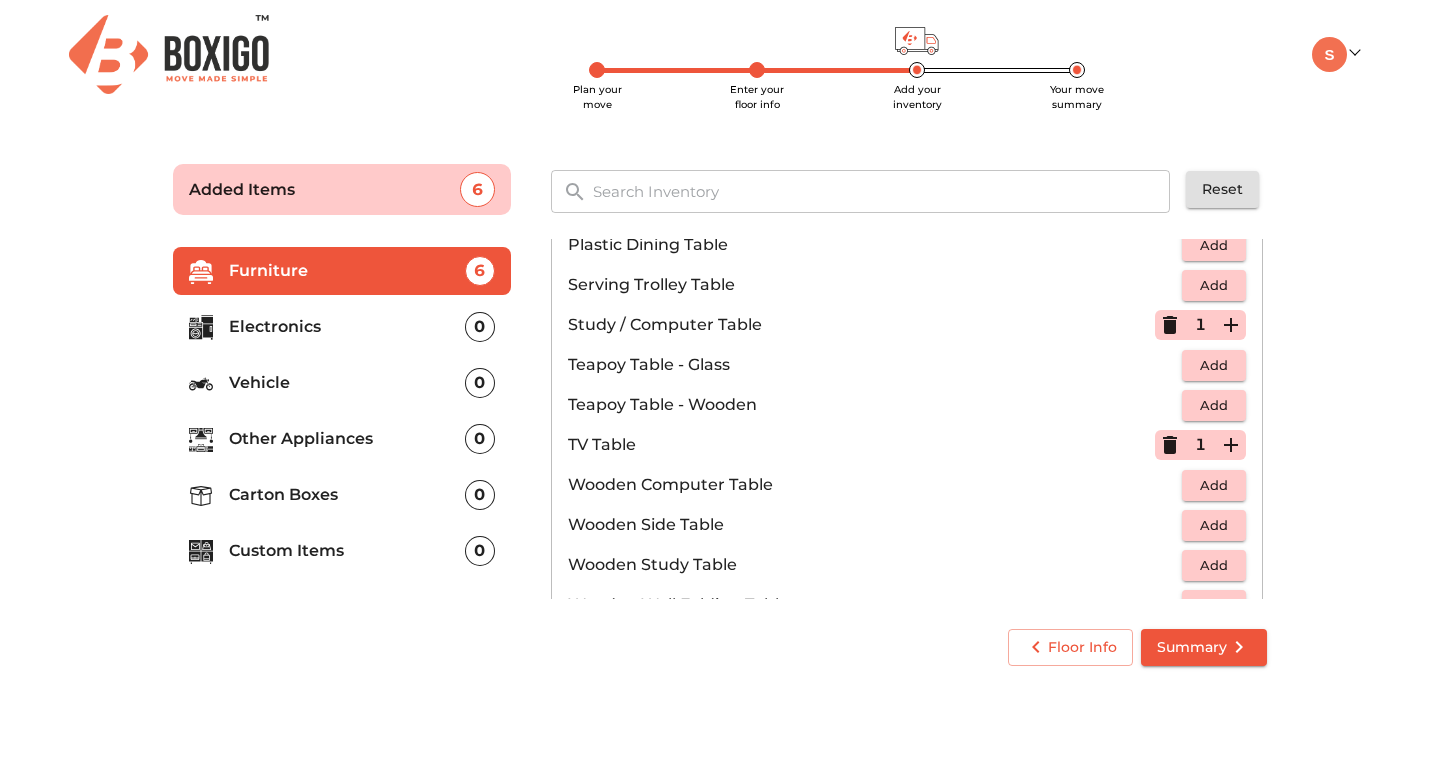 scroll, scrollTop: 1214, scrollLeft: 0, axis: vertical 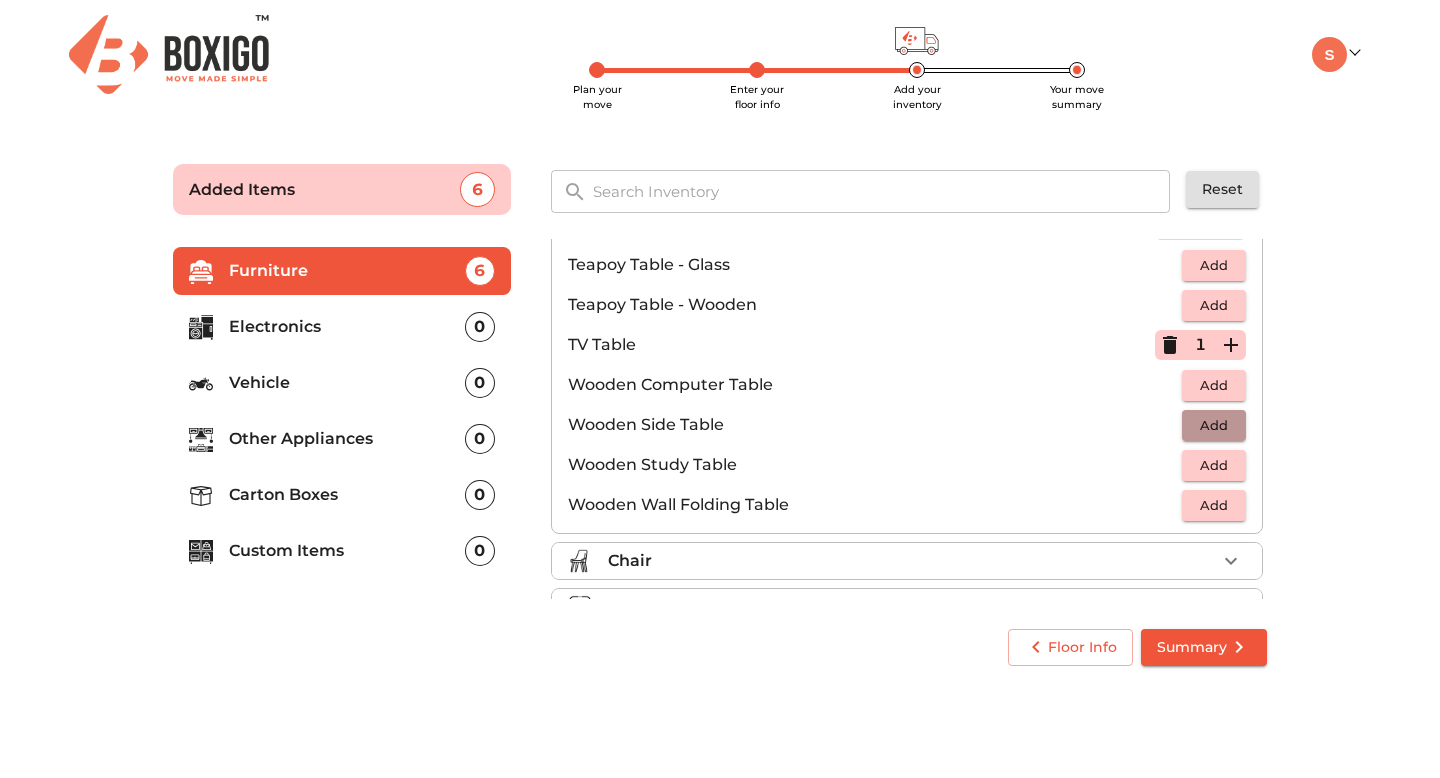 click on "Add" at bounding box center [1214, 425] 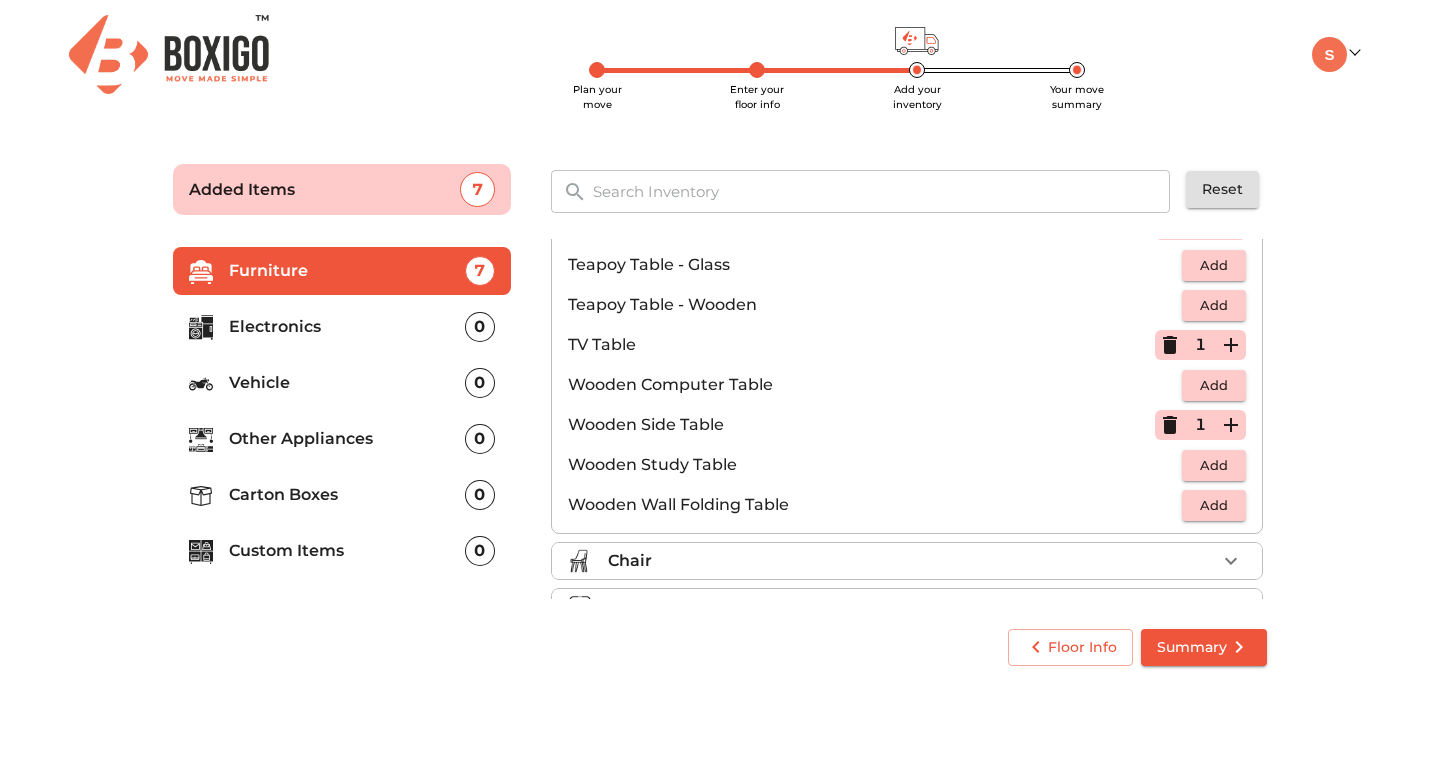 click 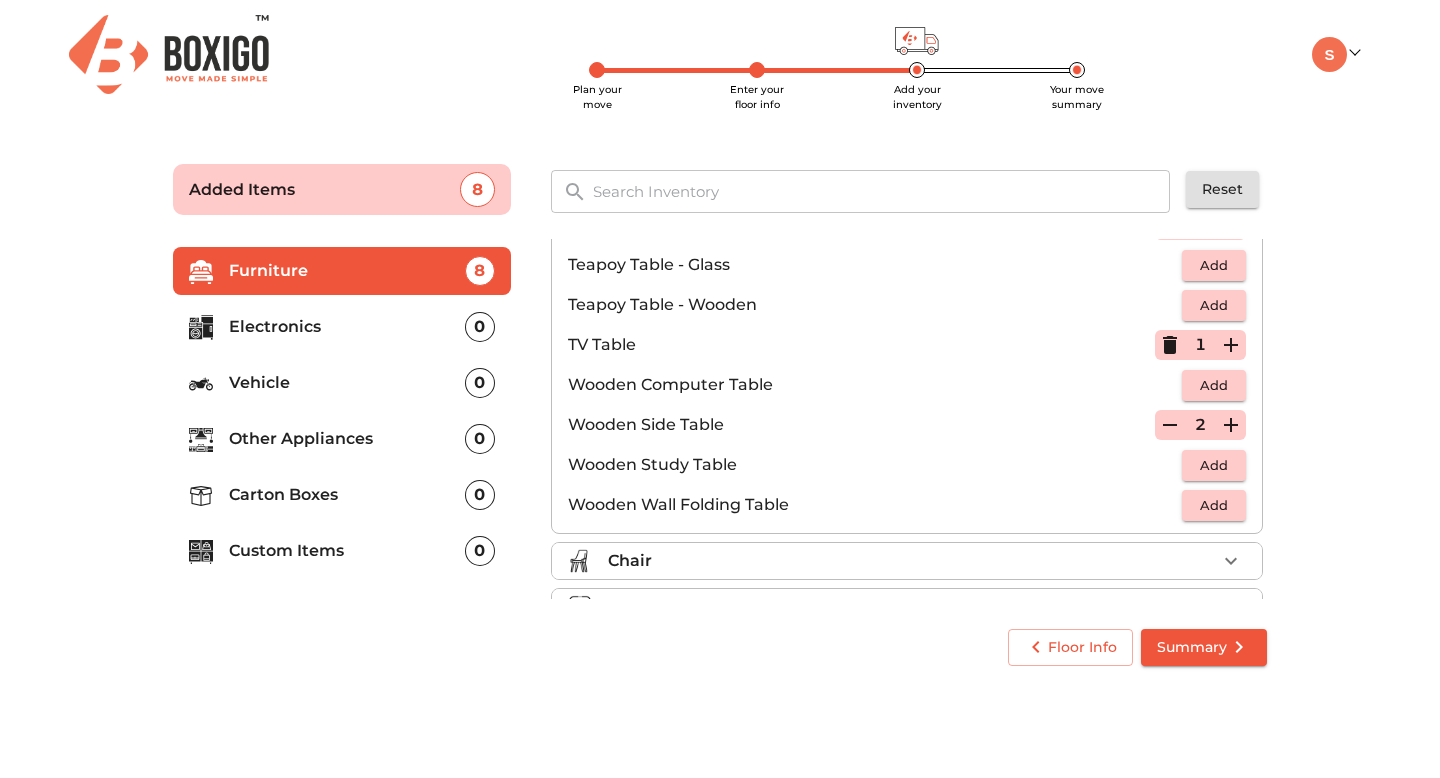click on "Add" at bounding box center [1214, 465] 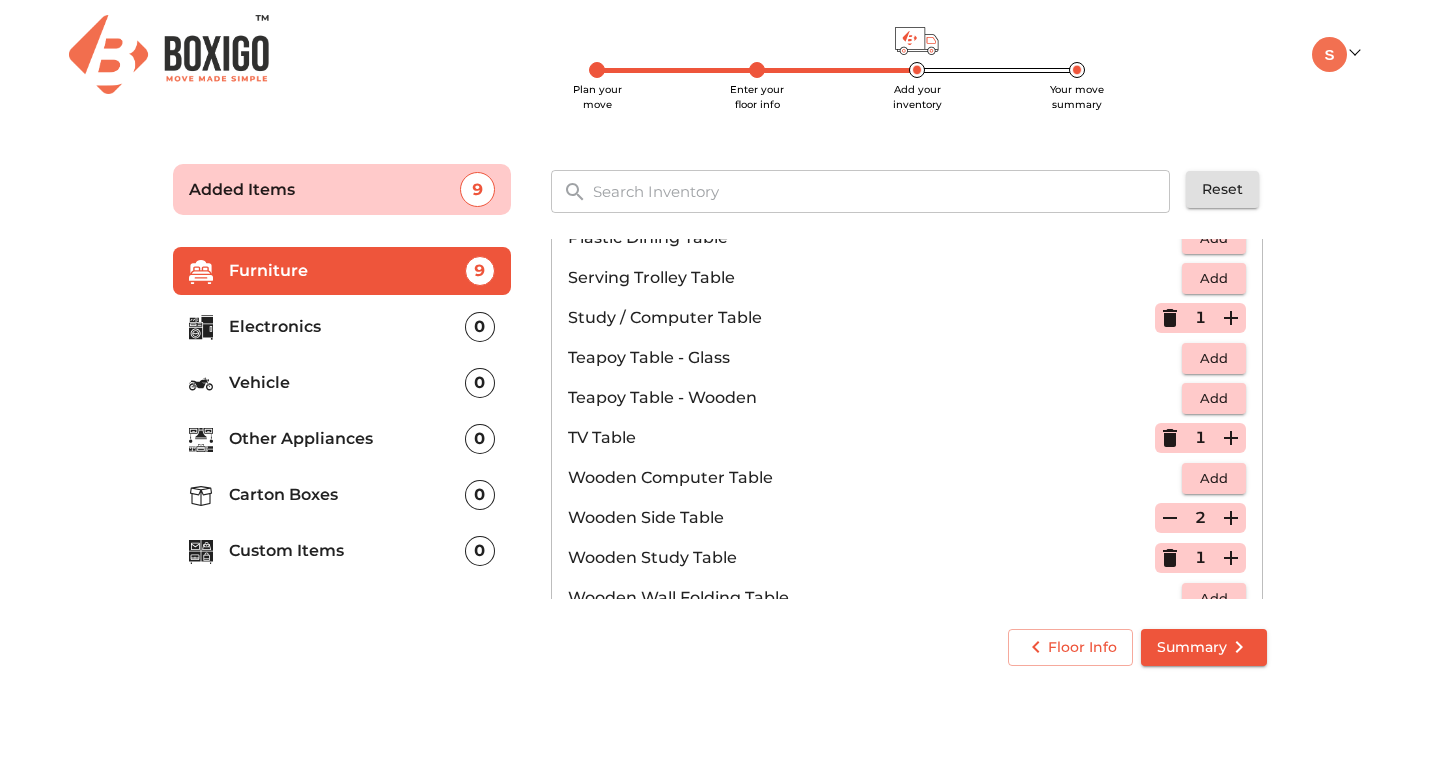 scroll, scrollTop: 949, scrollLeft: 0, axis: vertical 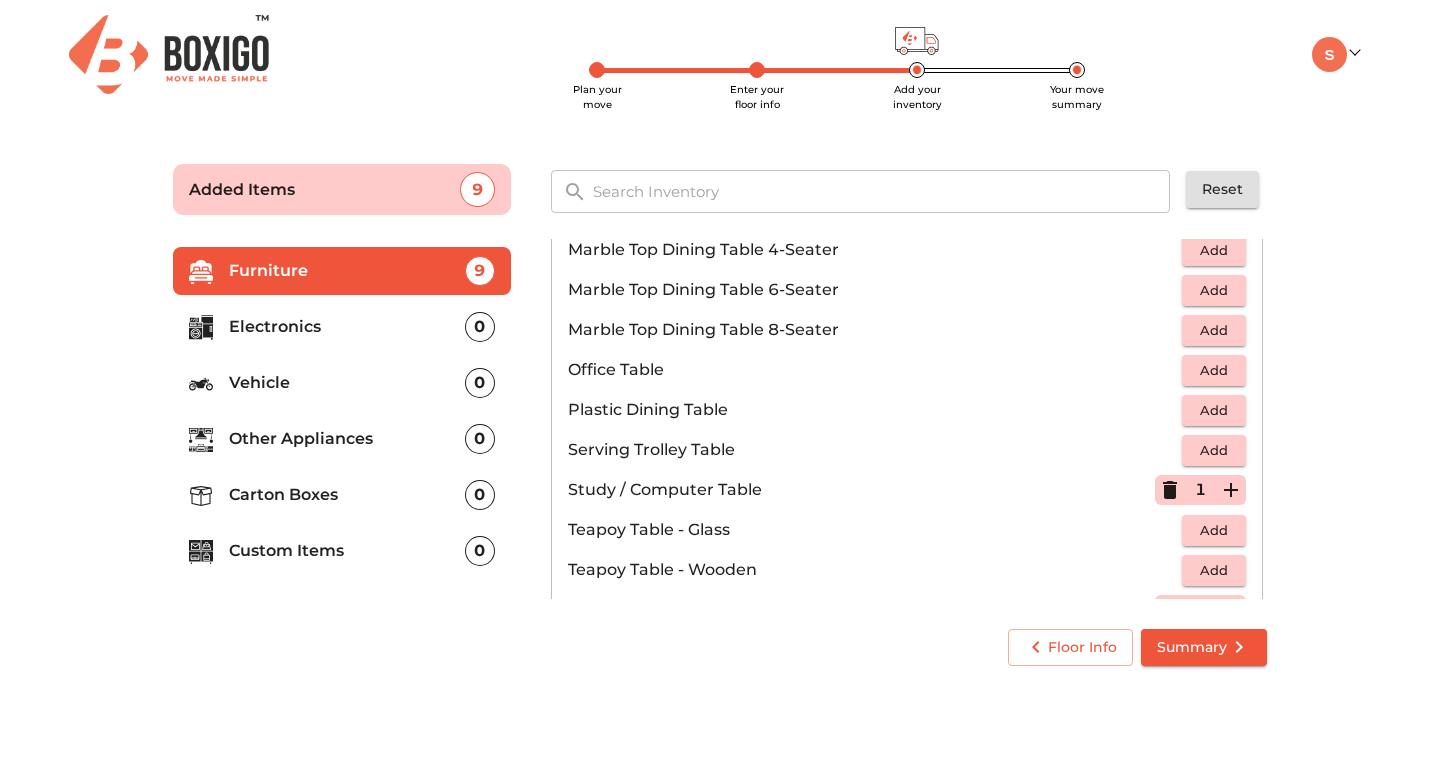 click 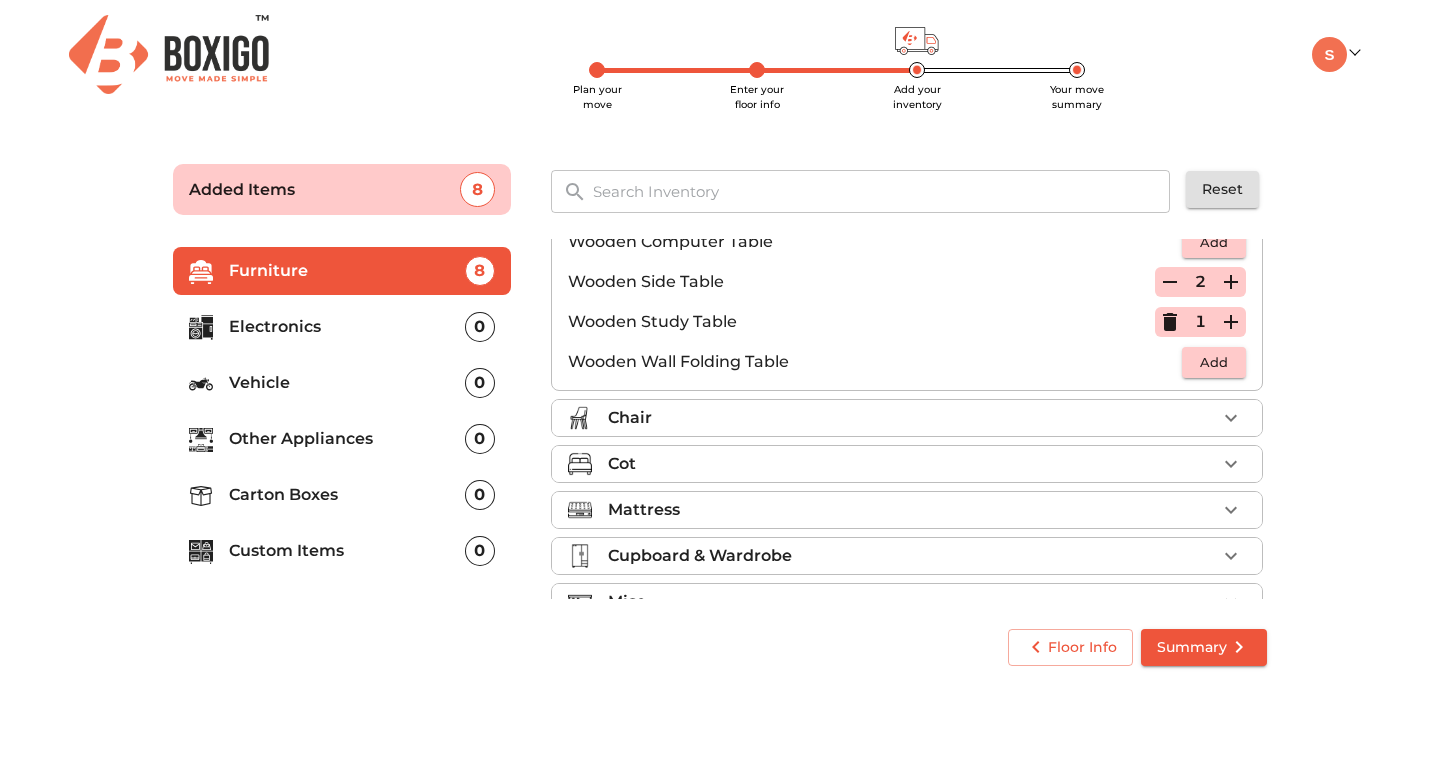scroll, scrollTop: 1395, scrollLeft: 0, axis: vertical 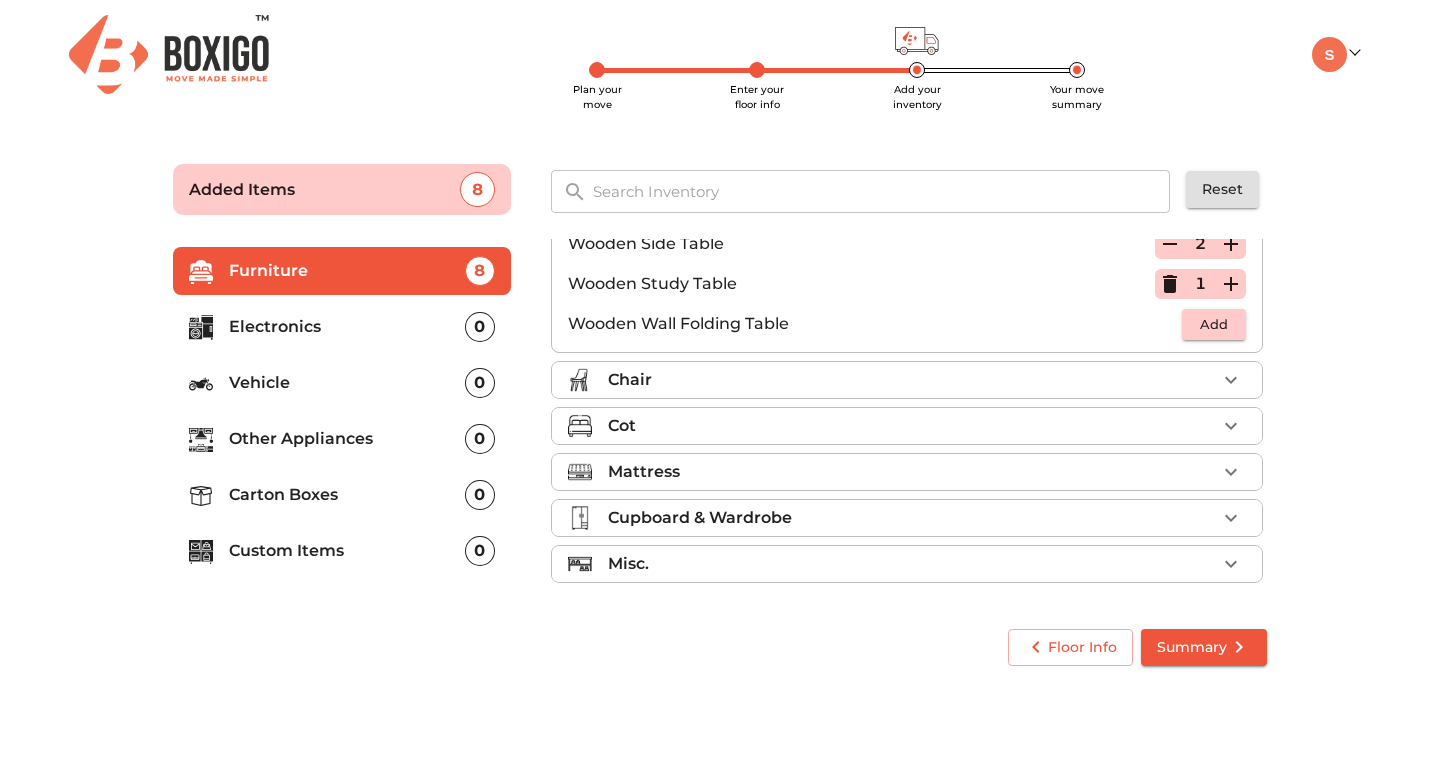 click on "Chair" at bounding box center [912, 380] 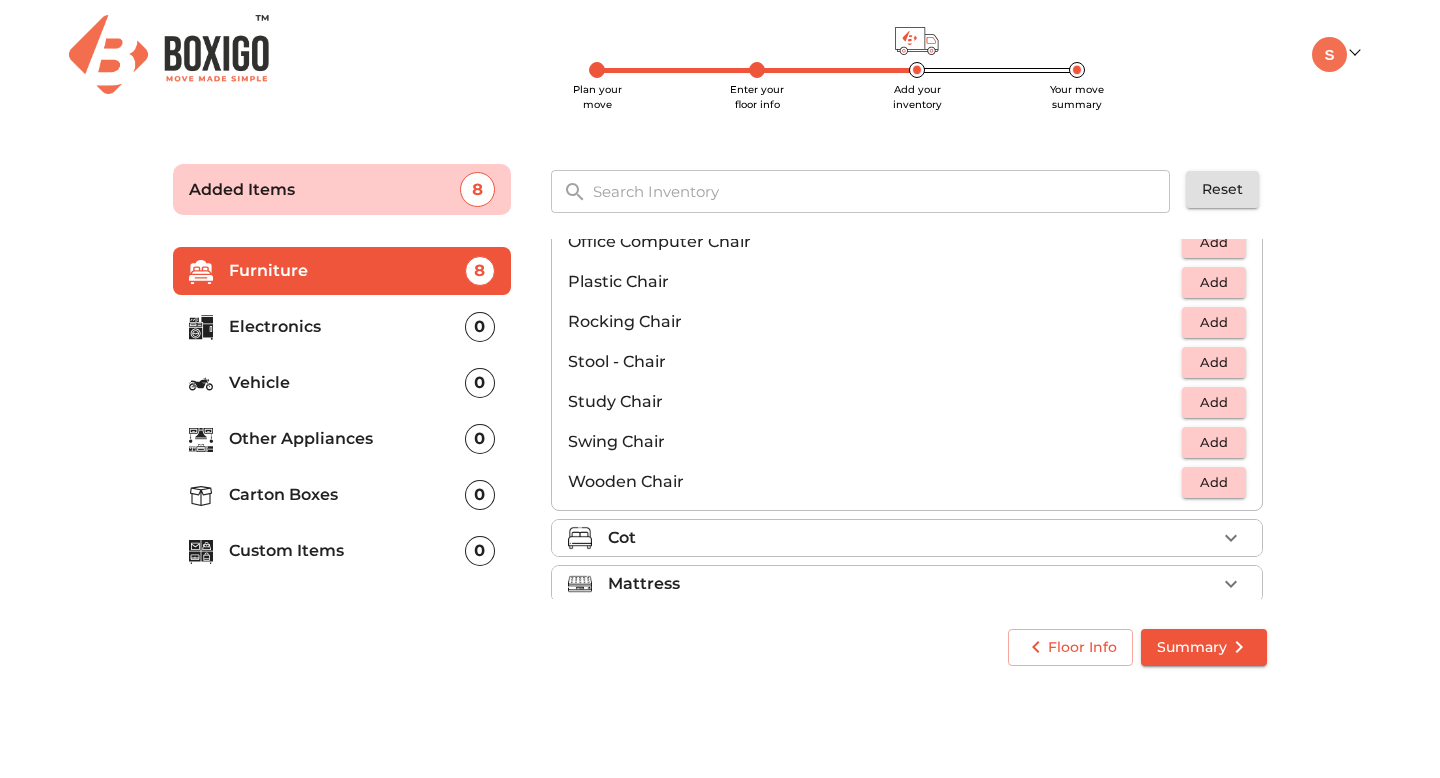 scroll, scrollTop: 726, scrollLeft: 0, axis: vertical 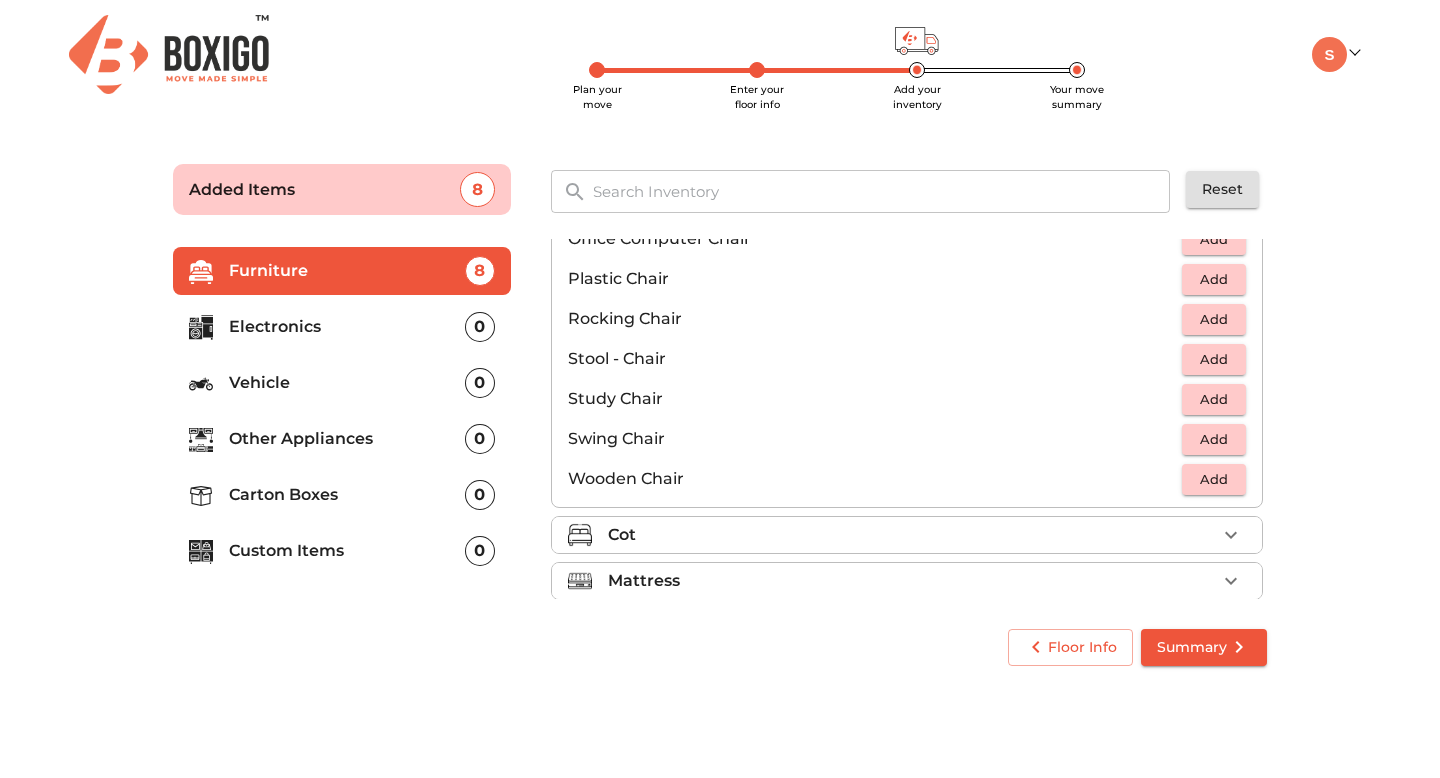 click on "Add" at bounding box center [1214, 479] 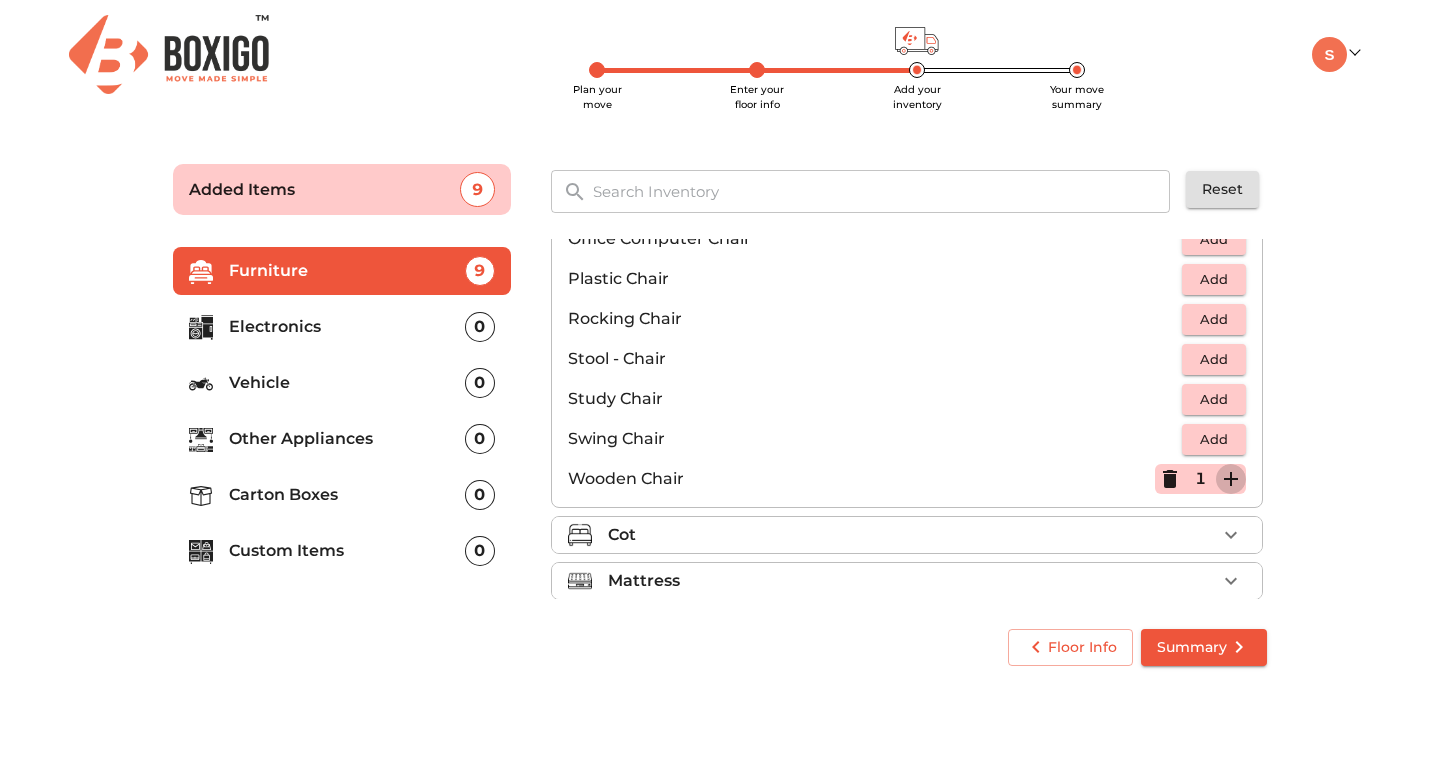 click 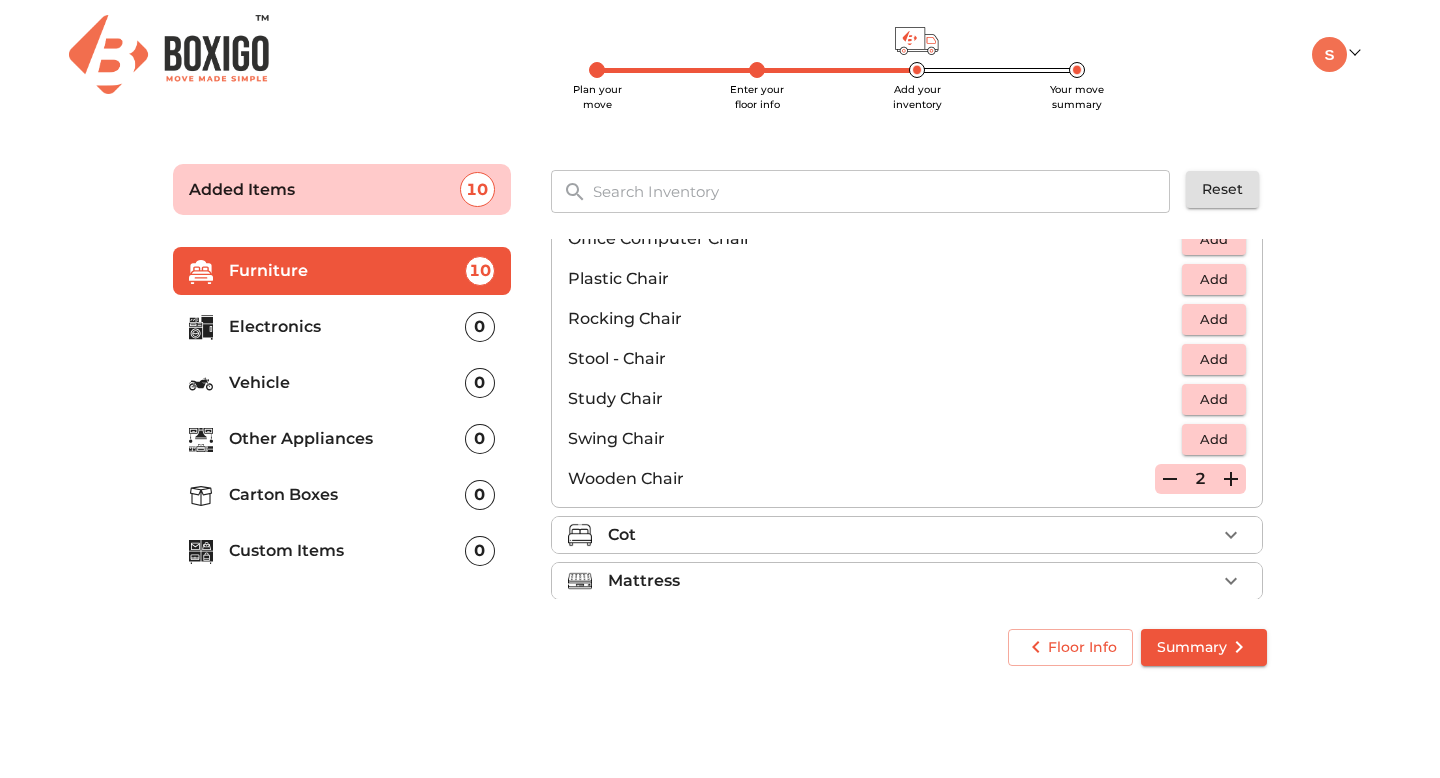 click 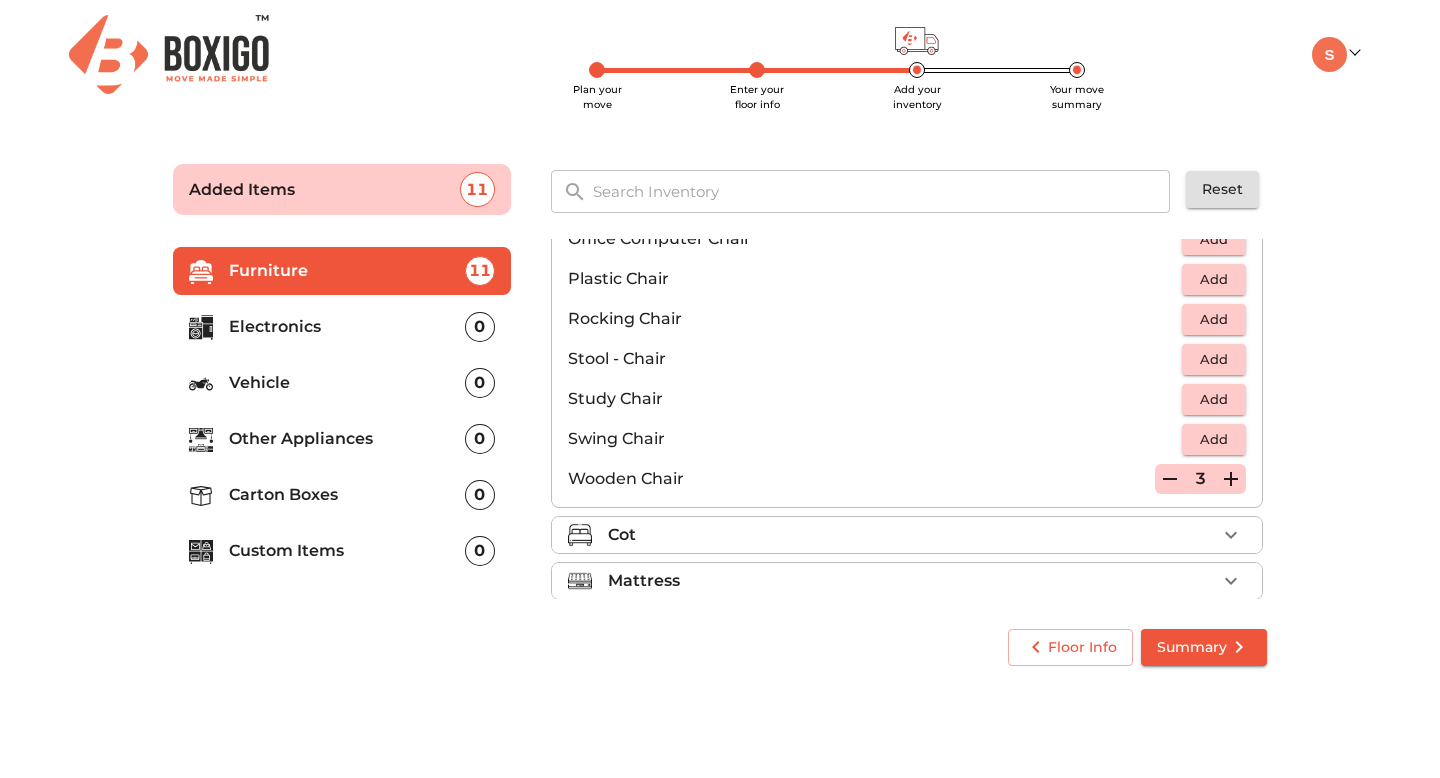 click 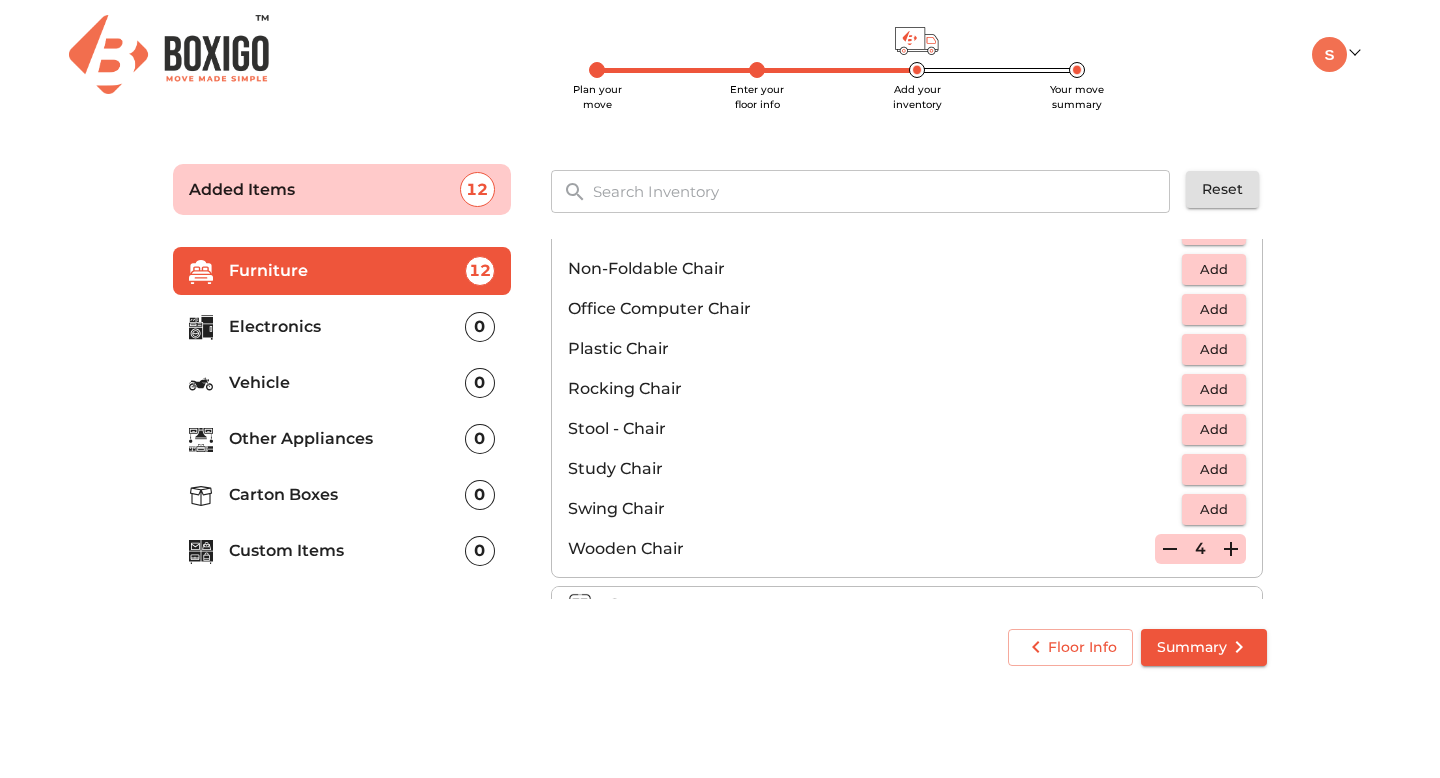 scroll, scrollTop: 653, scrollLeft: 0, axis: vertical 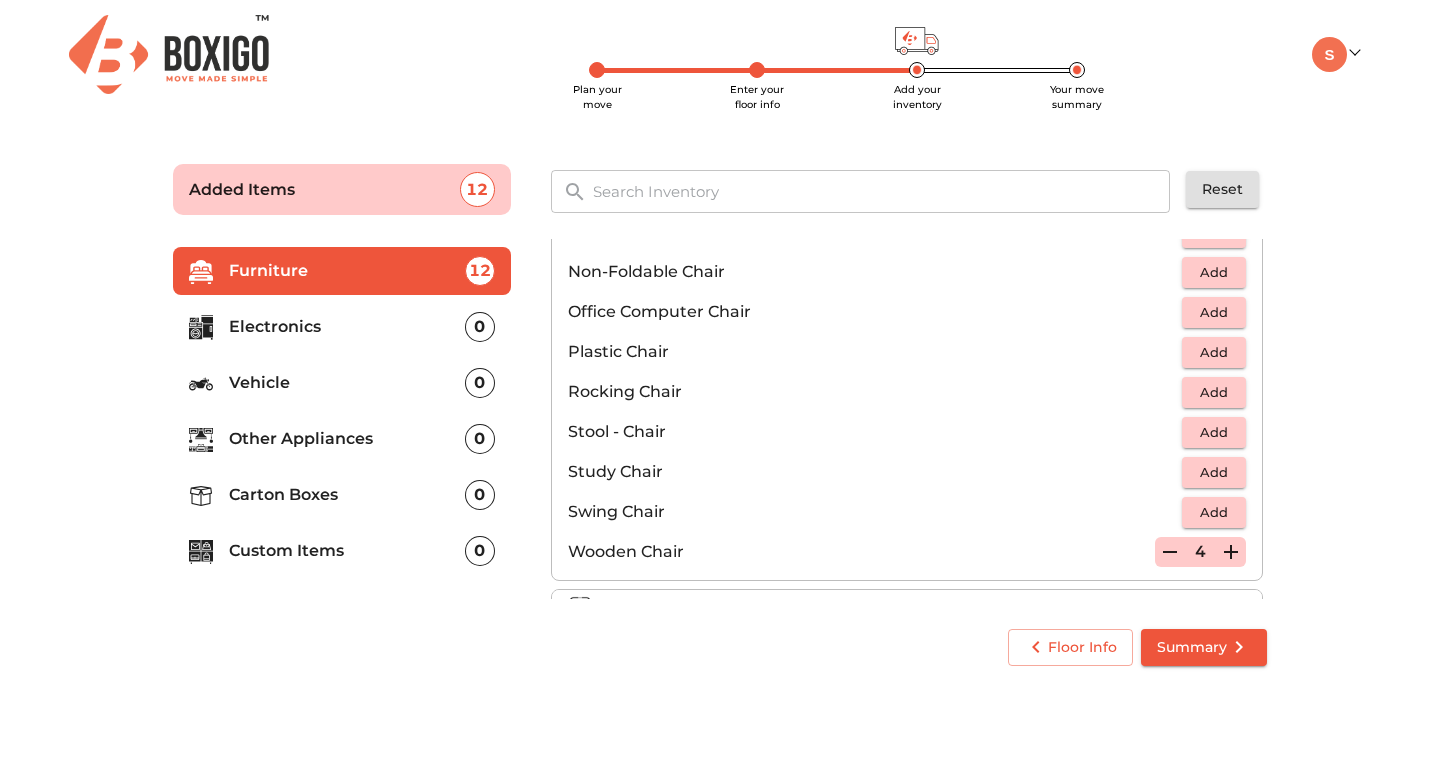 click on "Add" at bounding box center (1214, 432) 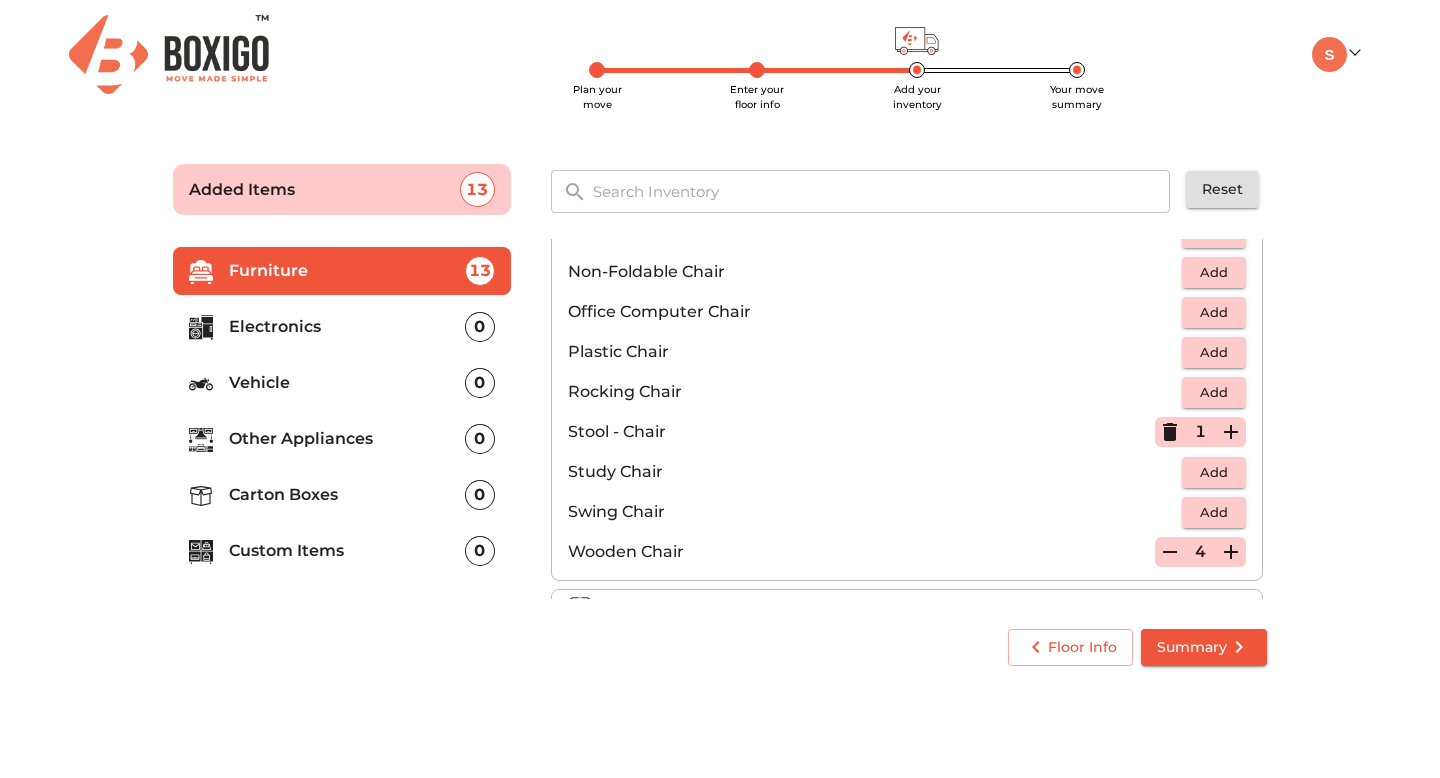 click 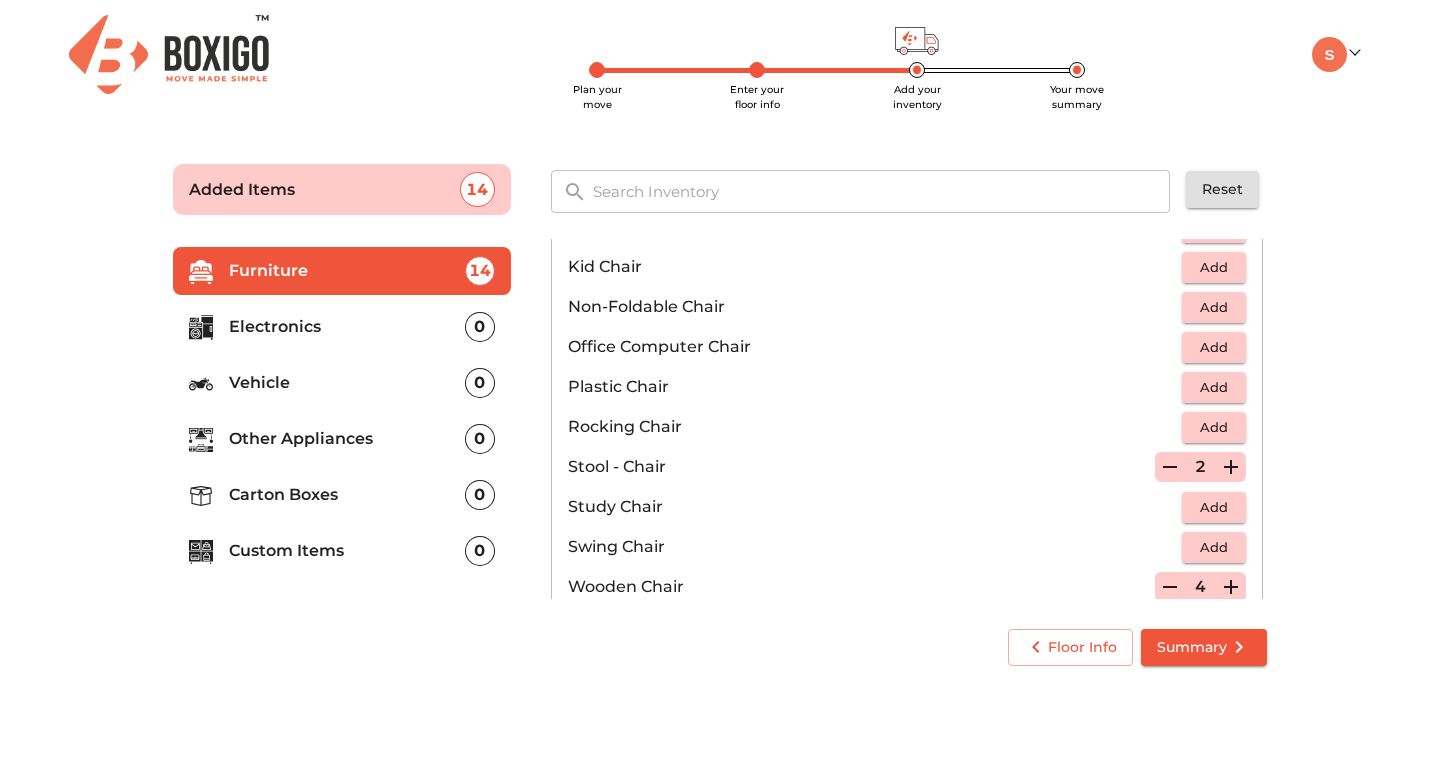 scroll, scrollTop: 610, scrollLeft: 0, axis: vertical 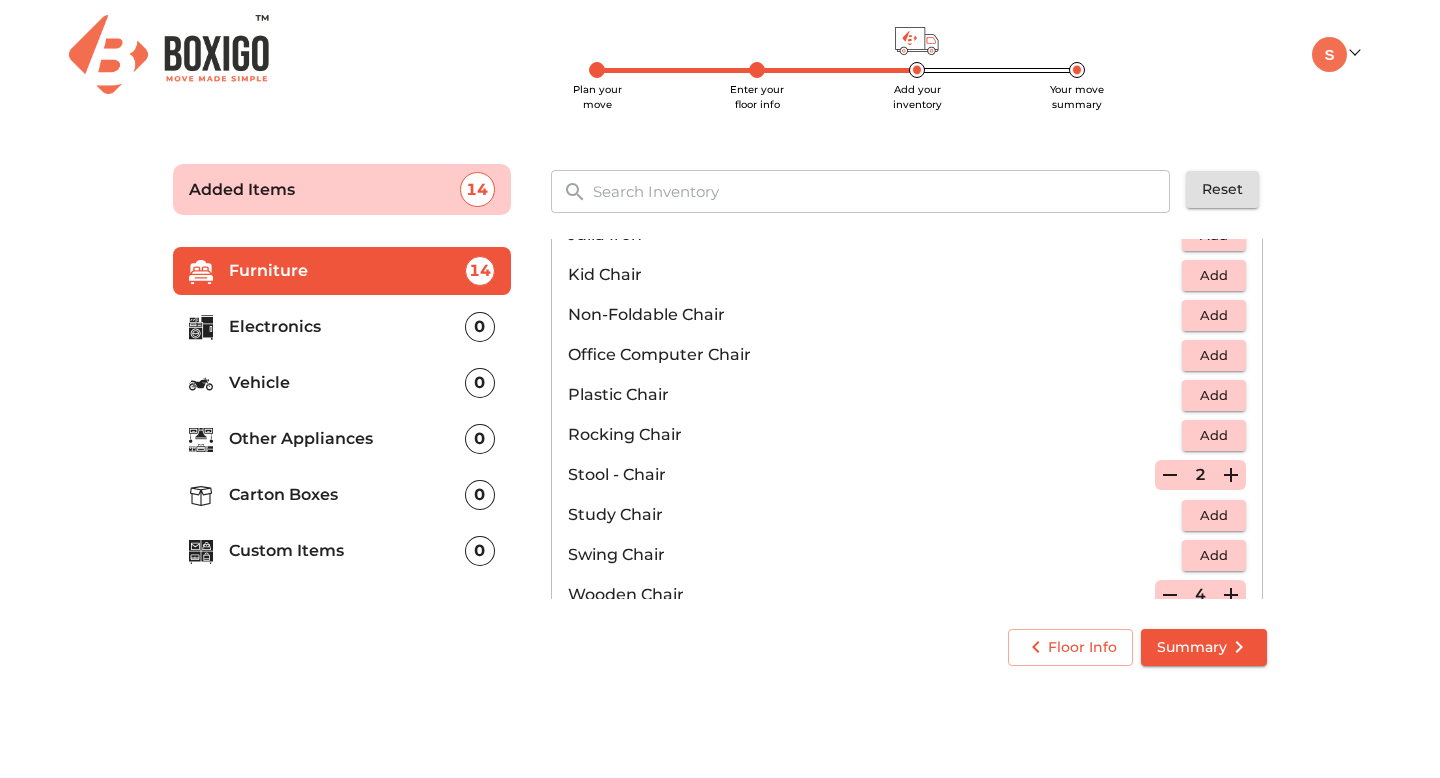 click on "Add" at bounding box center (1214, 395) 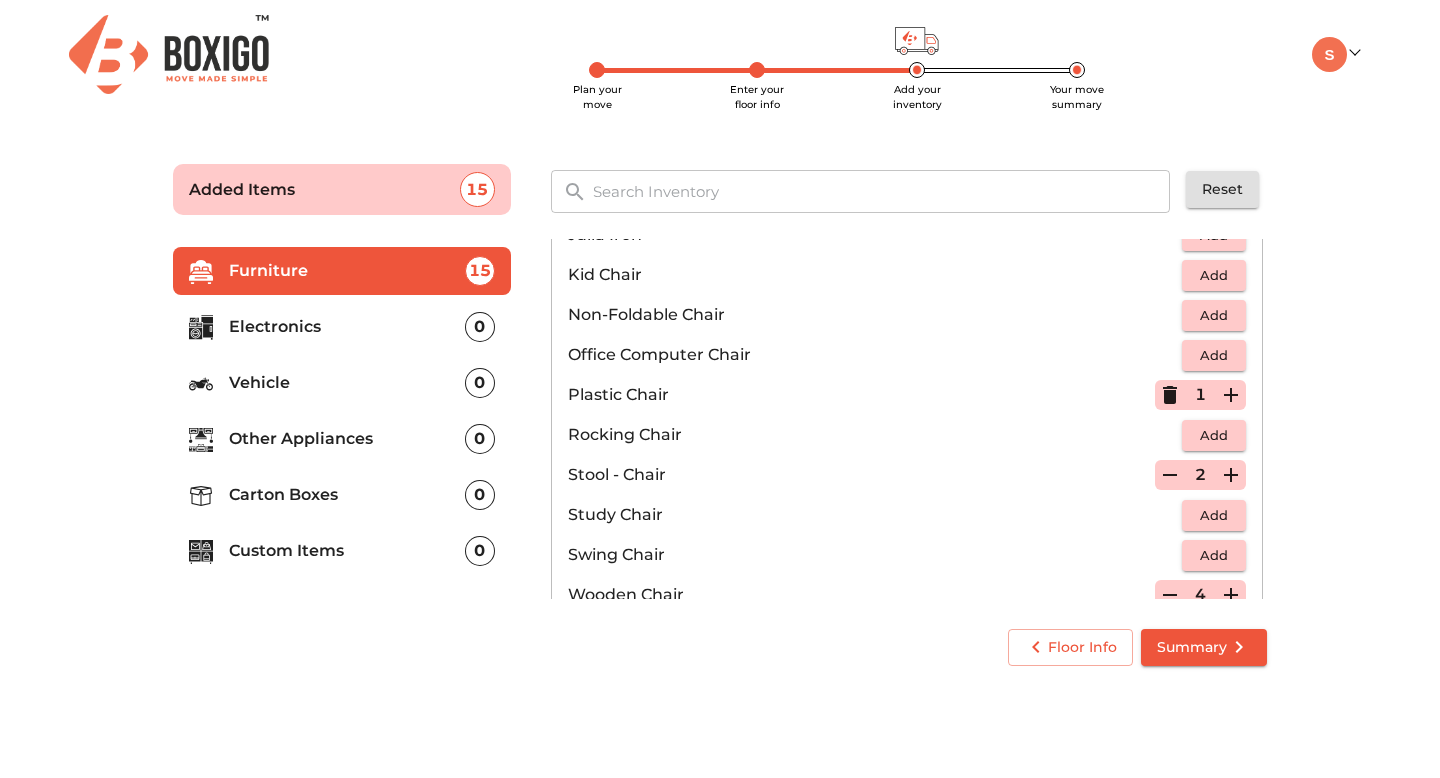 click 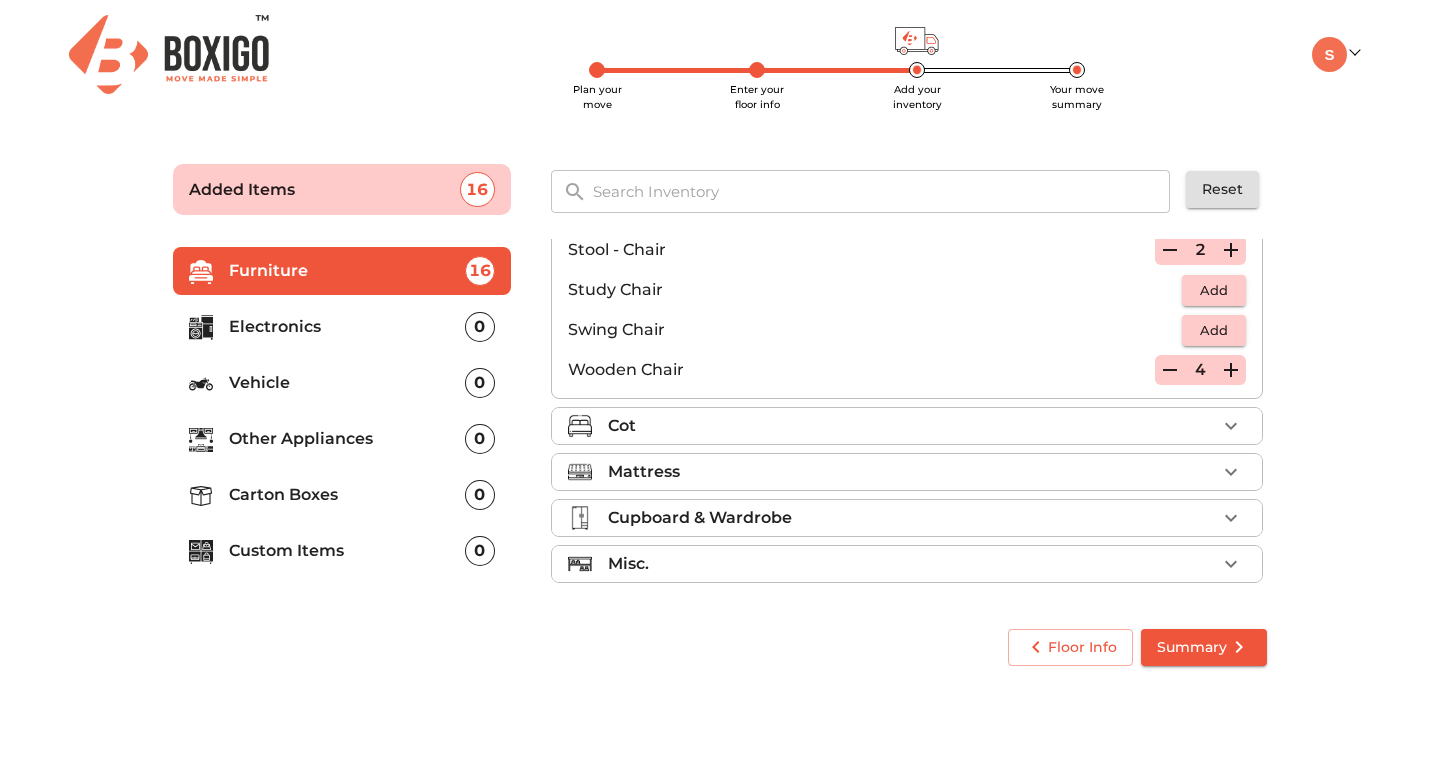 click on "Cot" at bounding box center (912, 426) 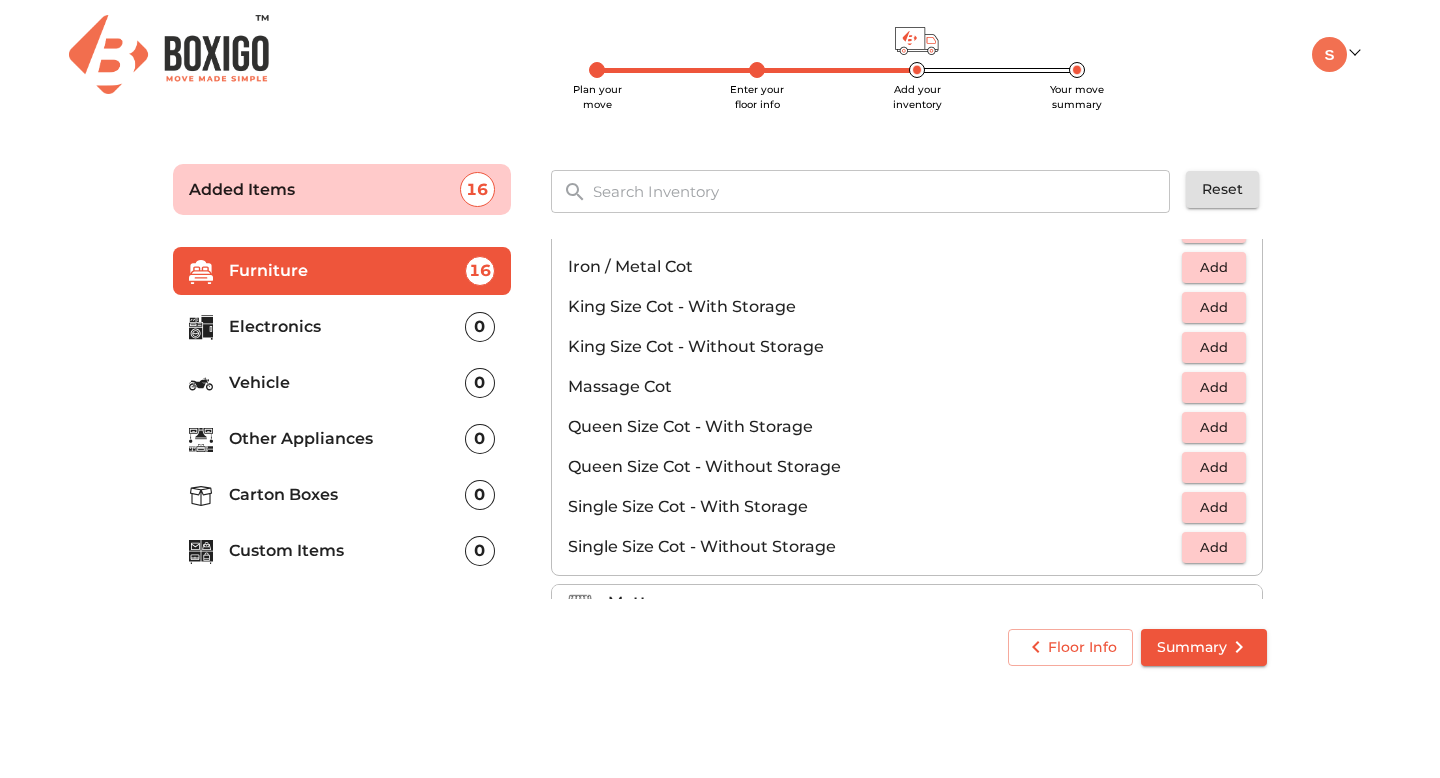 scroll, scrollTop: 505, scrollLeft: 0, axis: vertical 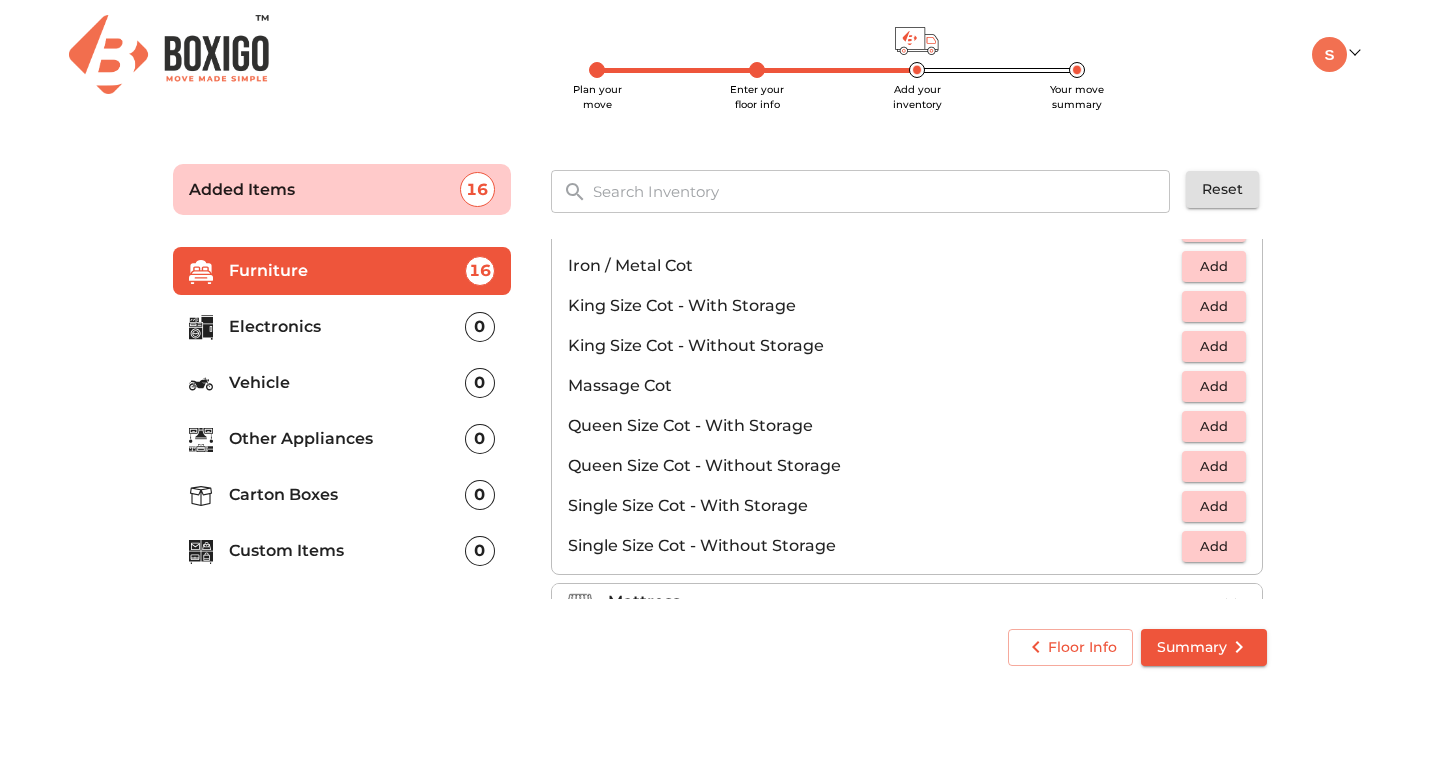 click on "Add" at bounding box center (1214, 426) 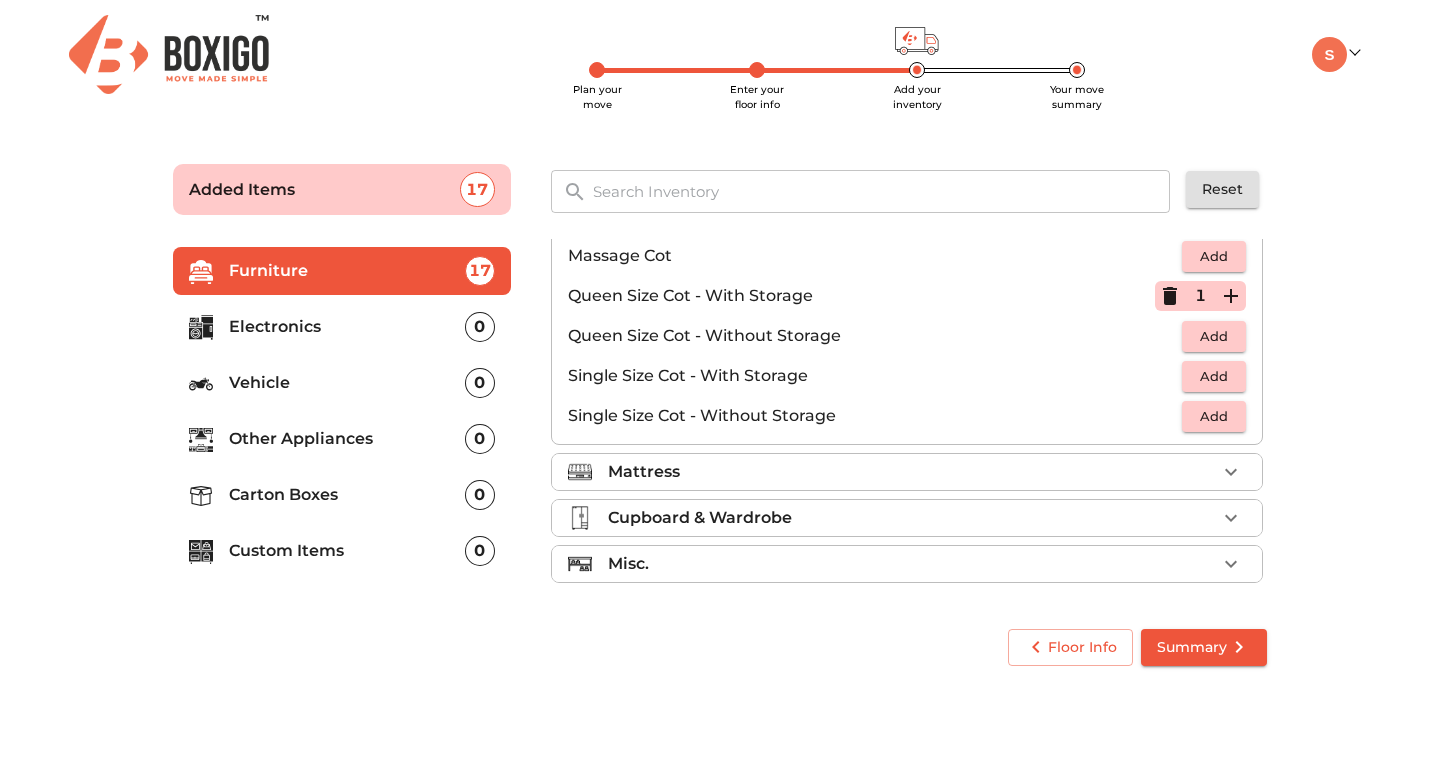 click on "Mattress" at bounding box center (912, 472) 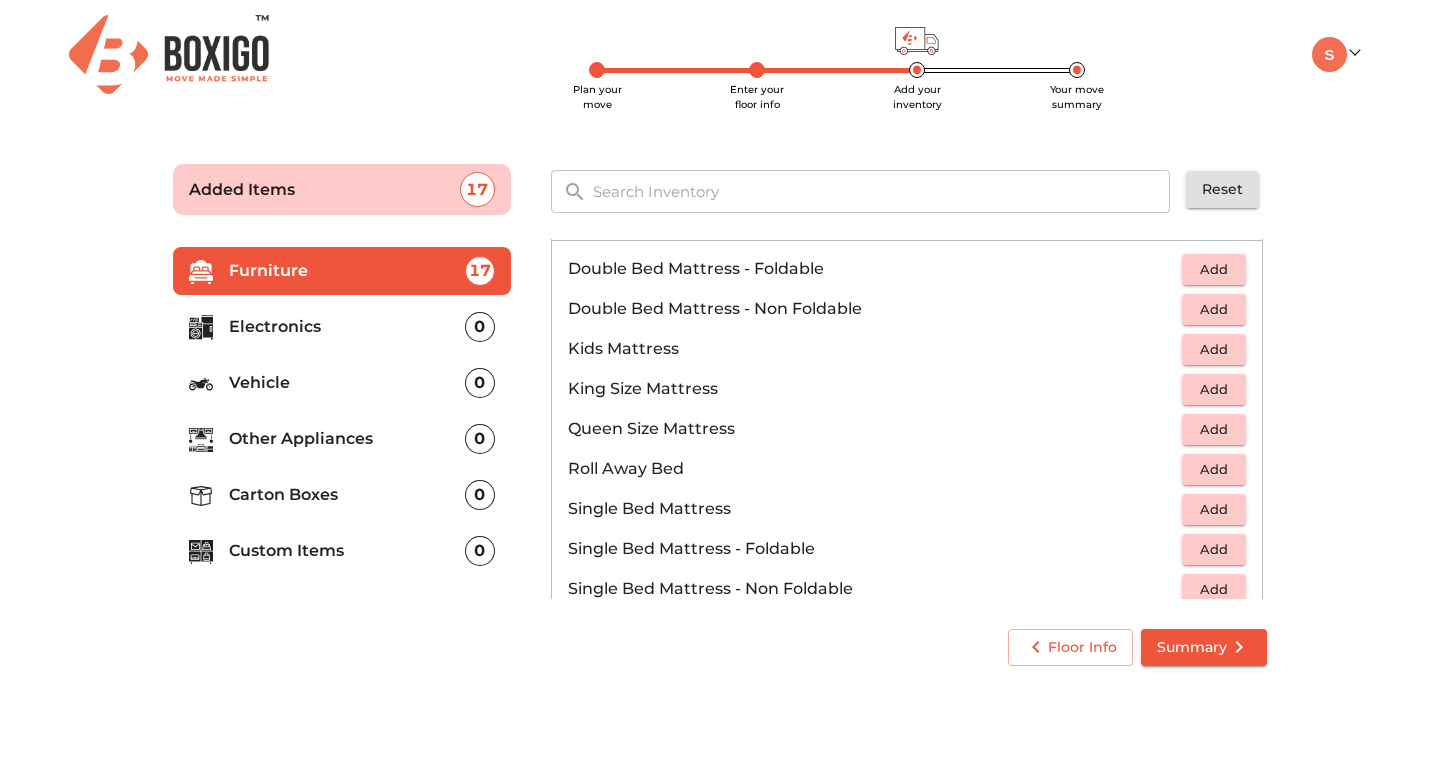 scroll, scrollTop: 223, scrollLeft: 0, axis: vertical 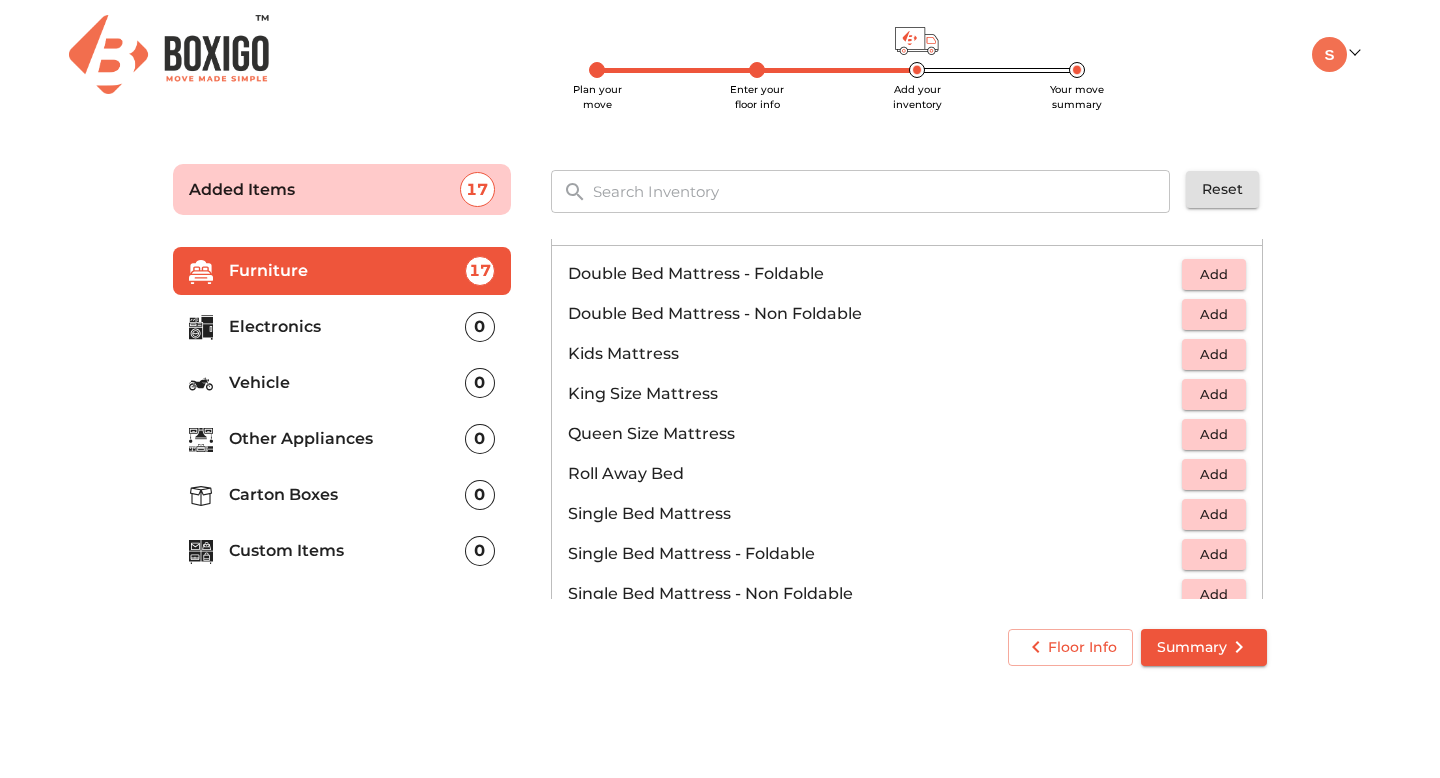click on "Add" at bounding box center [1214, 434] 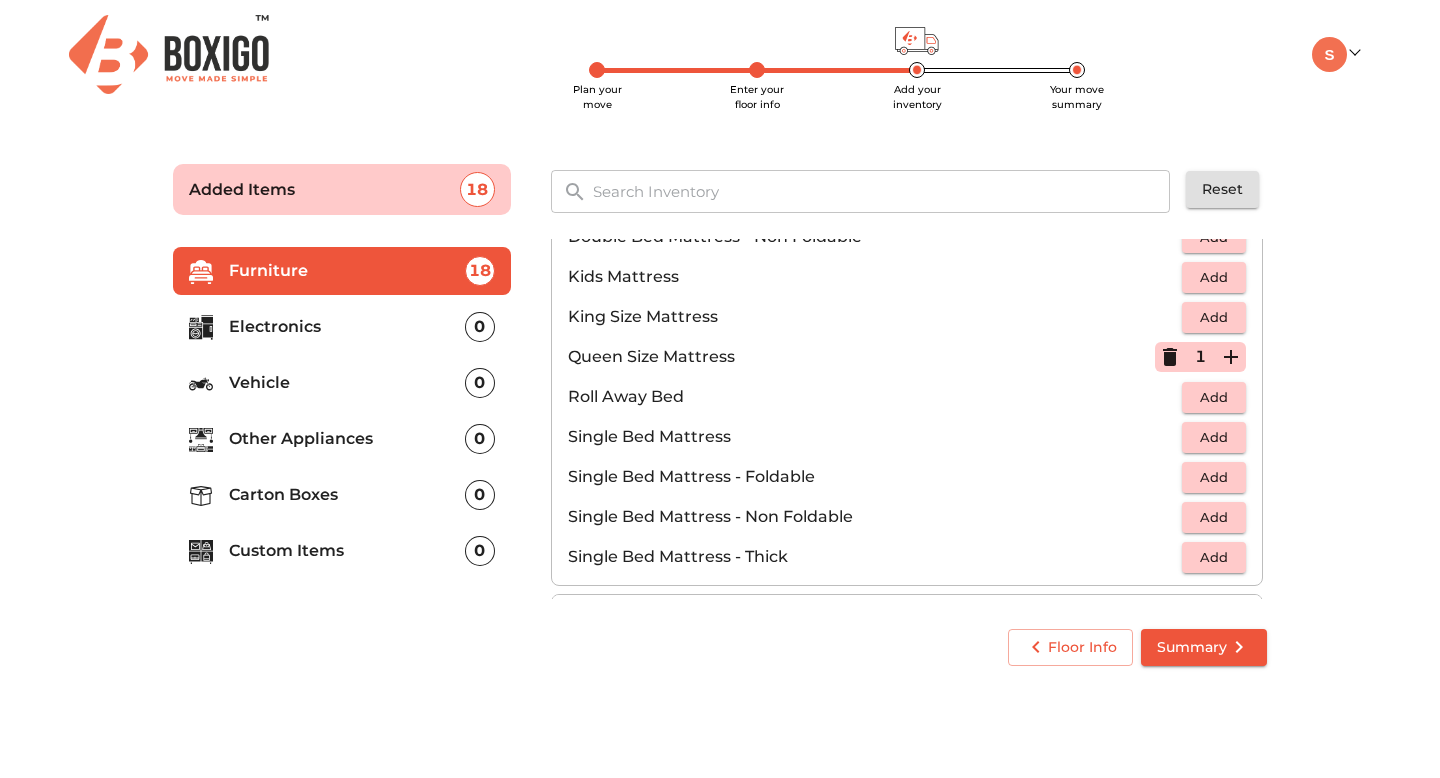 scroll, scrollTop: 395, scrollLeft: 0, axis: vertical 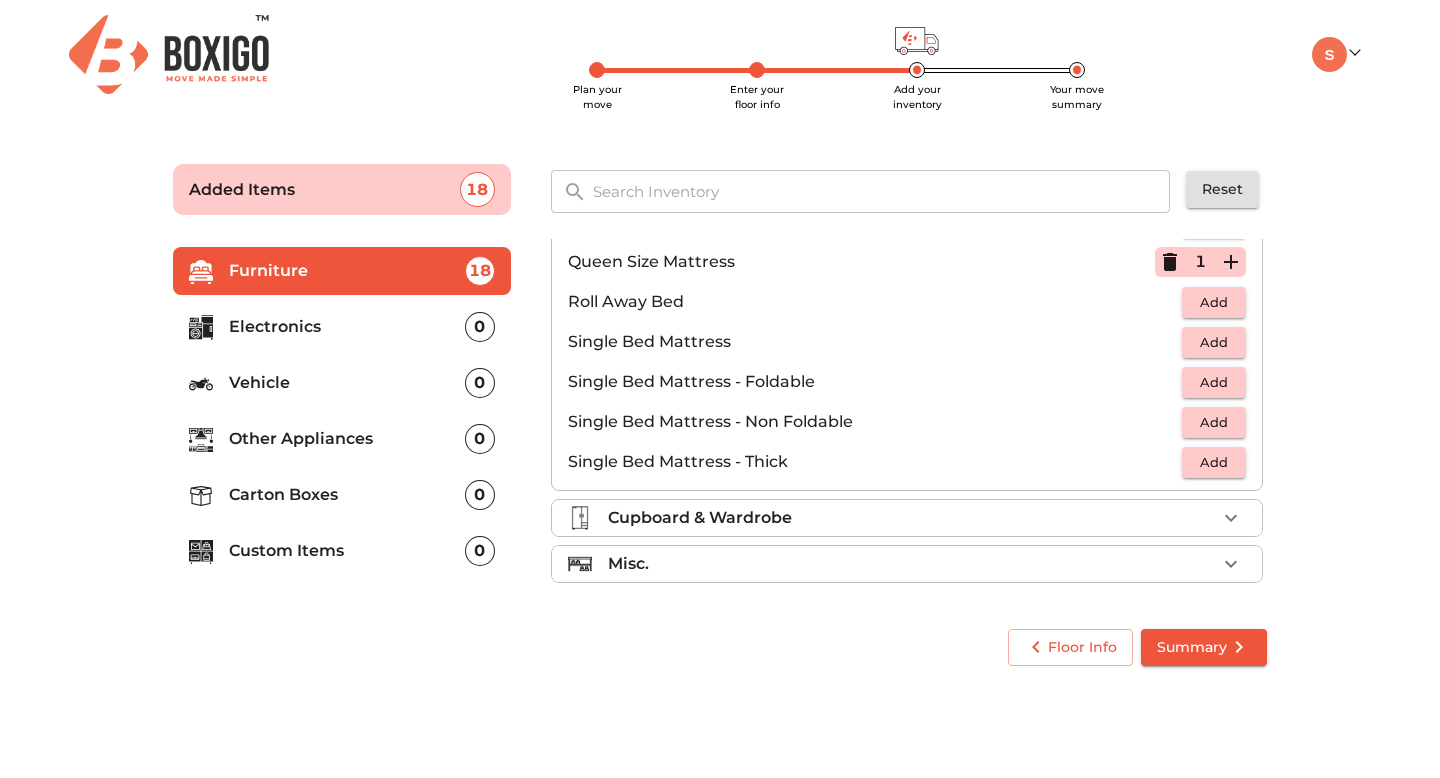 click on "Cupboard & Wardrobe" at bounding box center [912, 518] 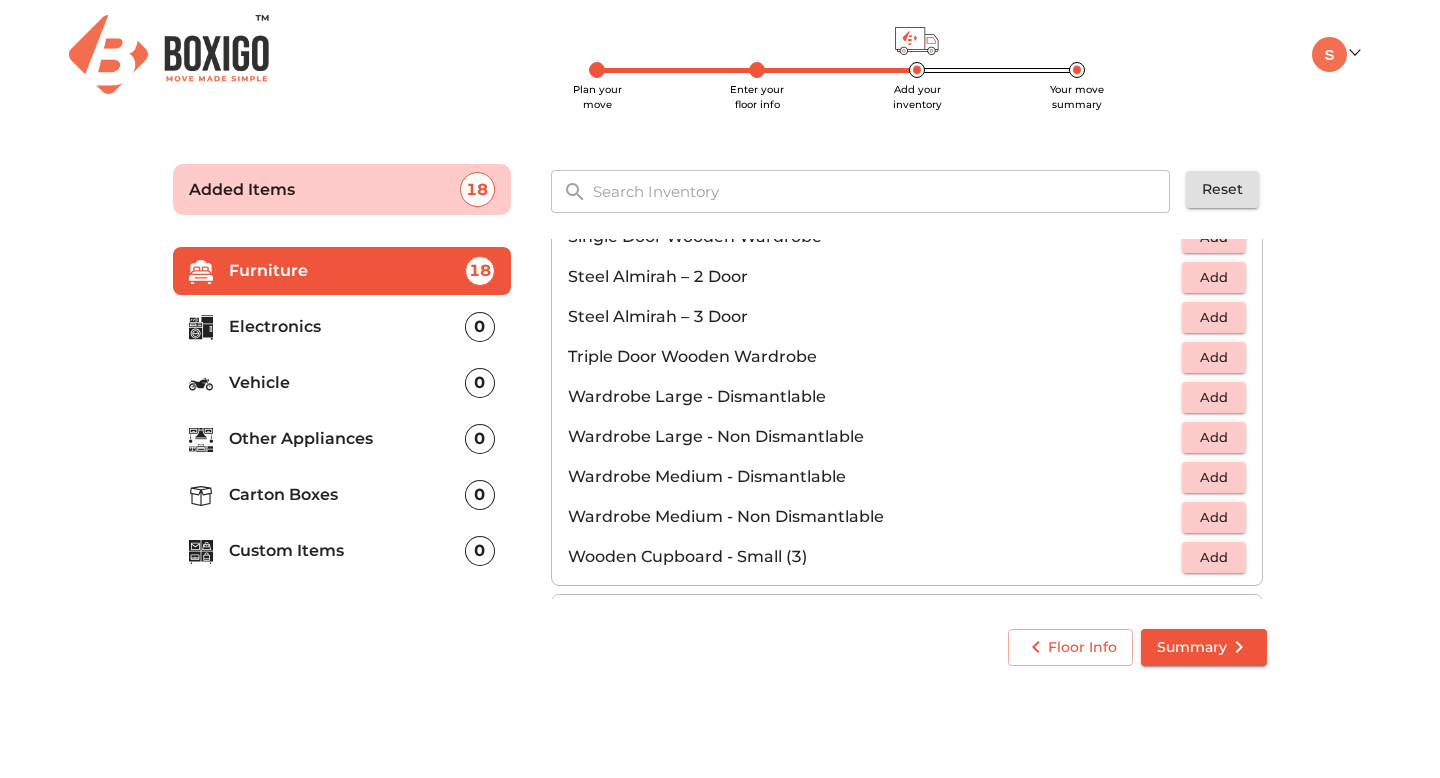 scroll, scrollTop: 675, scrollLeft: 0, axis: vertical 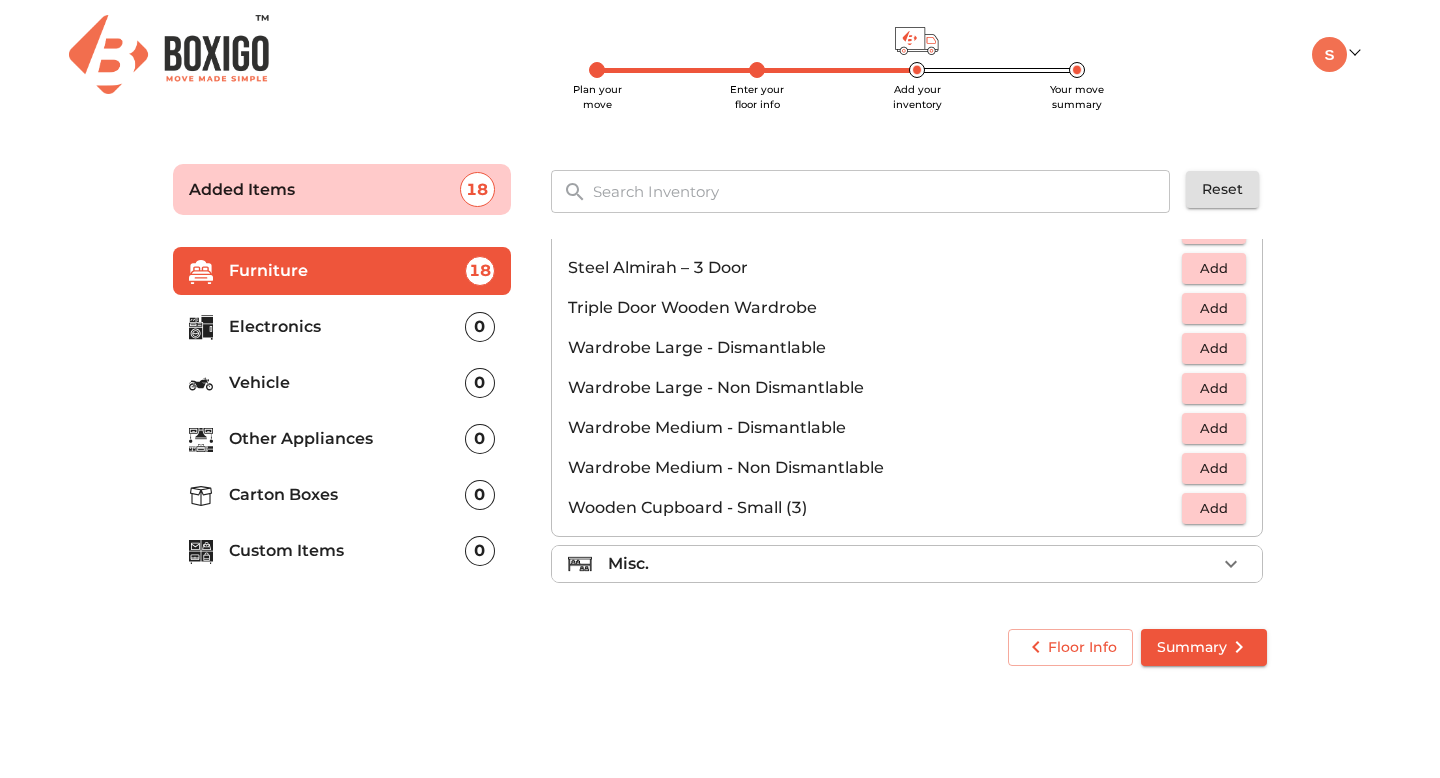 click on "Misc." at bounding box center (912, 564) 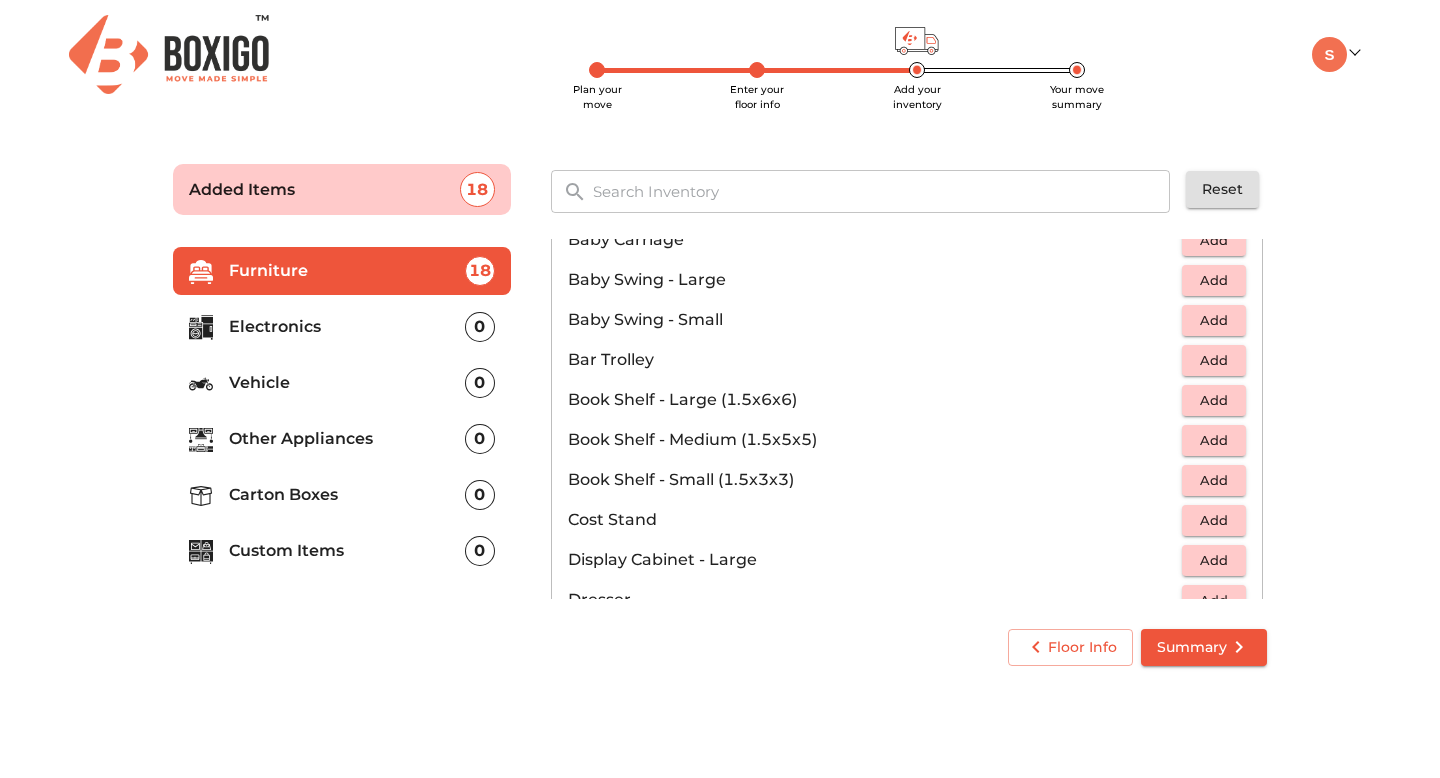 scroll, scrollTop: 398, scrollLeft: 0, axis: vertical 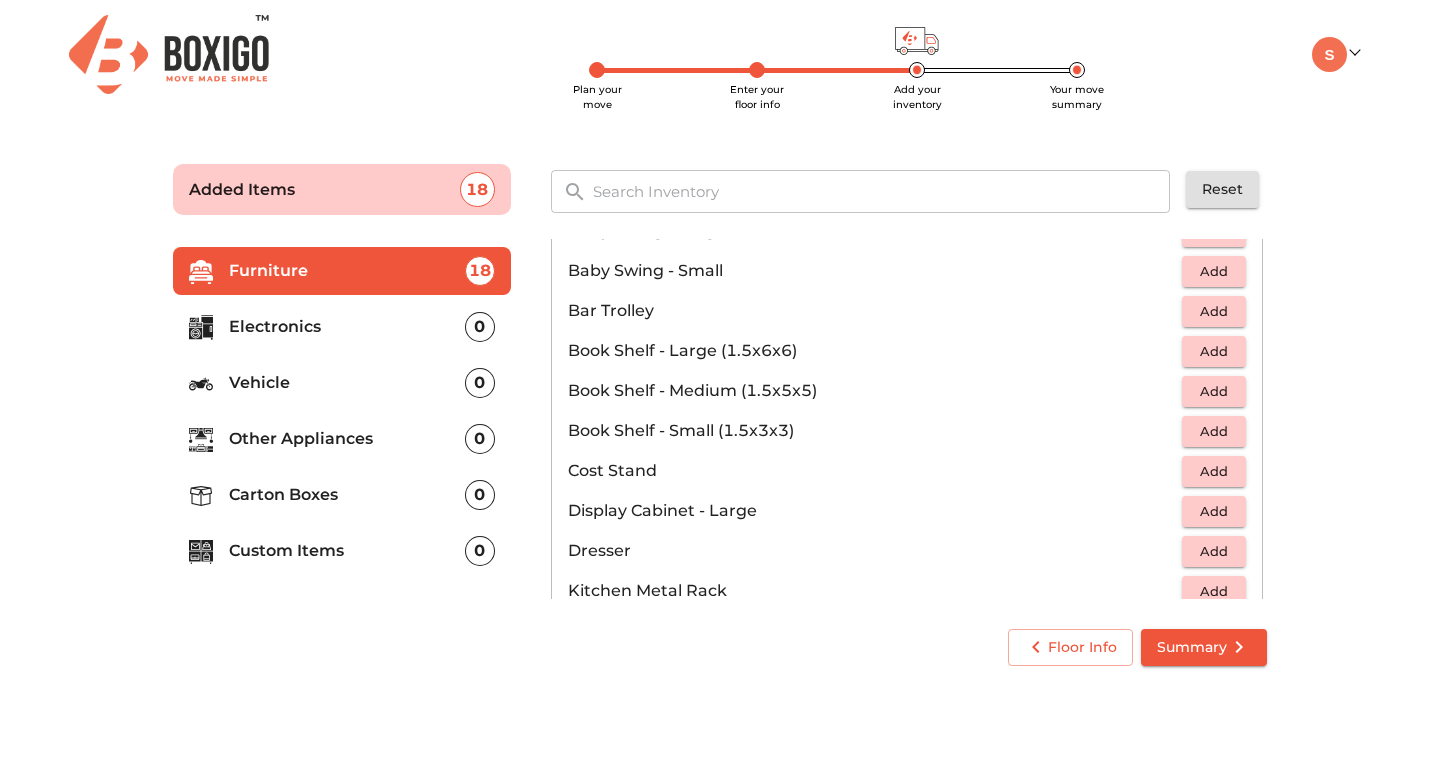 click on "Add" at bounding box center (1214, 351) 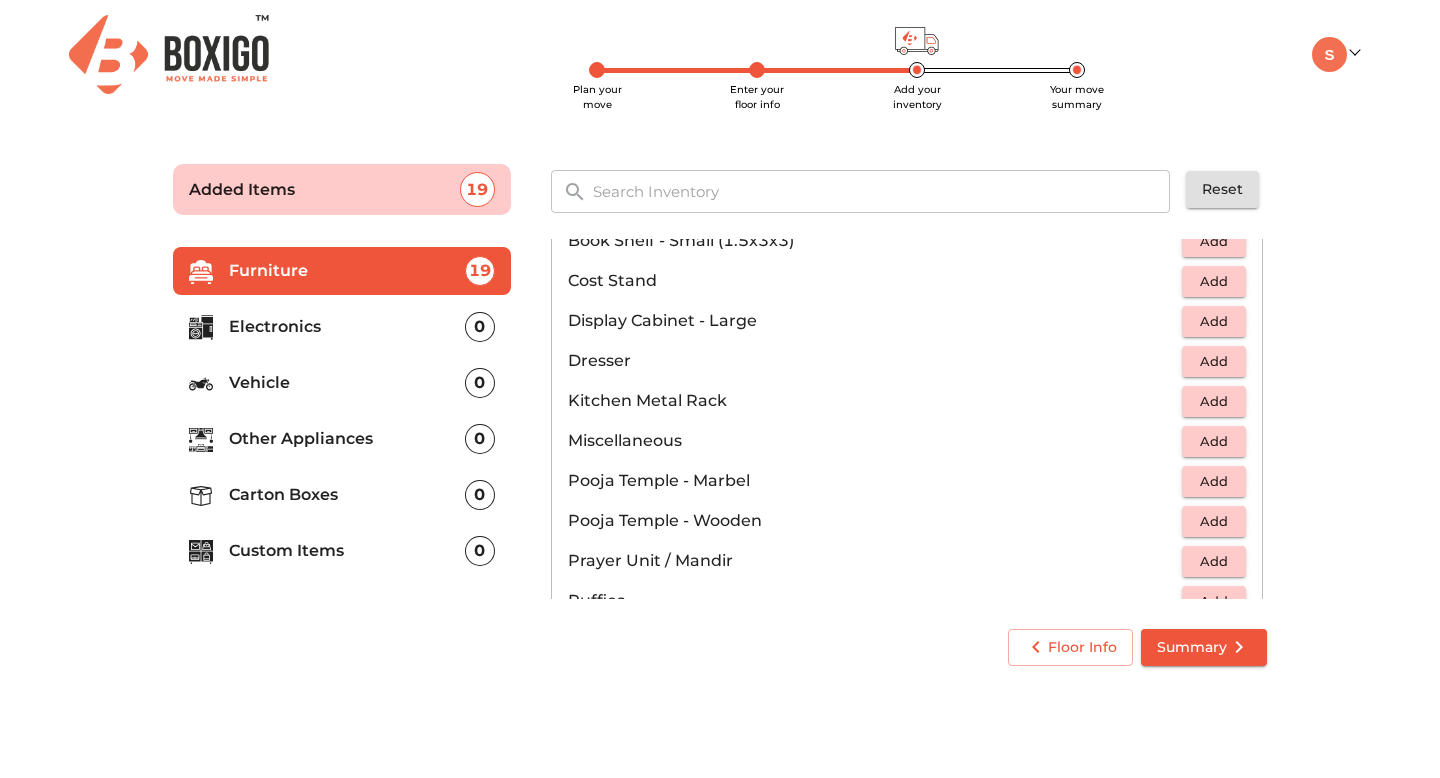 scroll, scrollTop: 602, scrollLeft: 0, axis: vertical 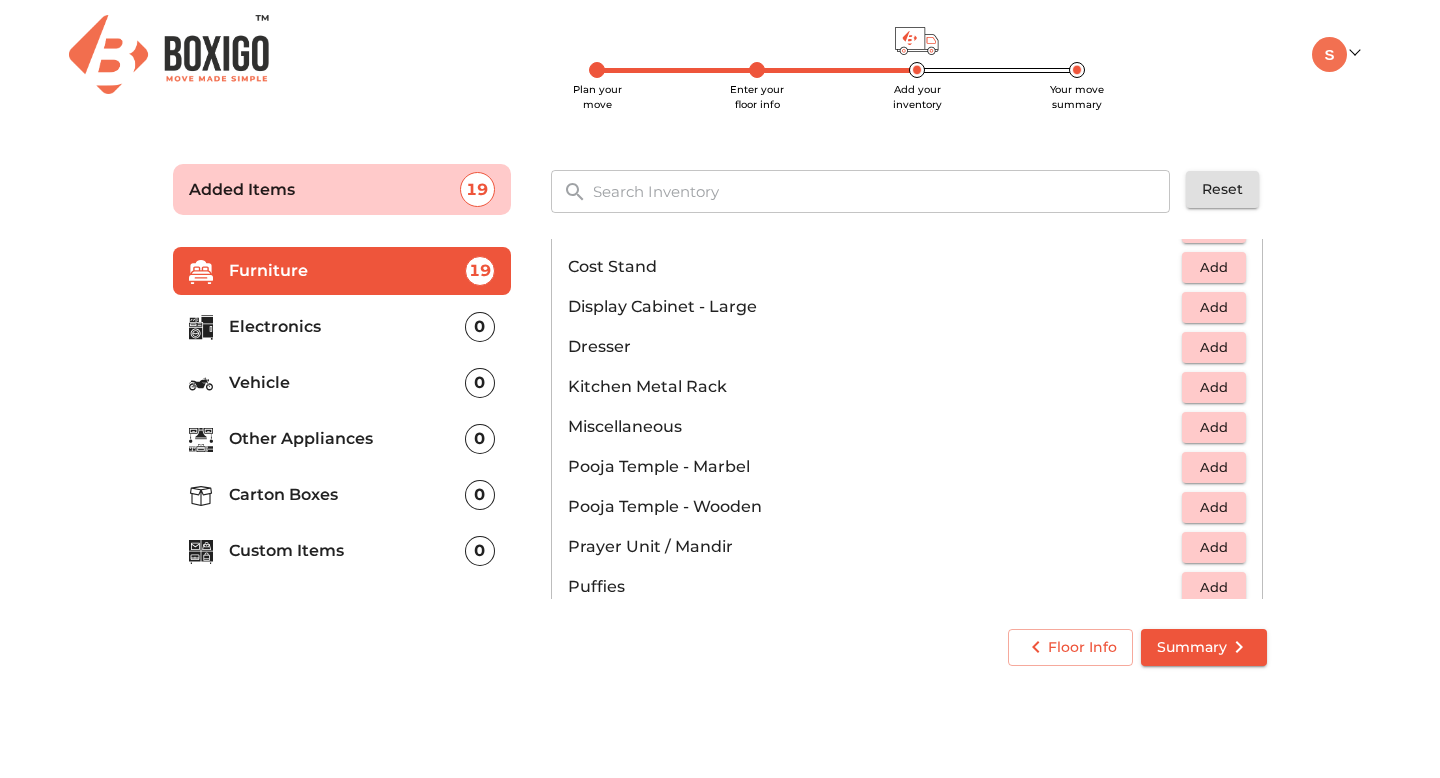 click on "Add" at bounding box center [1214, 307] 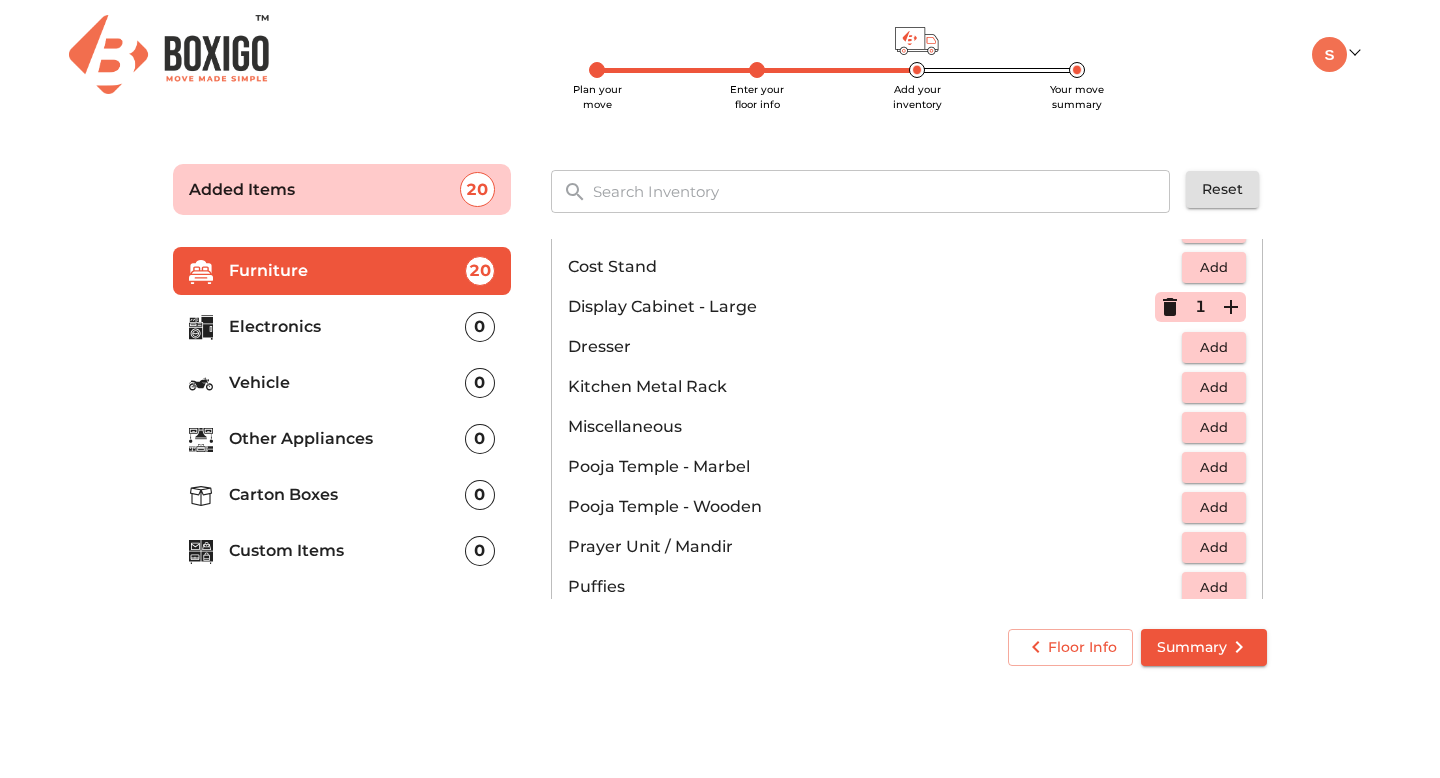 click on "Add" at bounding box center [1214, 387] 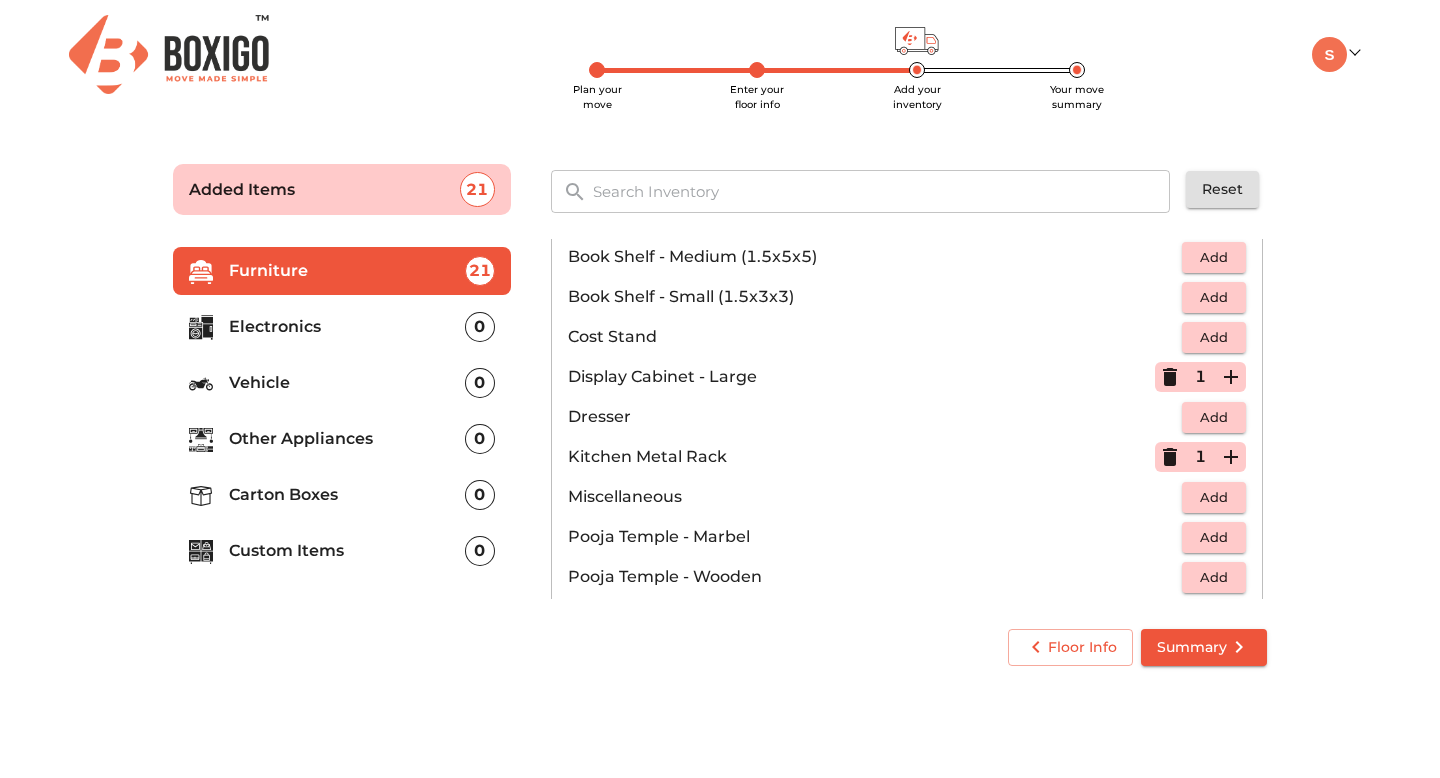 scroll, scrollTop: 531, scrollLeft: 0, axis: vertical 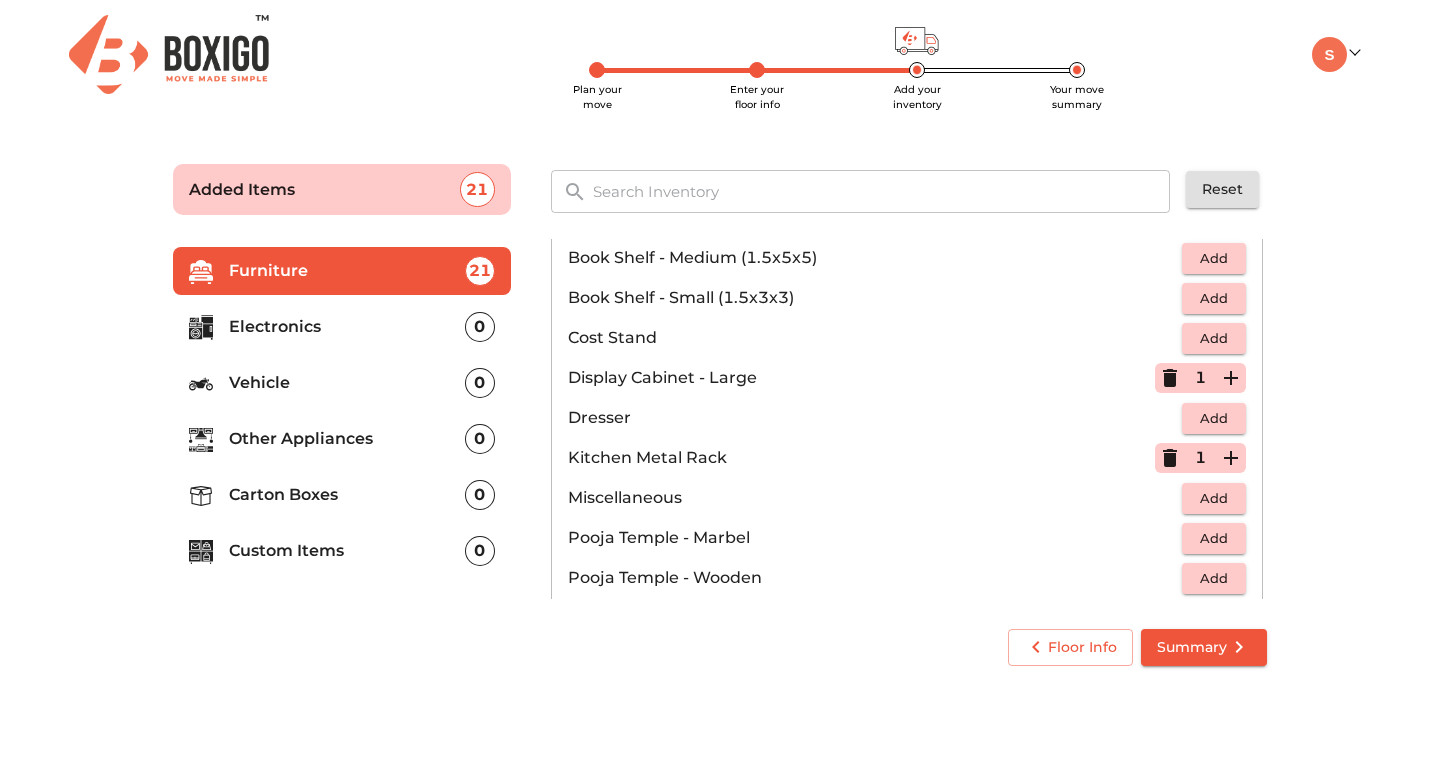 click on "Electronics" at bounding box center [347, 327] 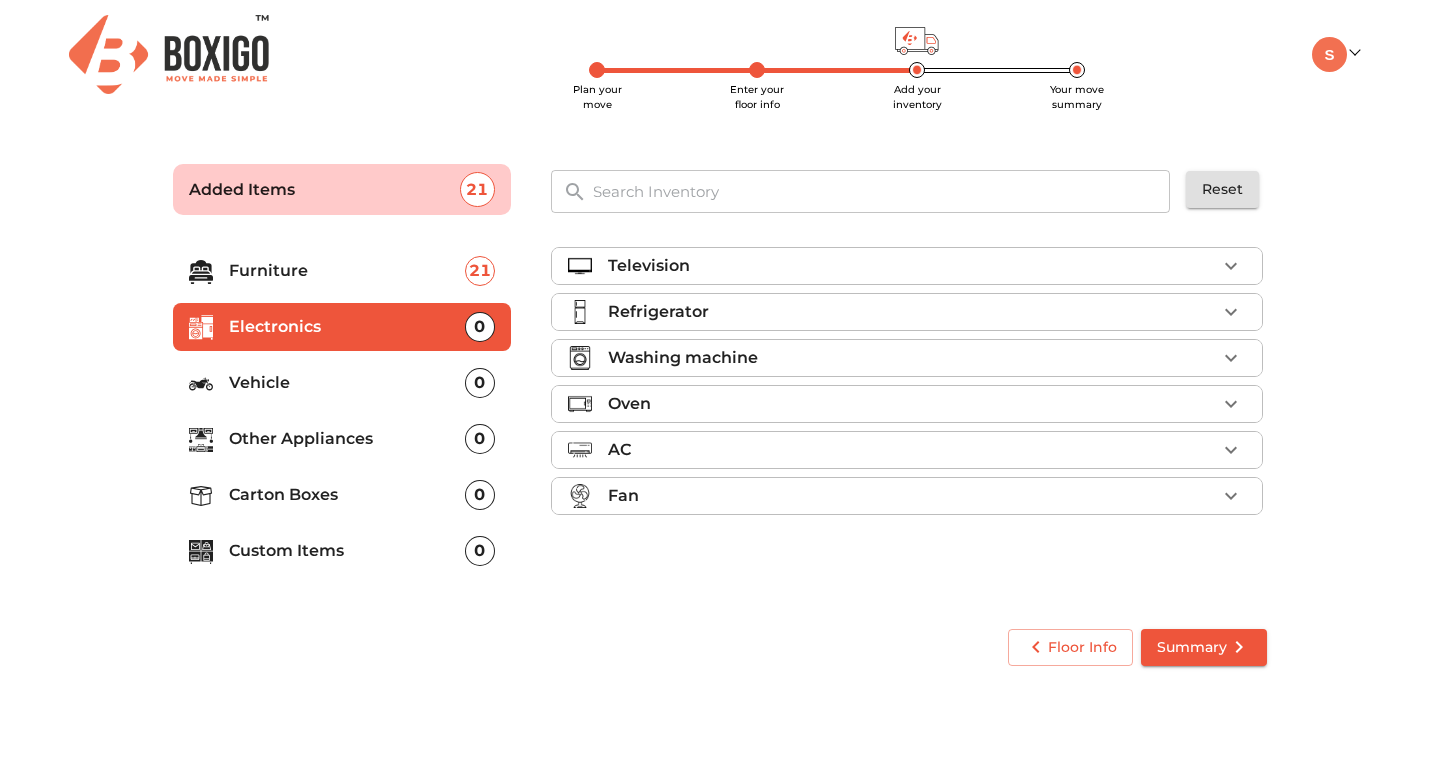 click on "Television" at bounding box center [912, 266] 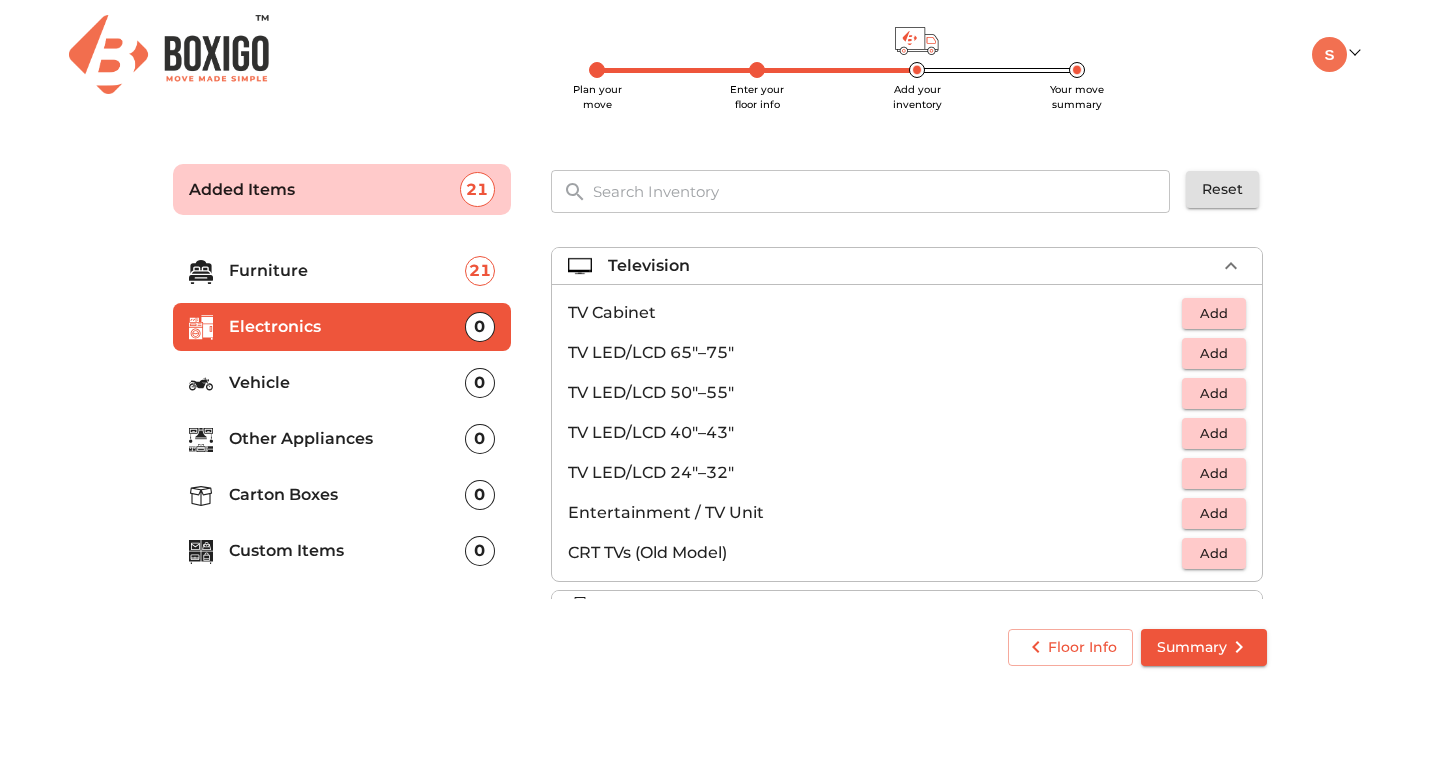 scroll, scrollTop: 35, scrollLeft: 0, axis: vertical 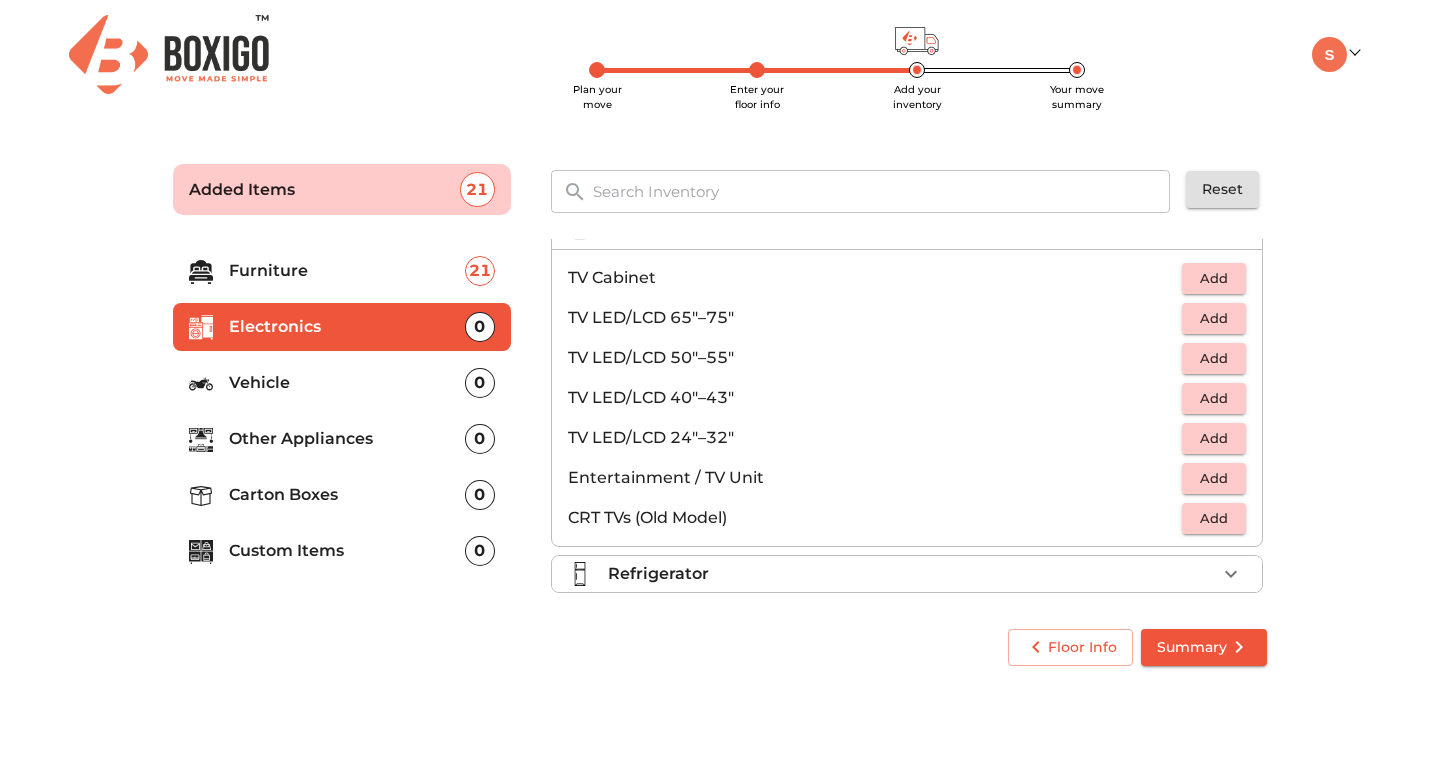 click on "Add" at bounding box center [1214, 358] 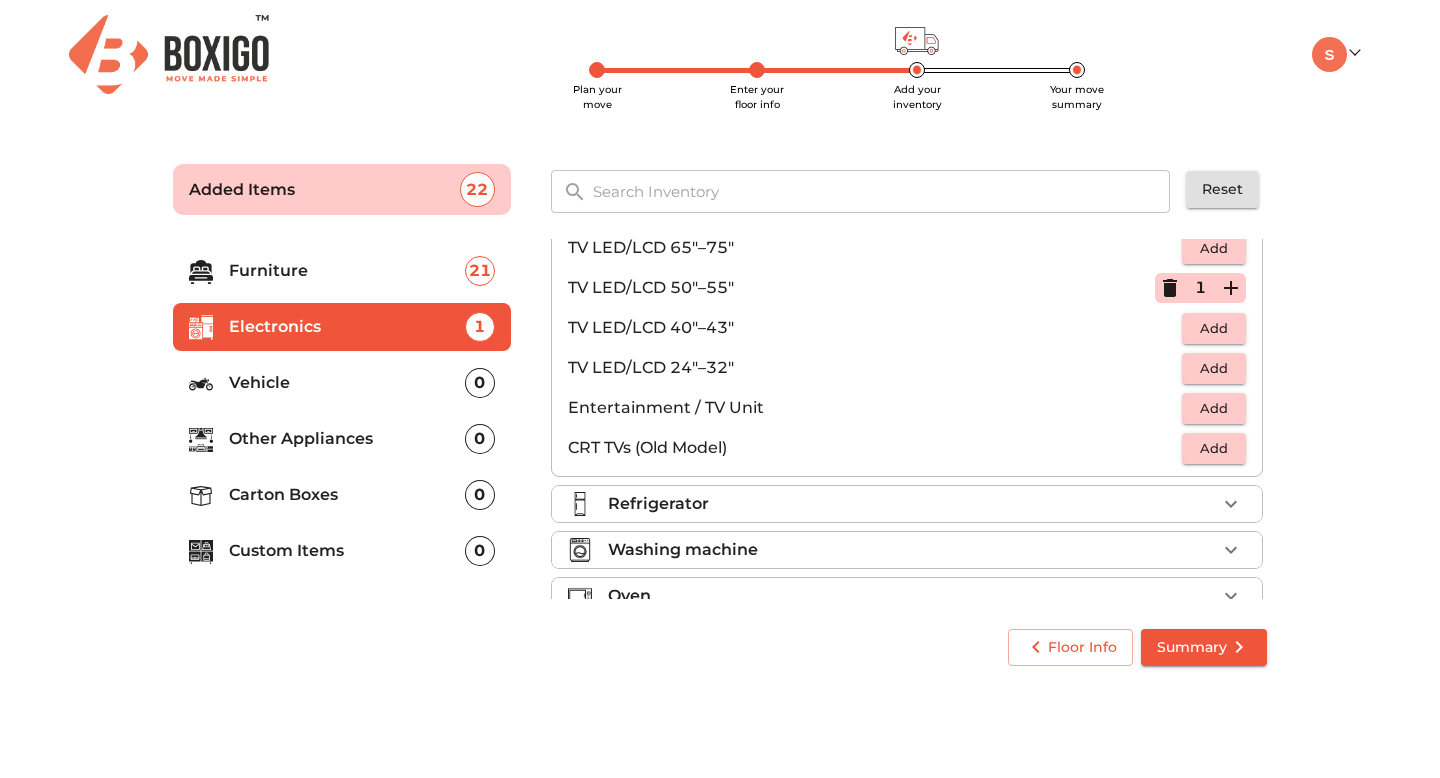 scroll, scrollTop: 107, scrollLeft: 0, axis: vertical 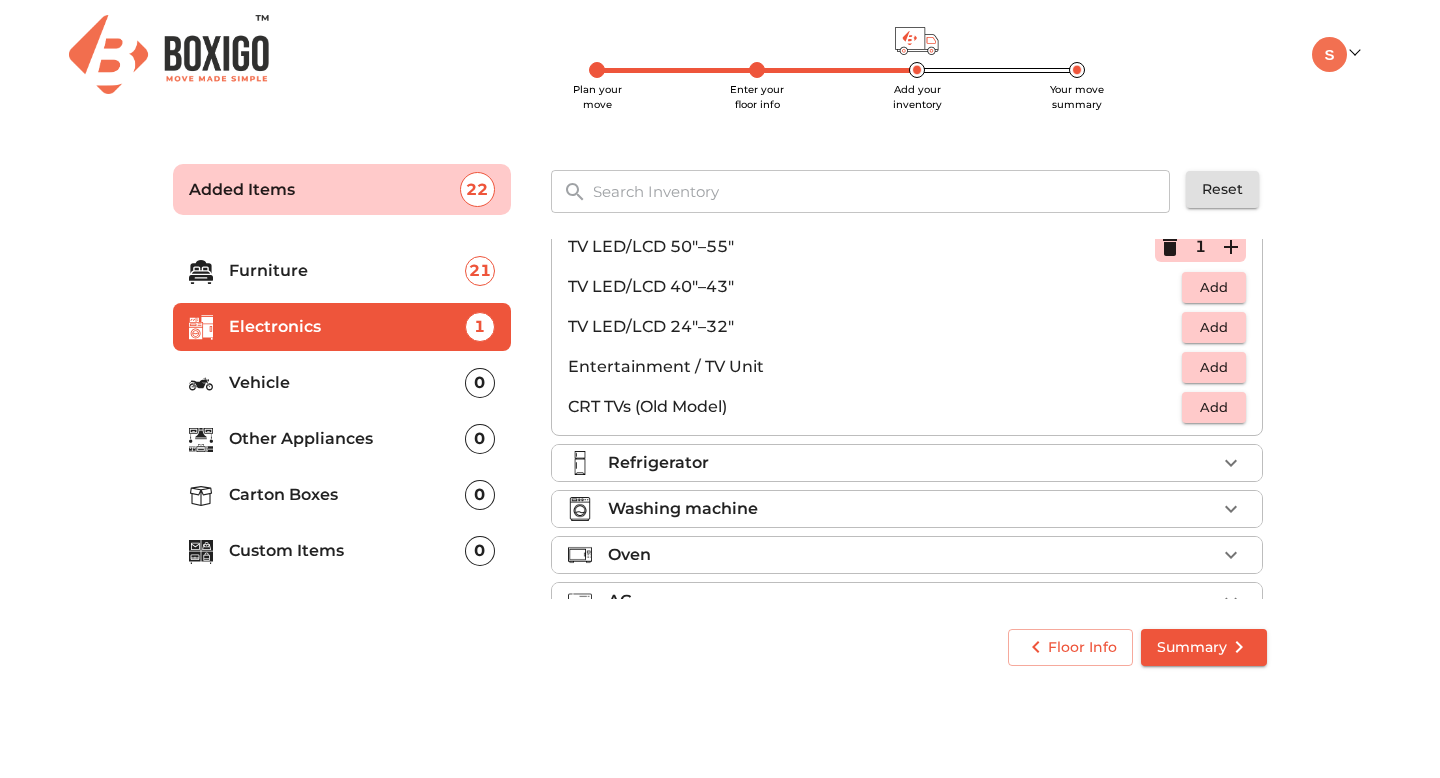 click on "Refrigerator" at bounding box center [658, 463] 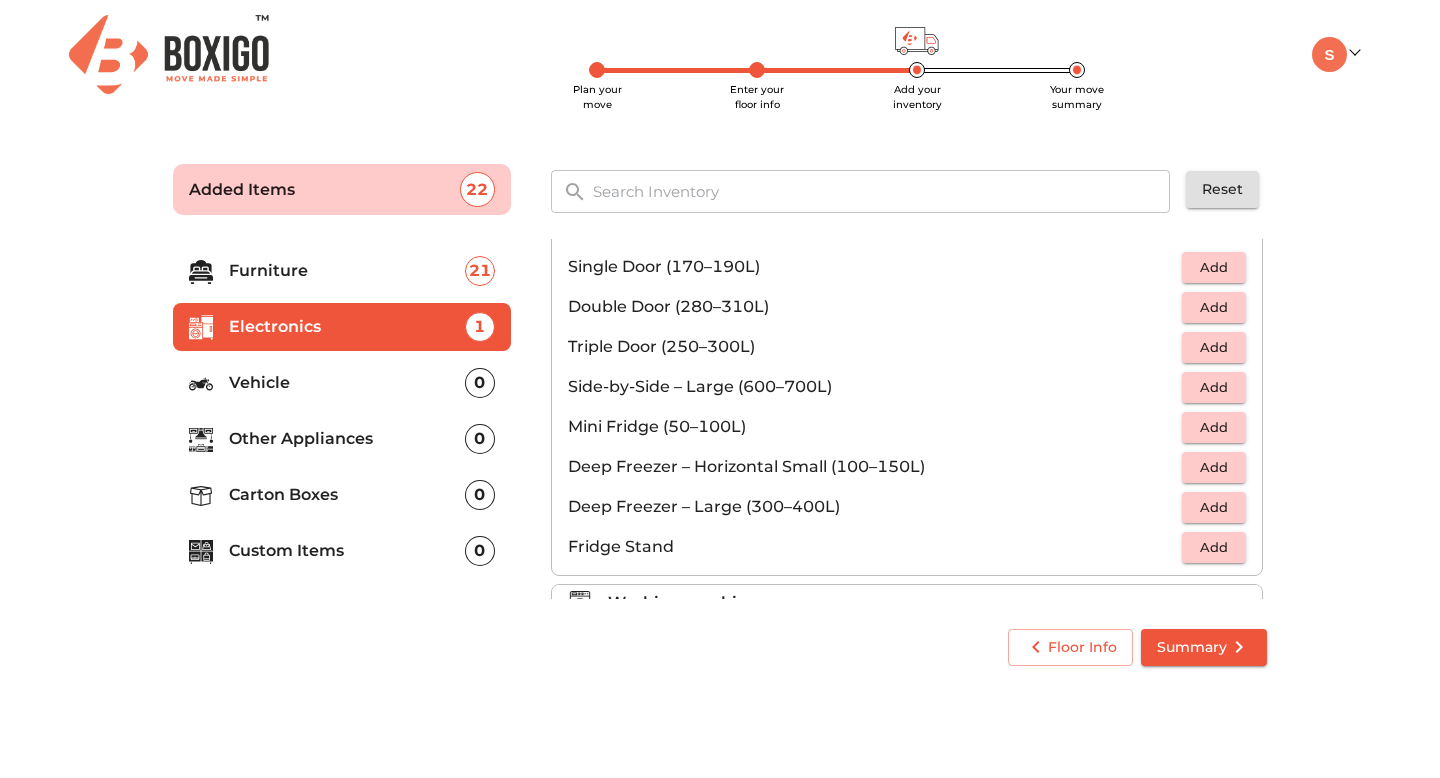 scroll, scrollTop: 93, scrollLeft: 0, axis: vertical 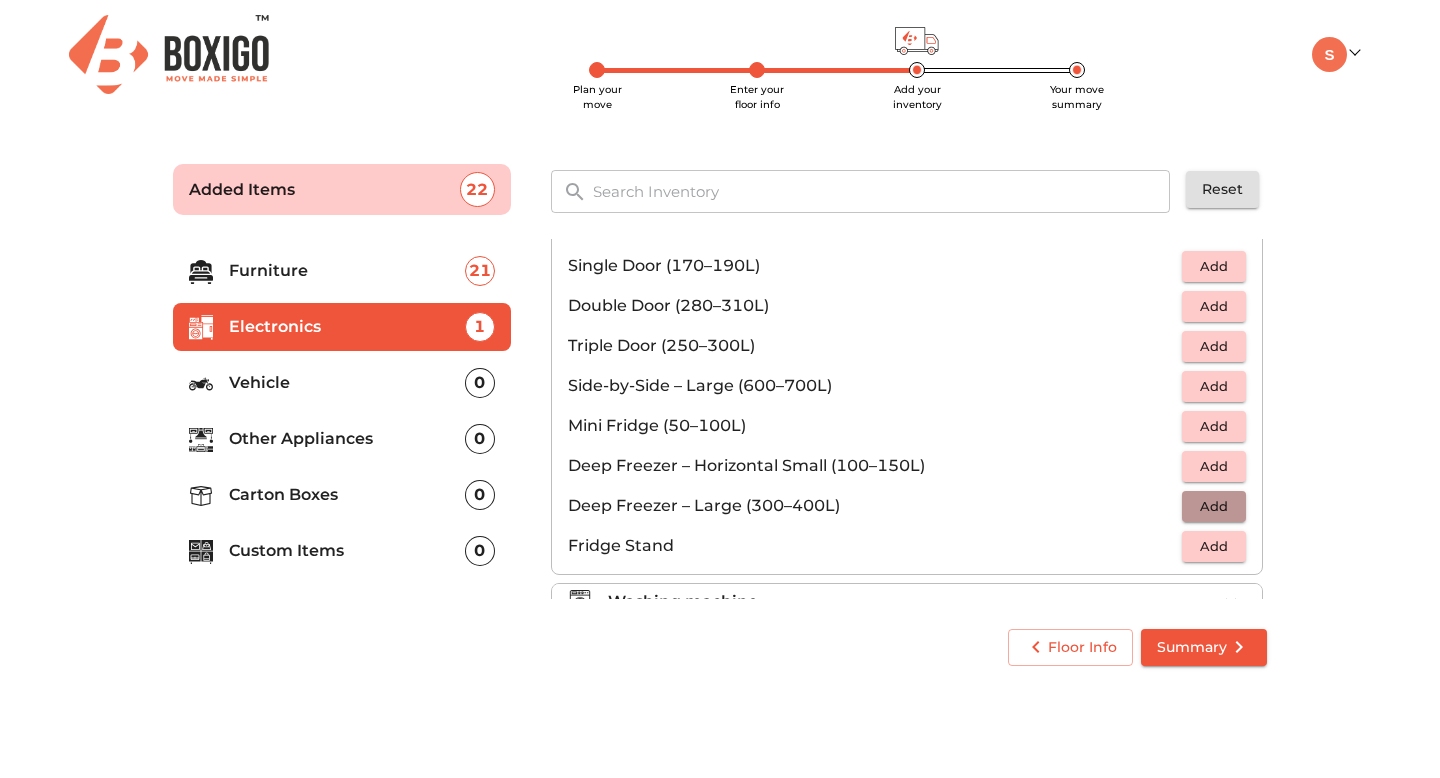 click on "Add" at bounding box center (1214, 506) 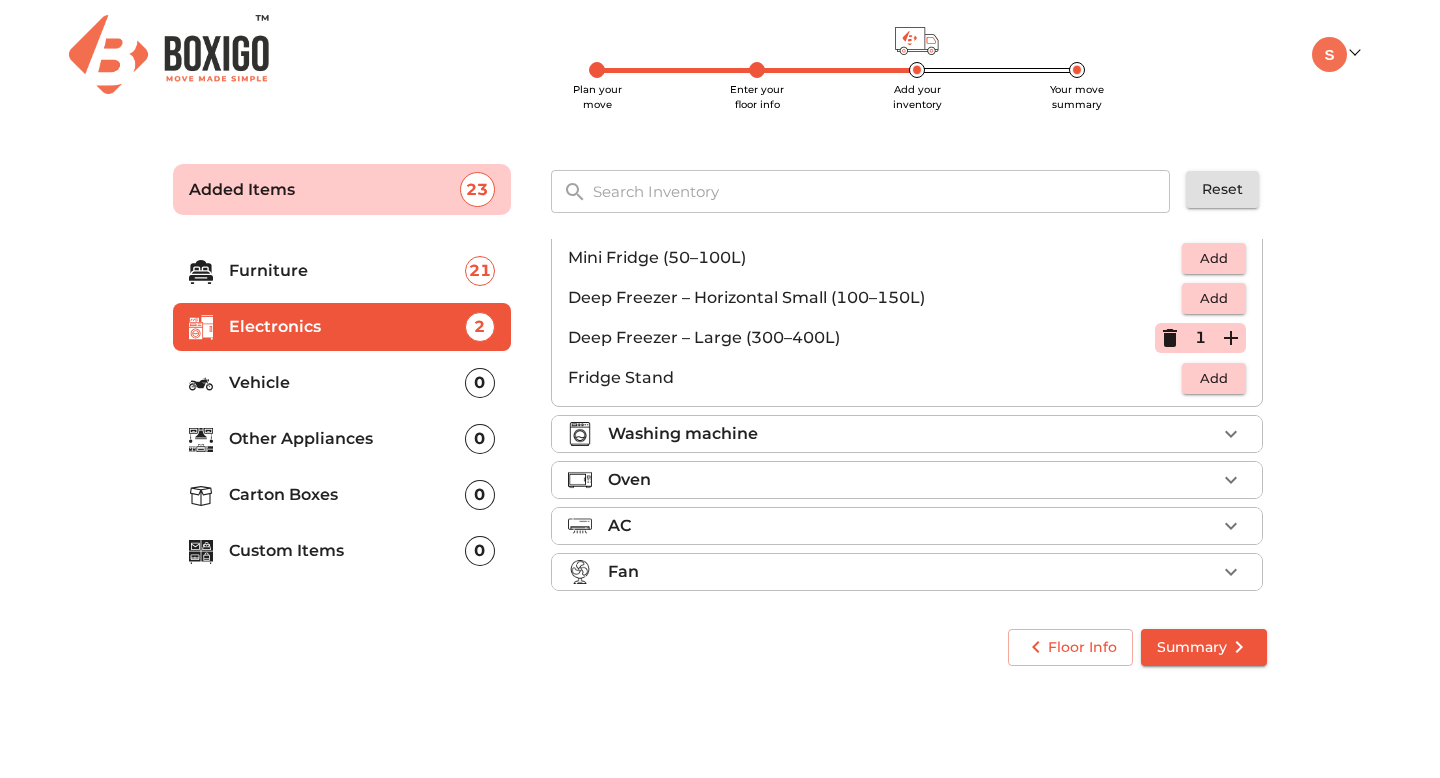 scroll, scrollTop: 259, scrollLeft: 0, axis: vertical 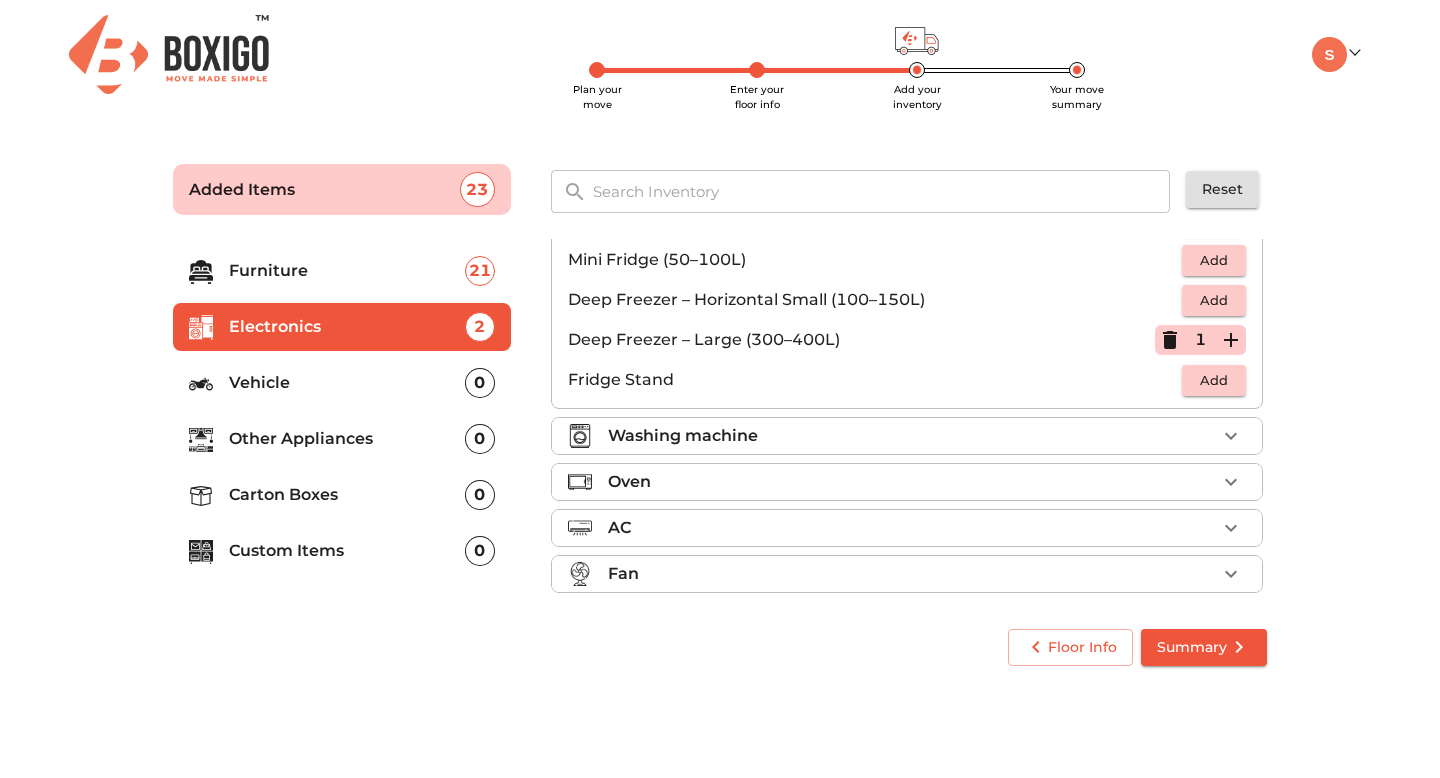 click on "Washing machine" at bounding box center [912, 436] 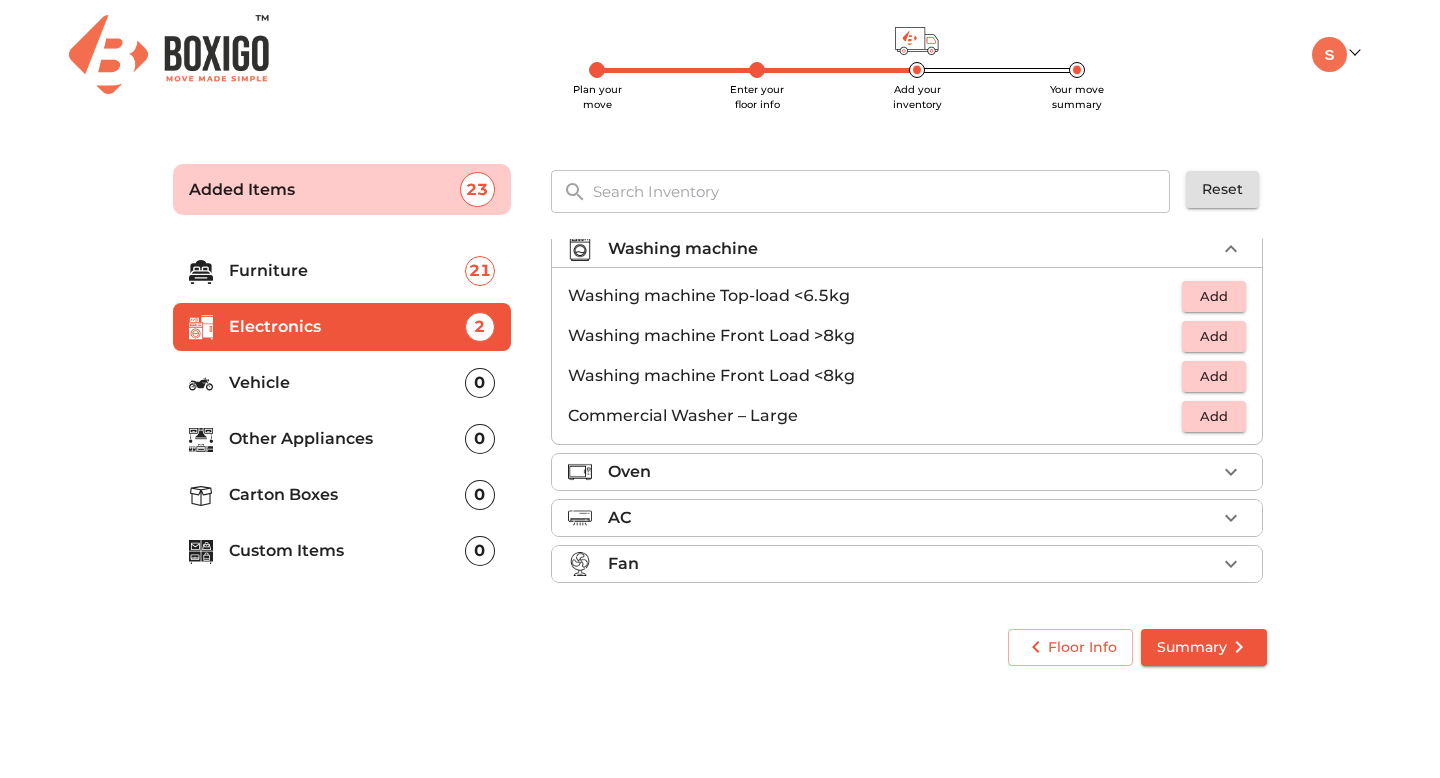 scroll, scrollTop: 95, scrollLeft: 0, axis: vertical 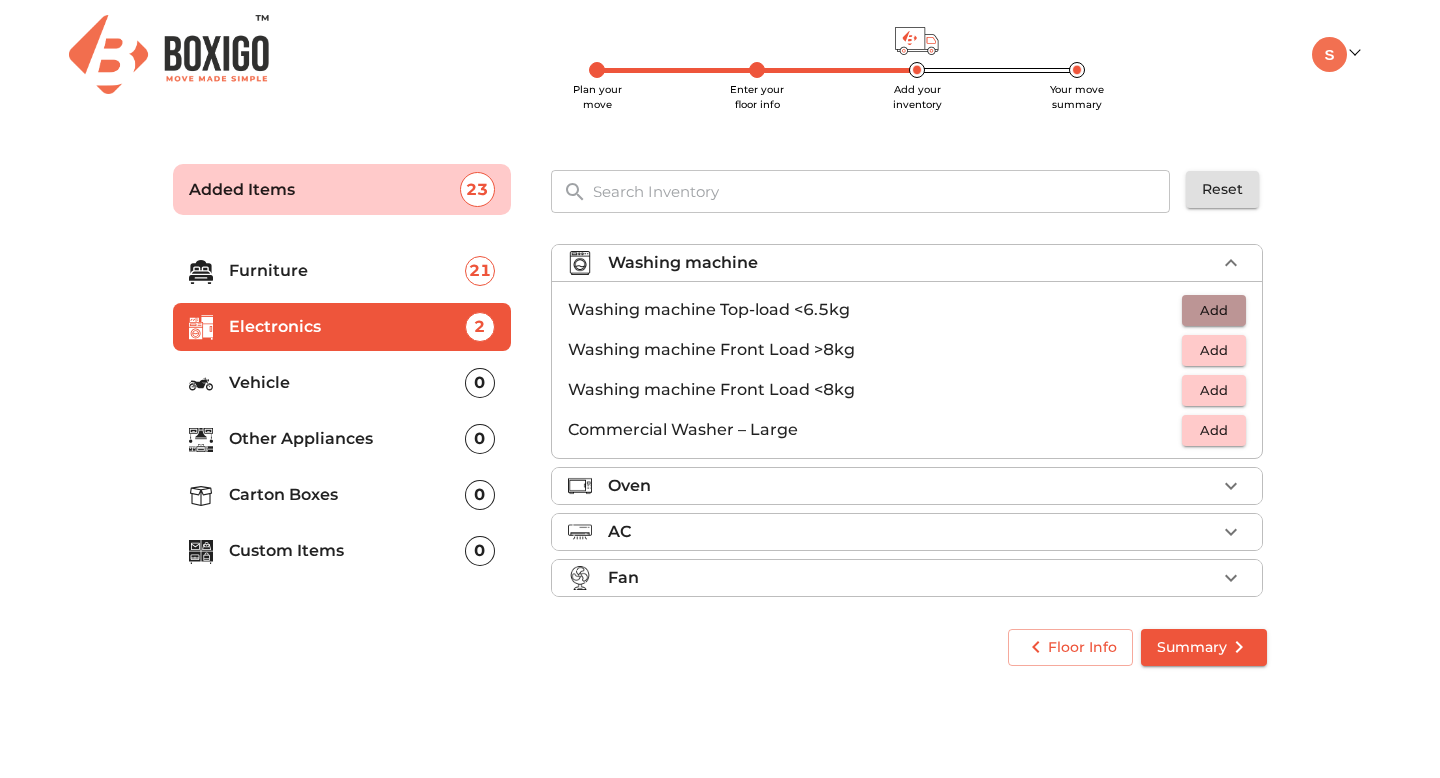 click on "Add" at bounding box center [1214, 310] 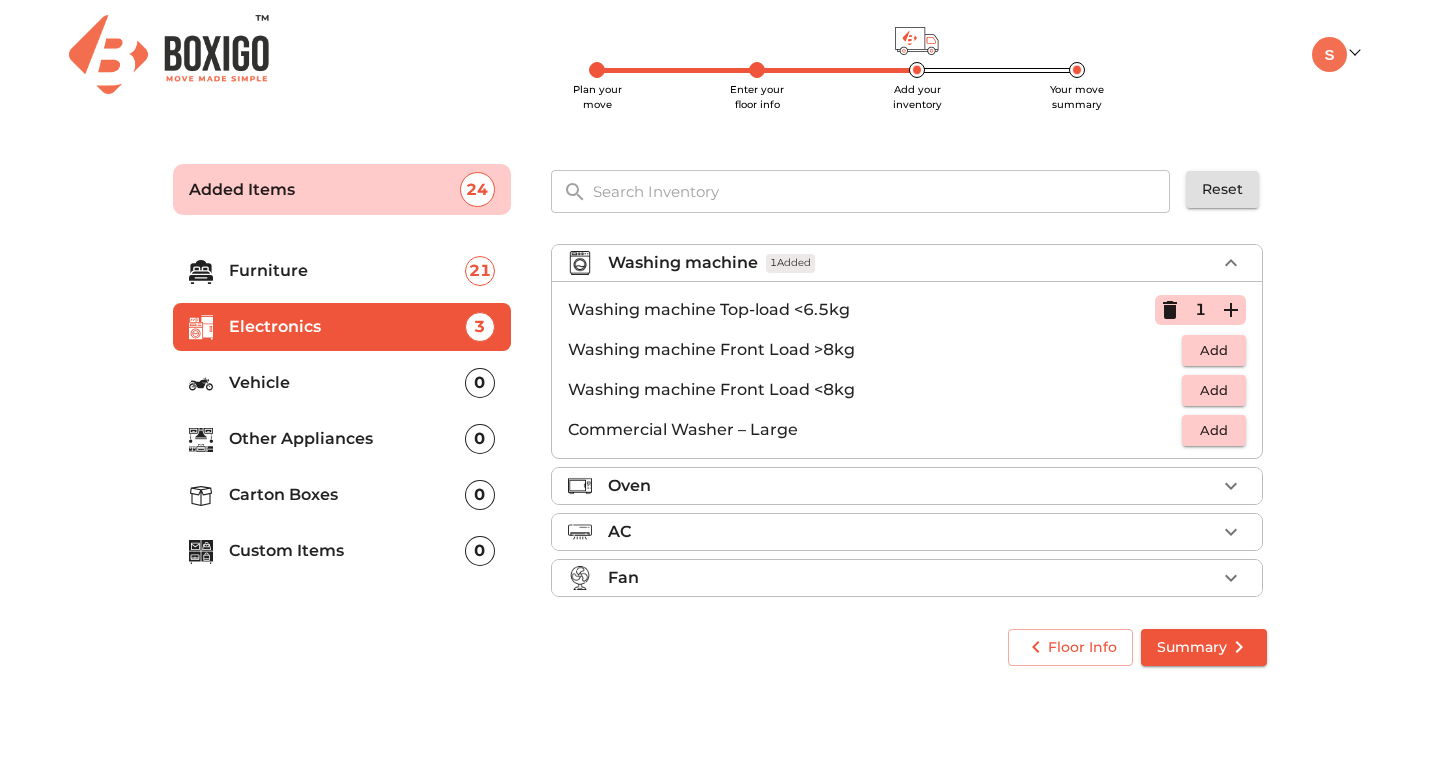 scroll, scrollTop: 109, scrollLeft: 0, axis: vertical 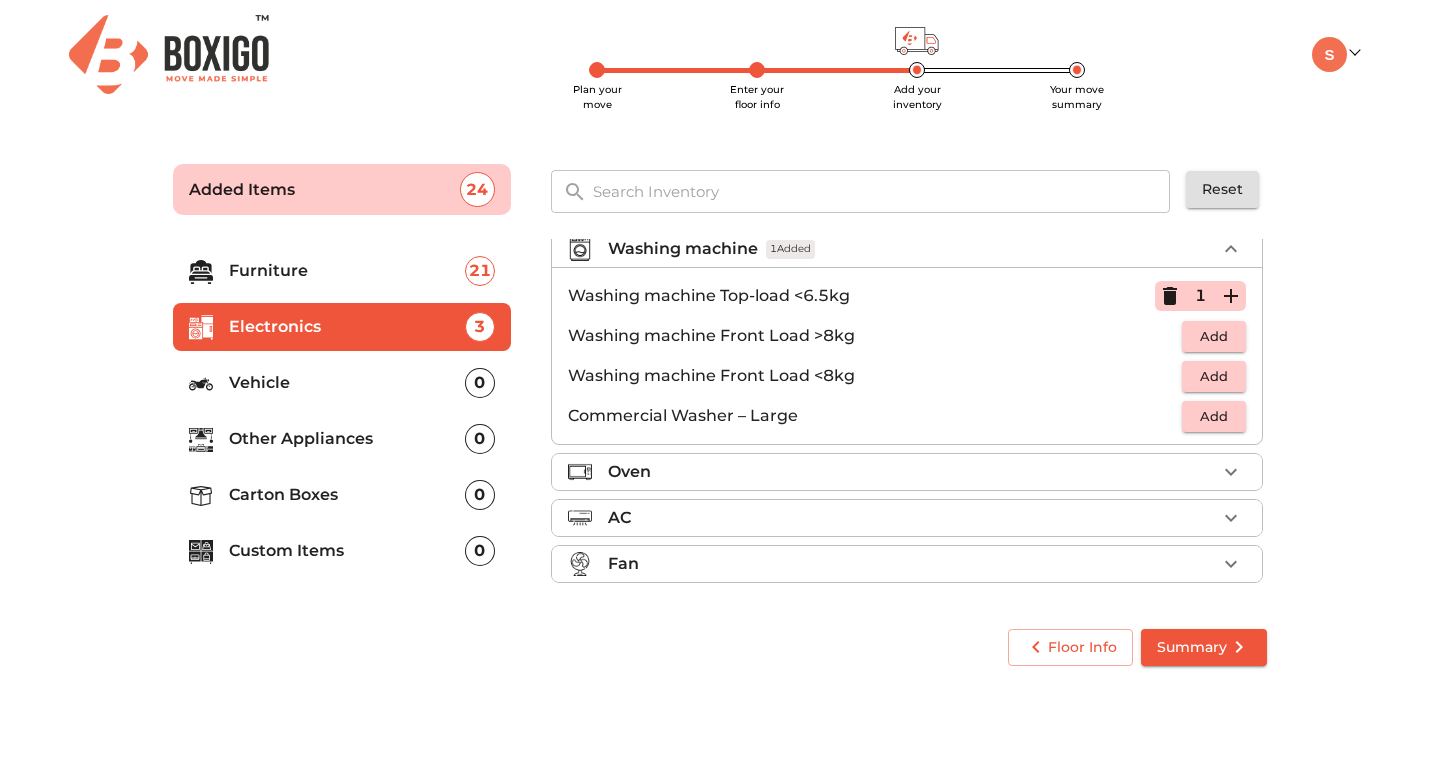 click on "Oven" at bounding box center (912, 472) 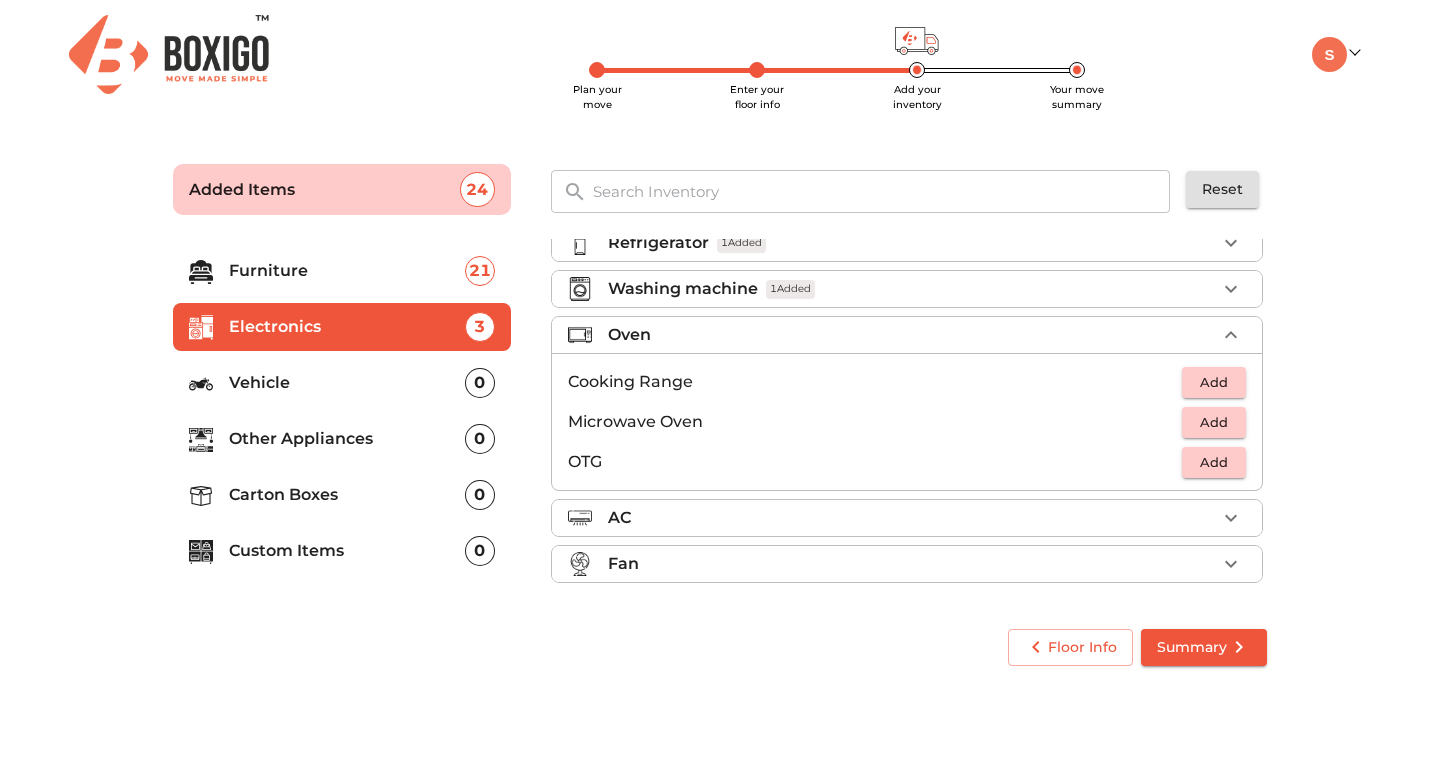 scroll, scrollTop: 69, scrollLeft: 0, axis: vertical 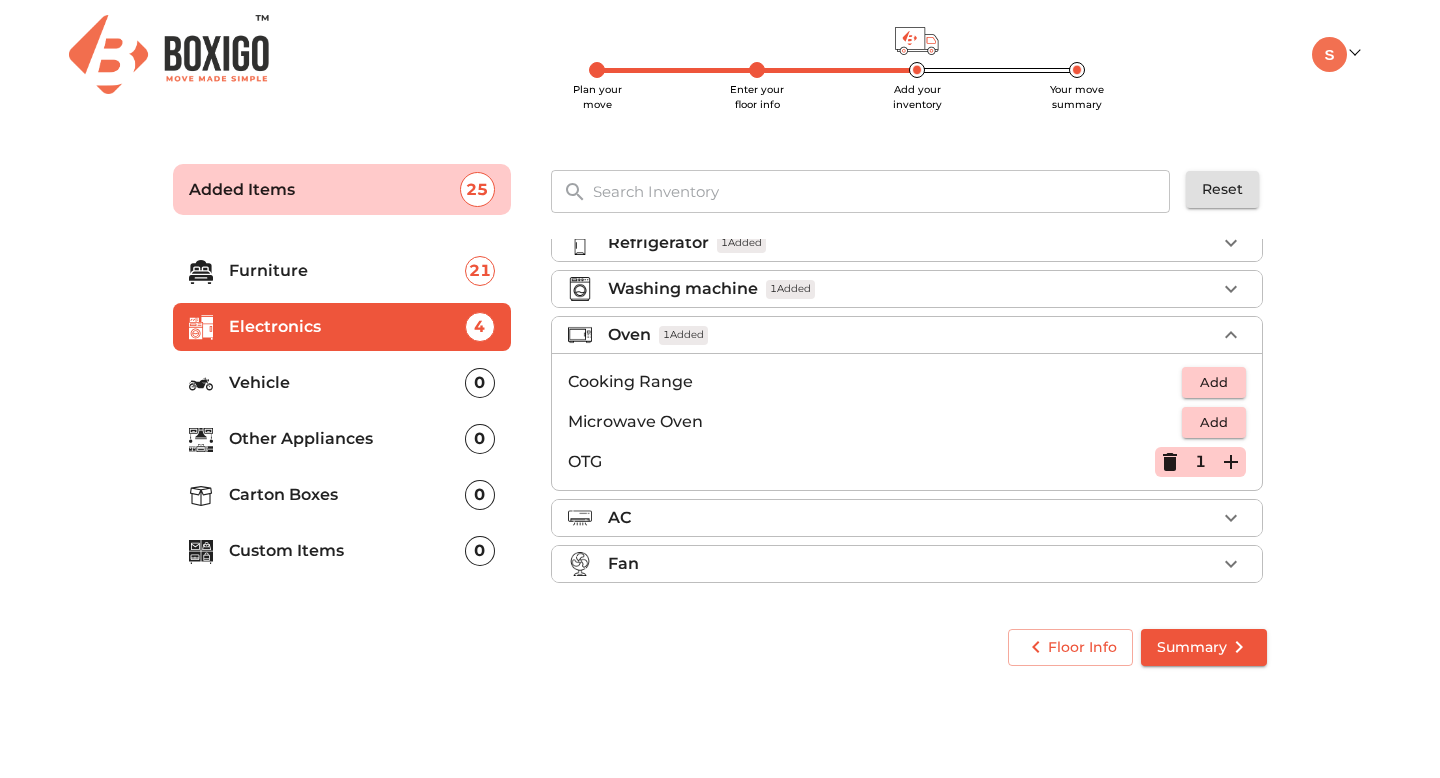click on "AC" at bounding box center (912, 518) 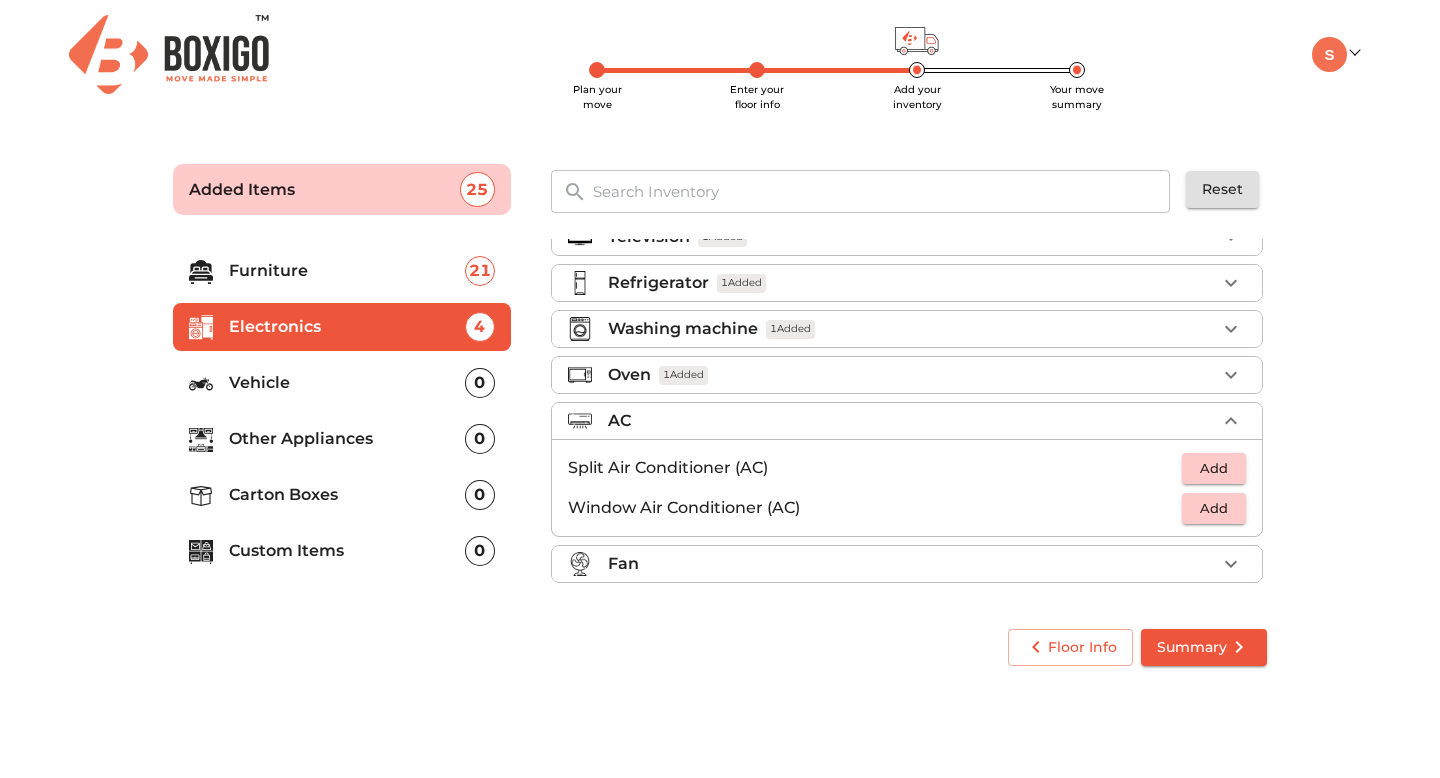 scroll, scrollTop: 29, scrollLeft: 0, axis: vertical 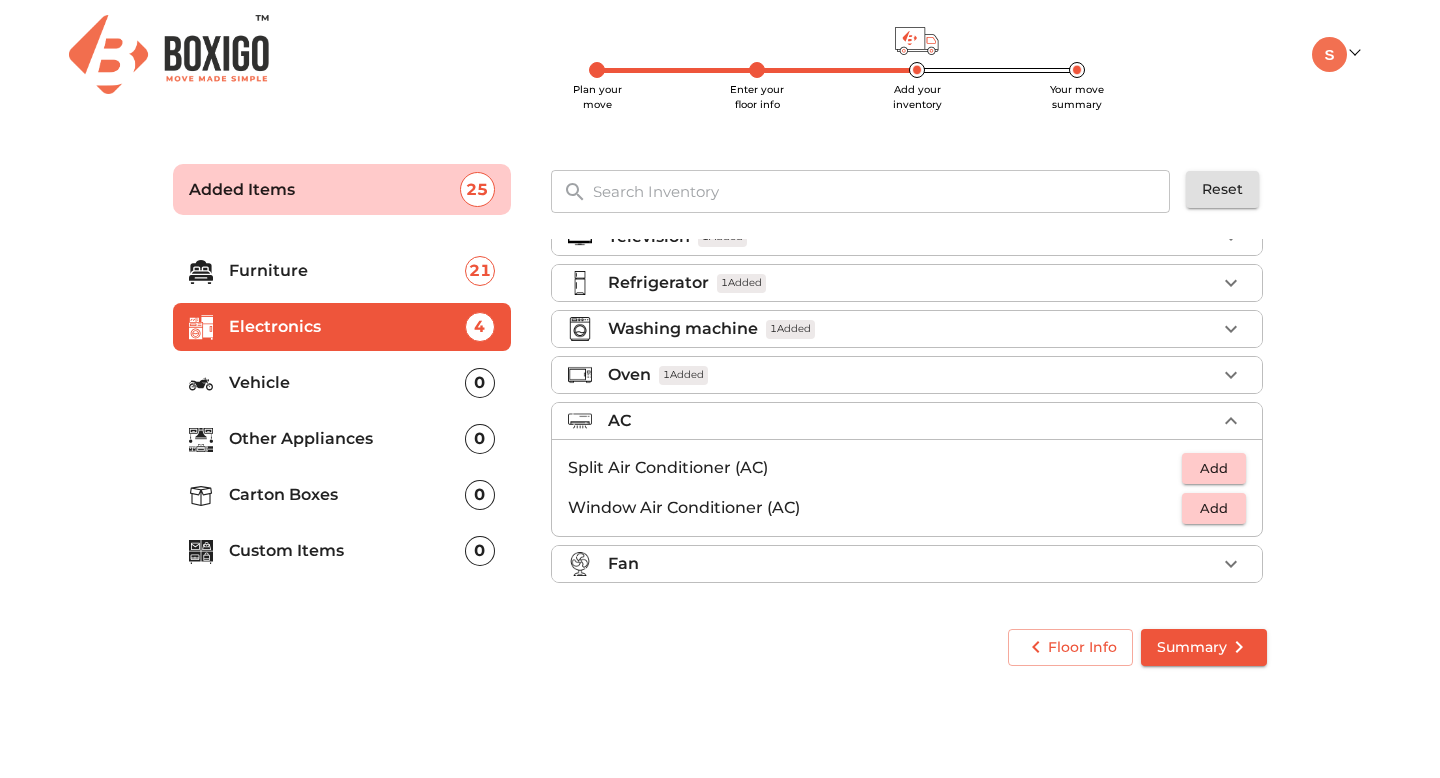 click on "Fan" at bounding box center [912, 564] 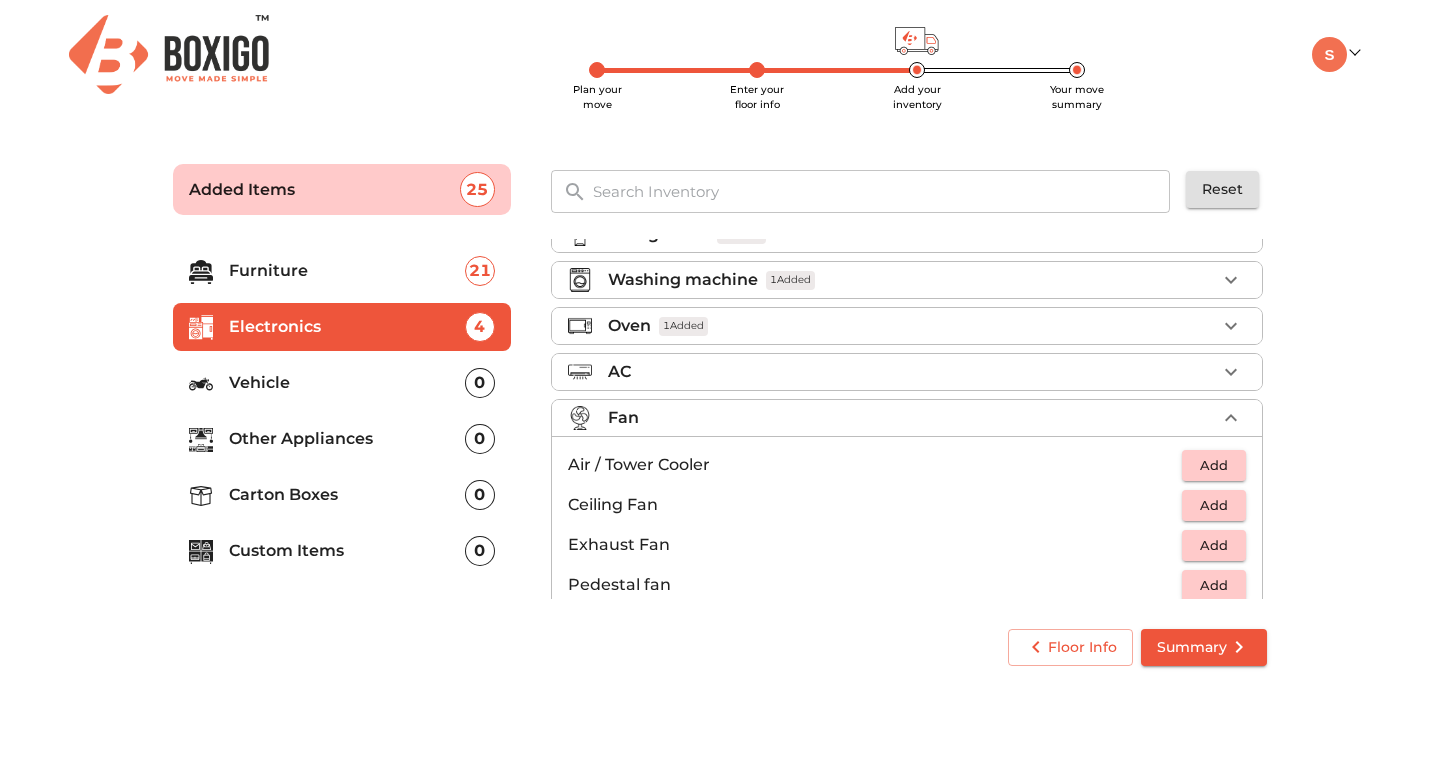 scroll, scrollTop: 0, scrollLeft: 0, axis: both 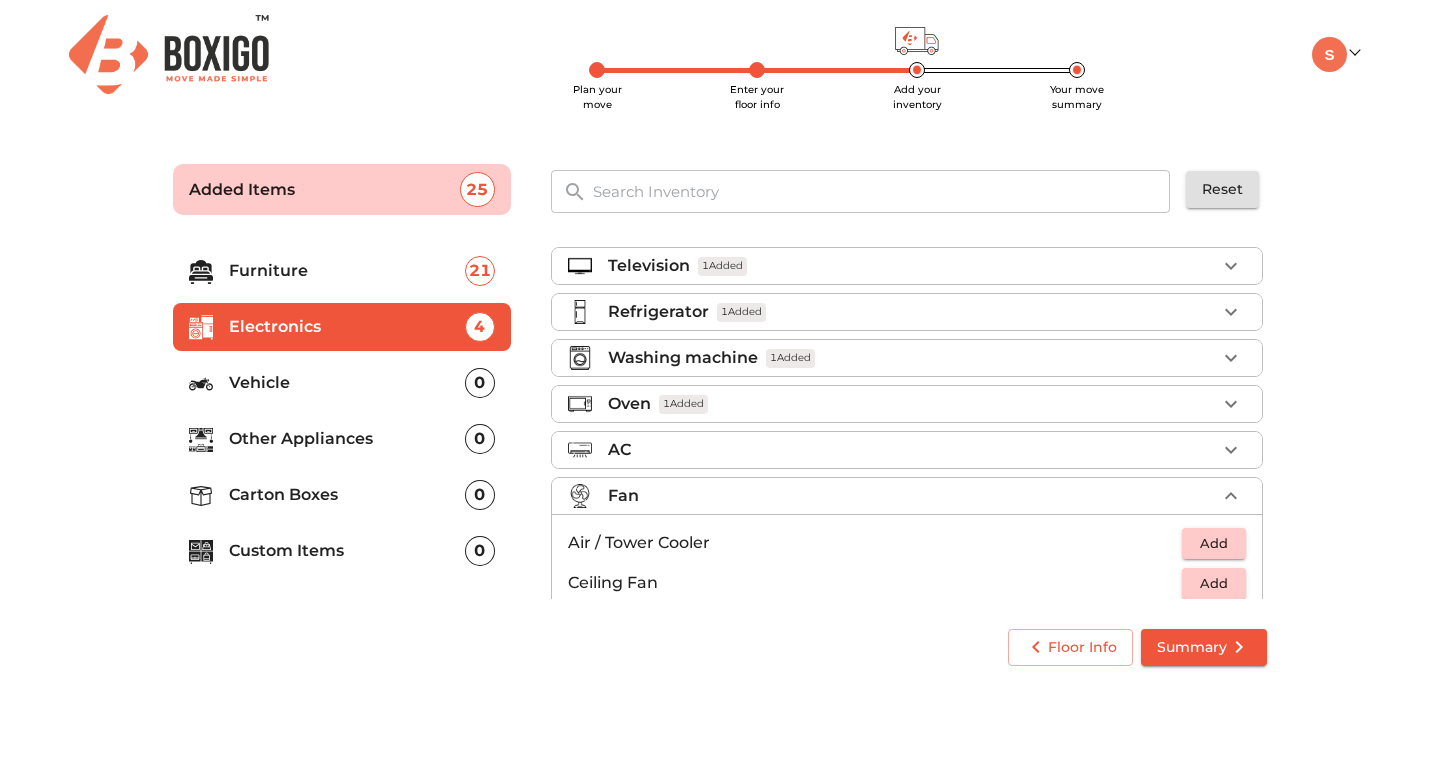click on "Other Appliances 0" at bounding box center [342, 439] 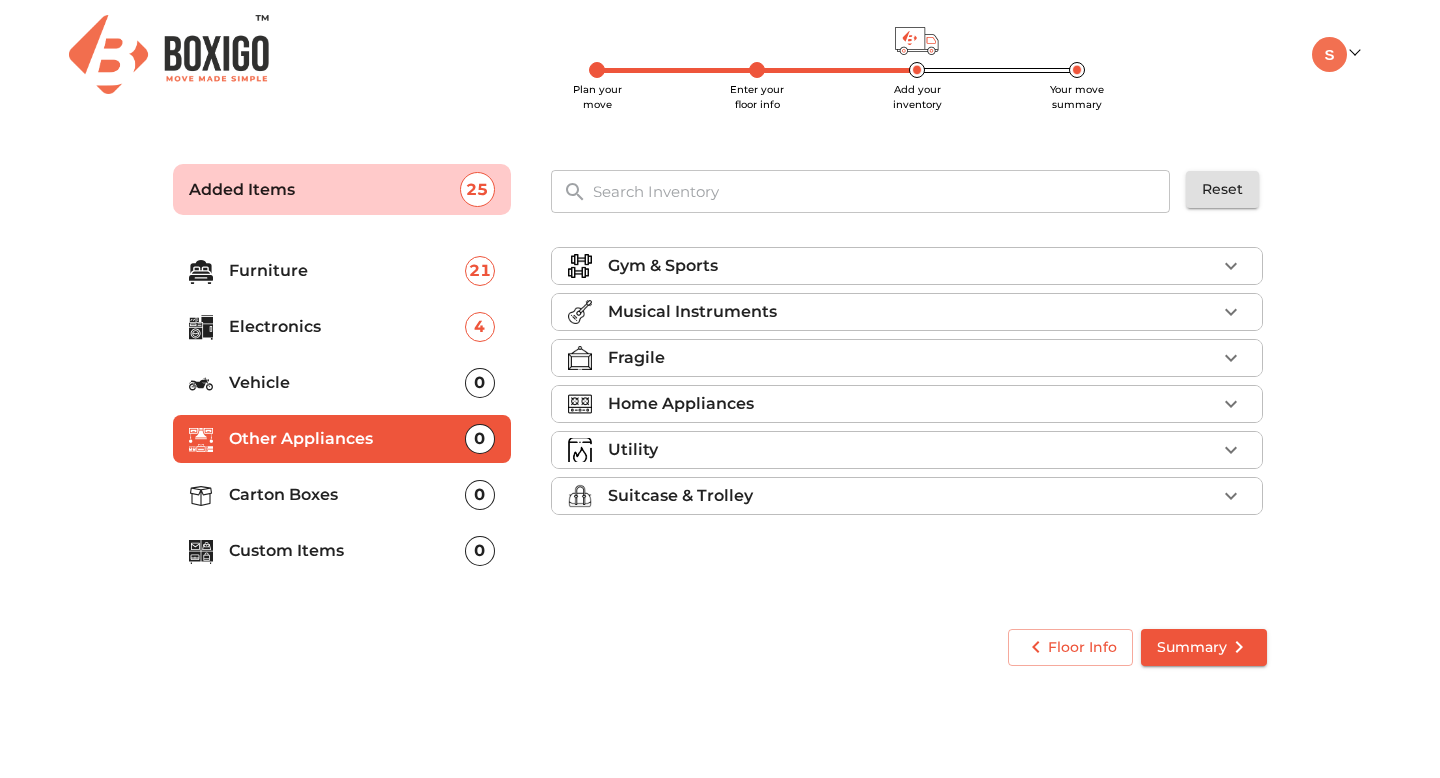 click on "Fragile" at bounding box center (912, 358) 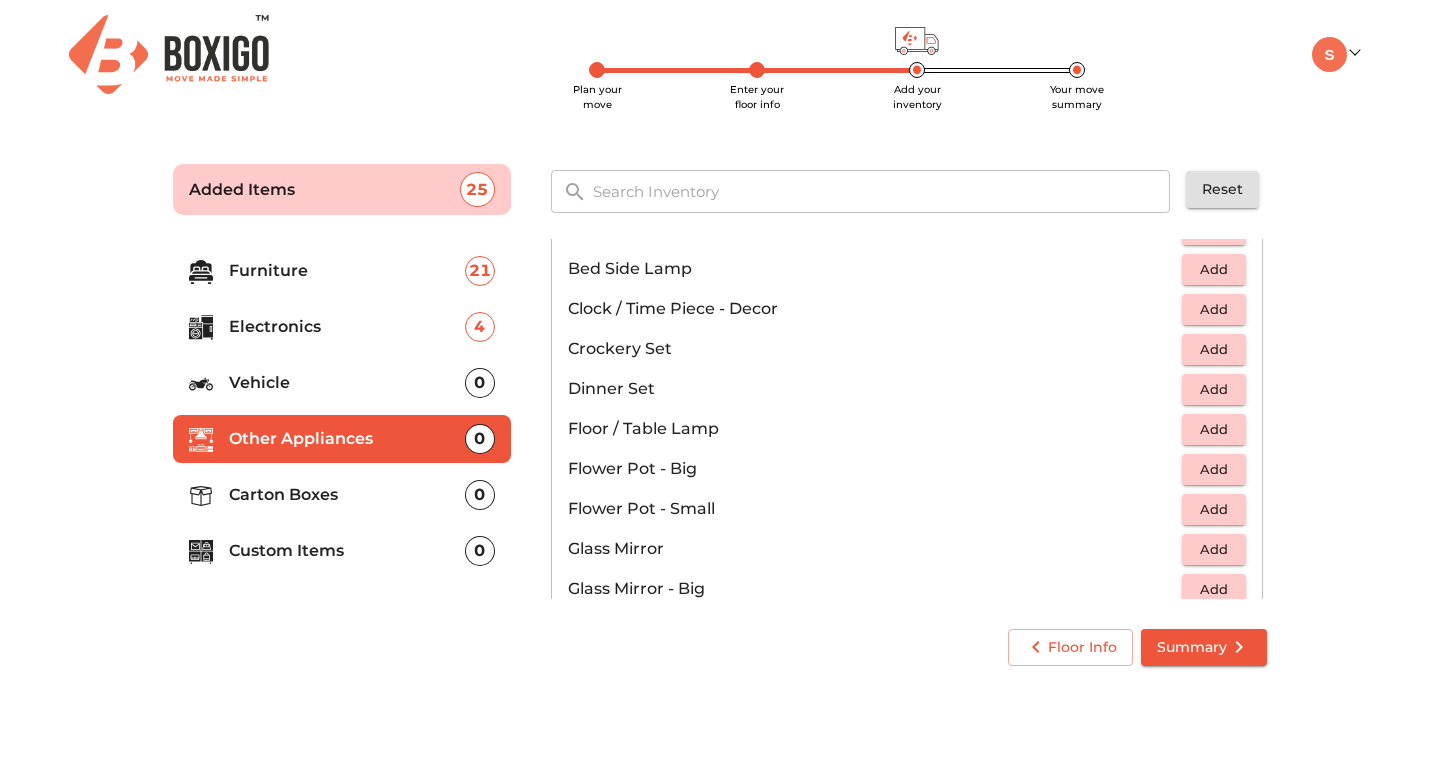 scroll, scrollTop: 380, scrollLeft: 0, axis: vertical 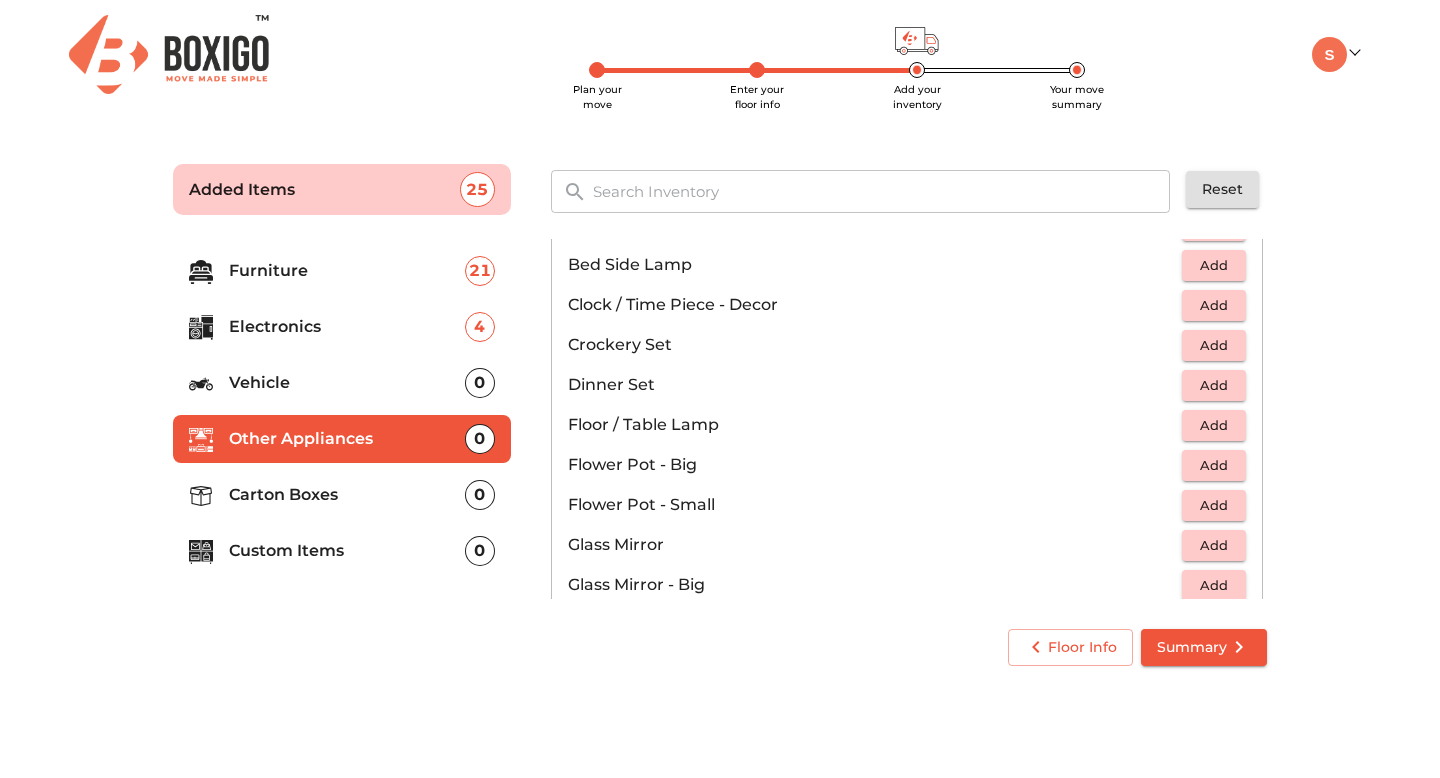 click on "Add" at bounding box center (1214, 265) 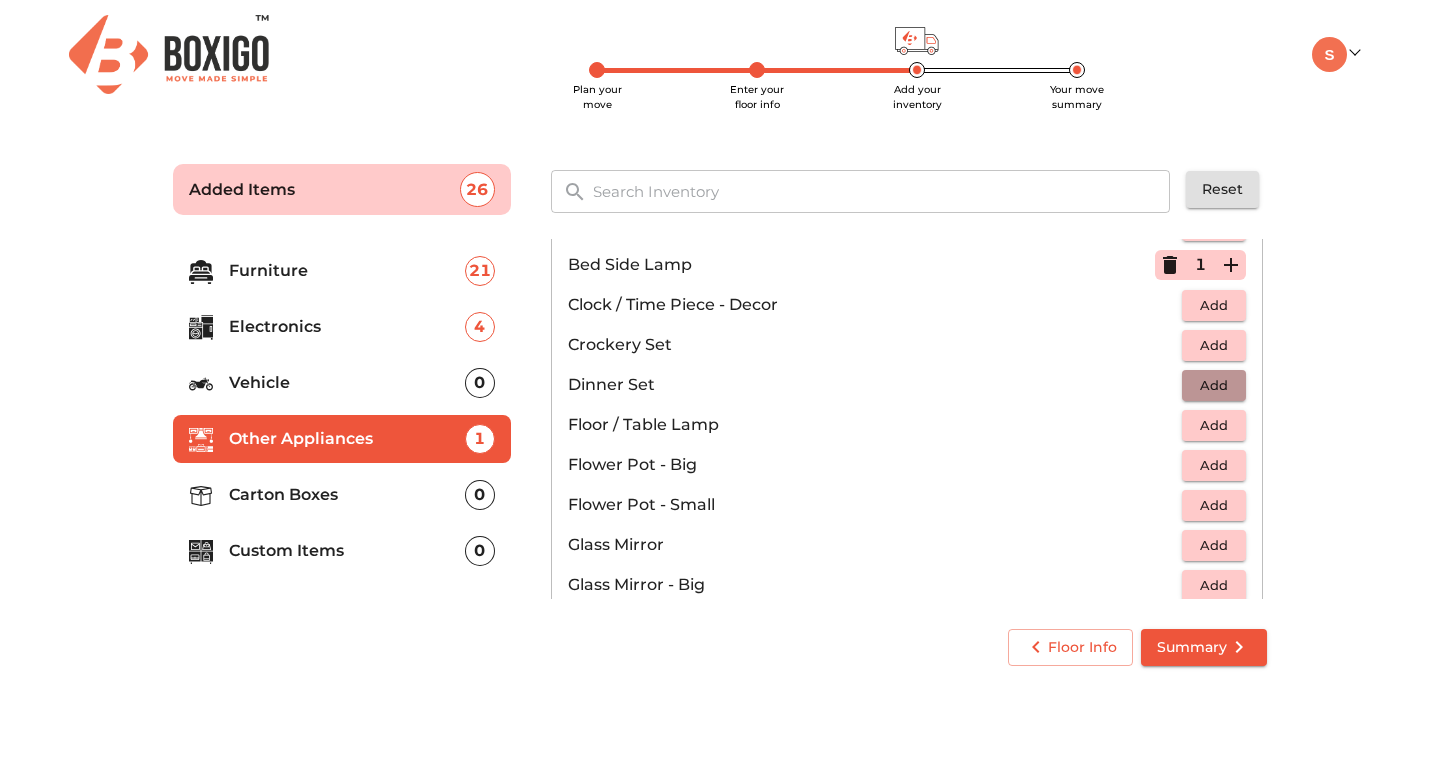 click on "Add" at bounding box center [1214, 385] 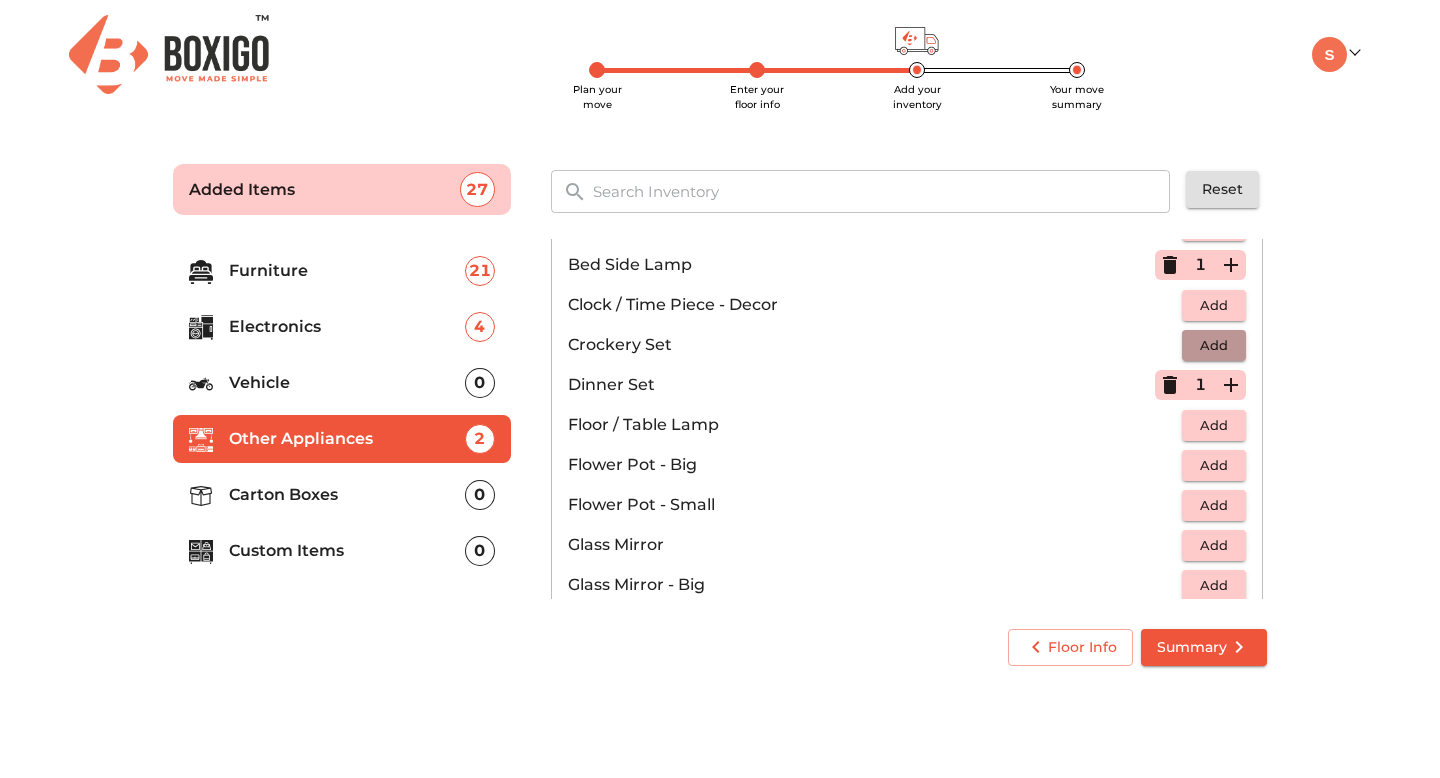 click on "Add" at bounding box center (1214, 345) 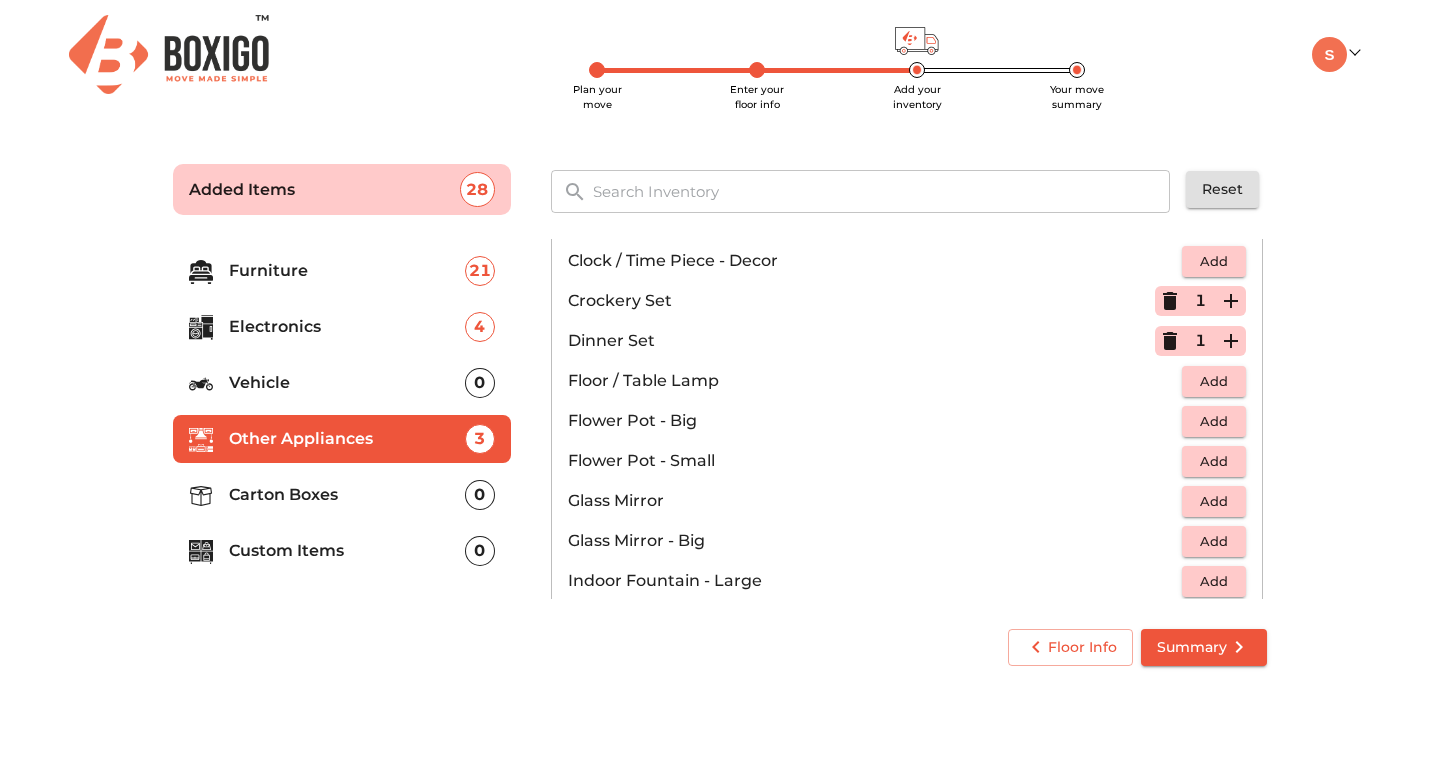 scroll, scrollTop: 429, scrollLeft: 0, axis: vertical 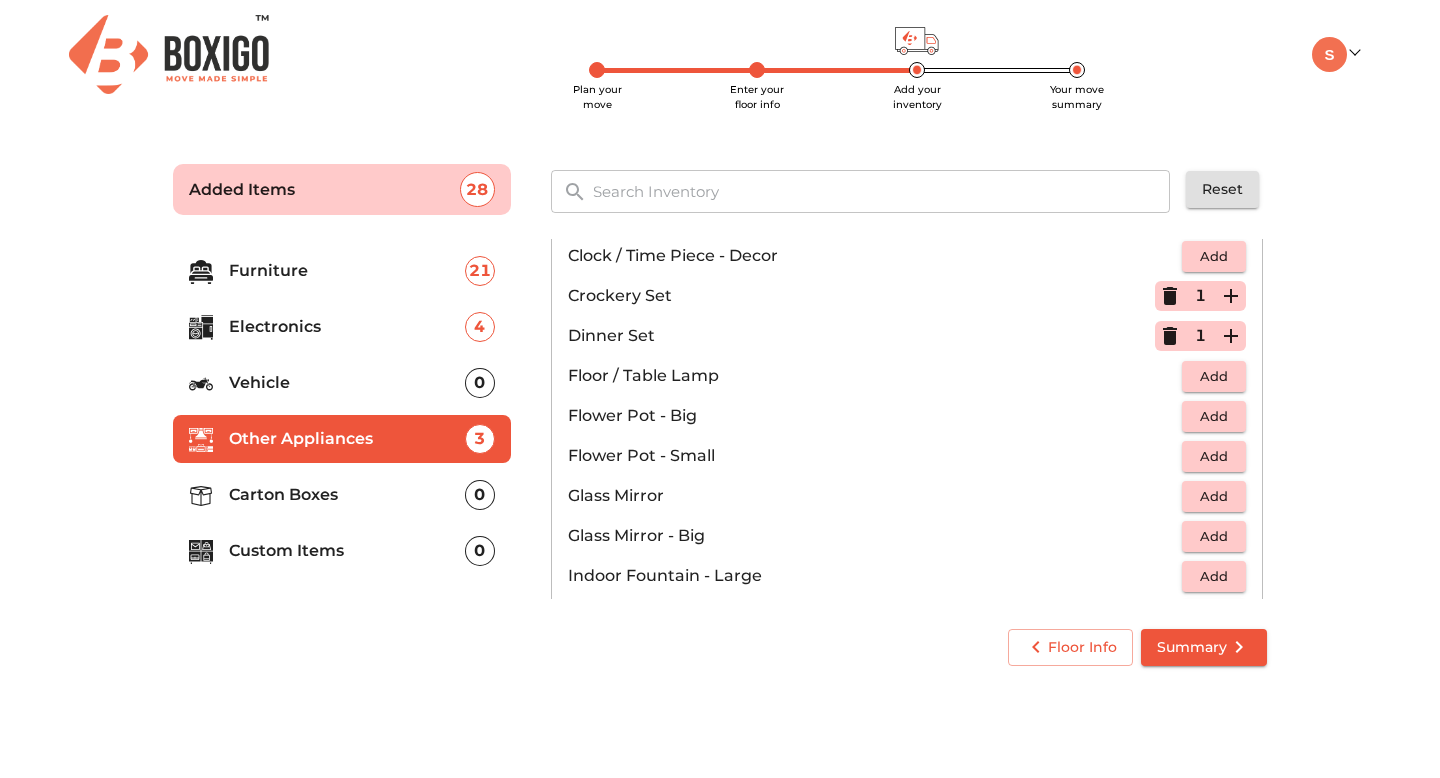 click on "Add" at bounding box center (1214, 376) 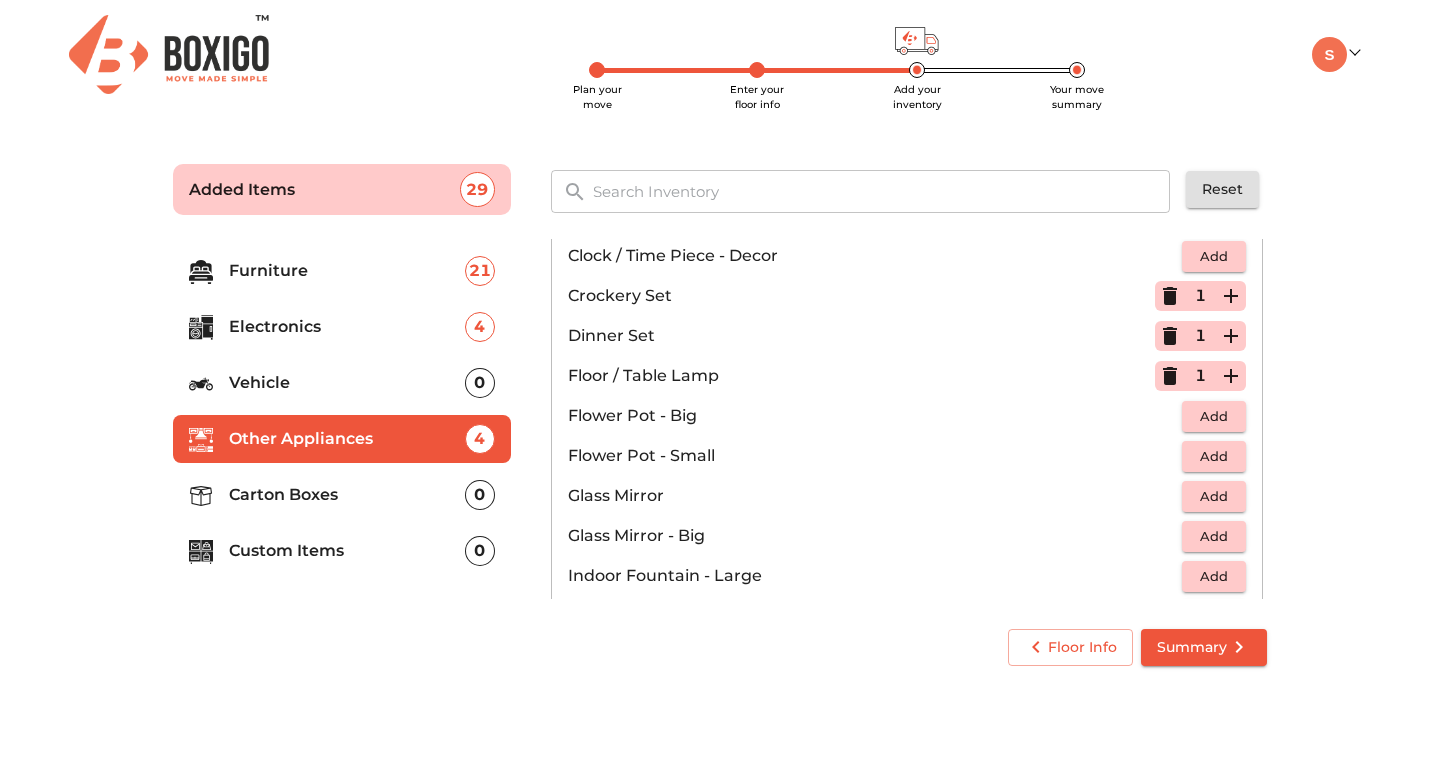 click 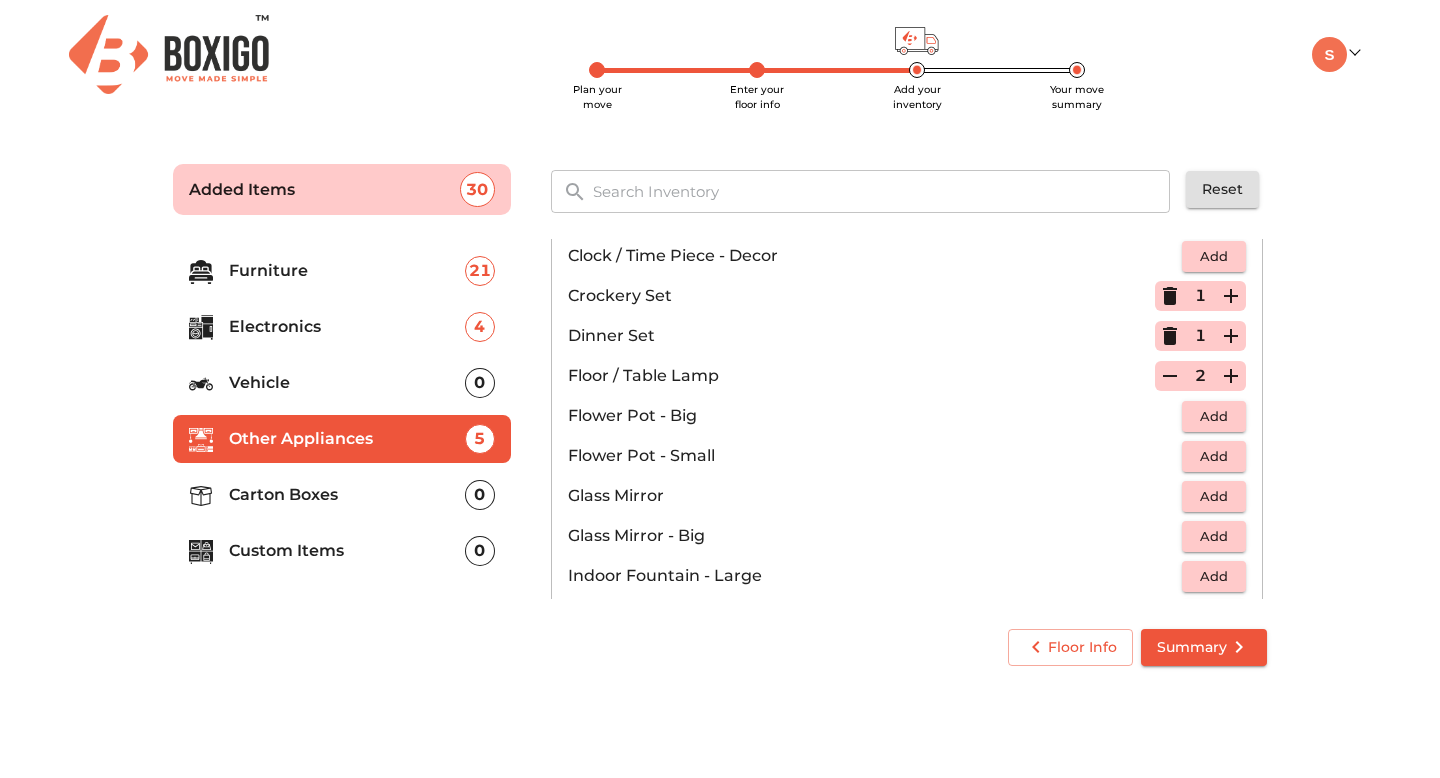 click 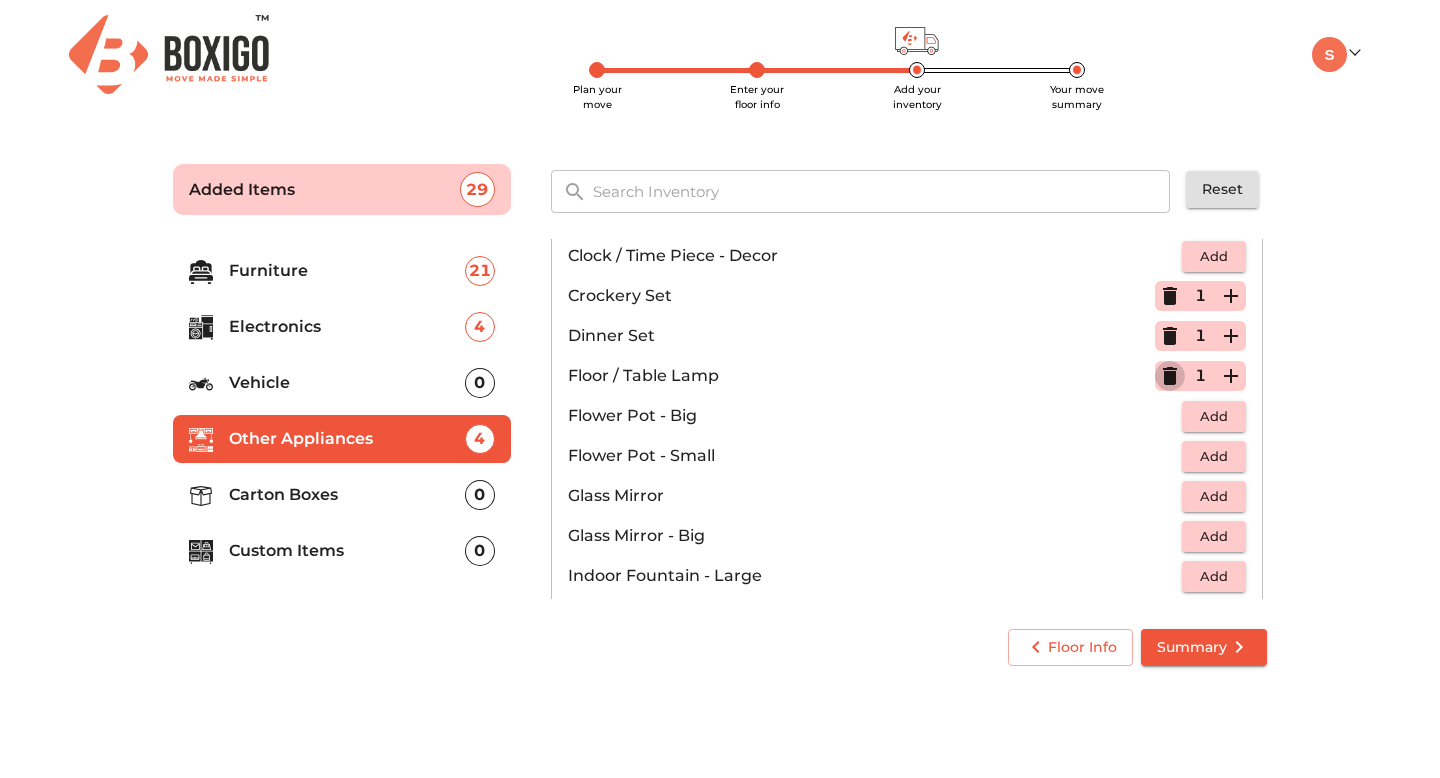 click 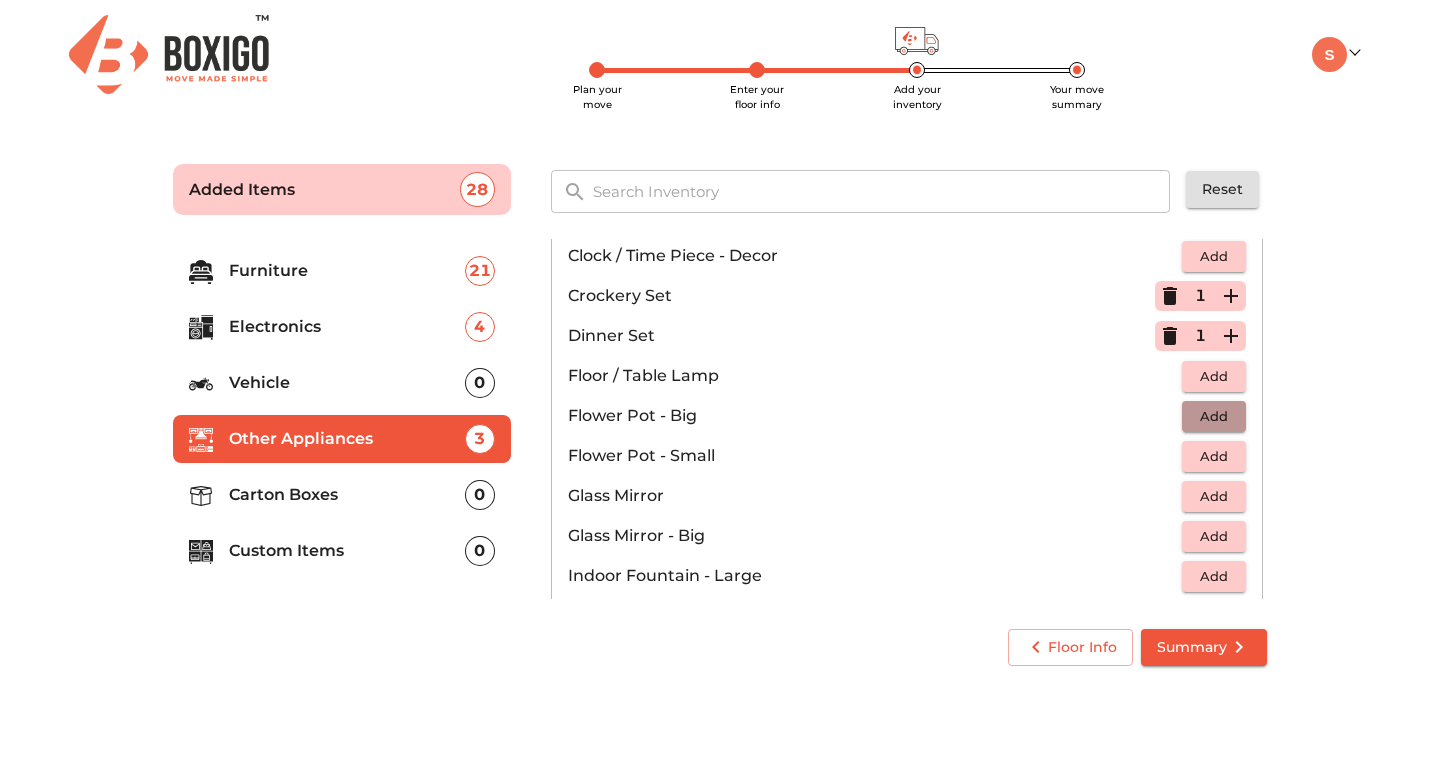 click on "Add" at bounding box center (1214, 416) 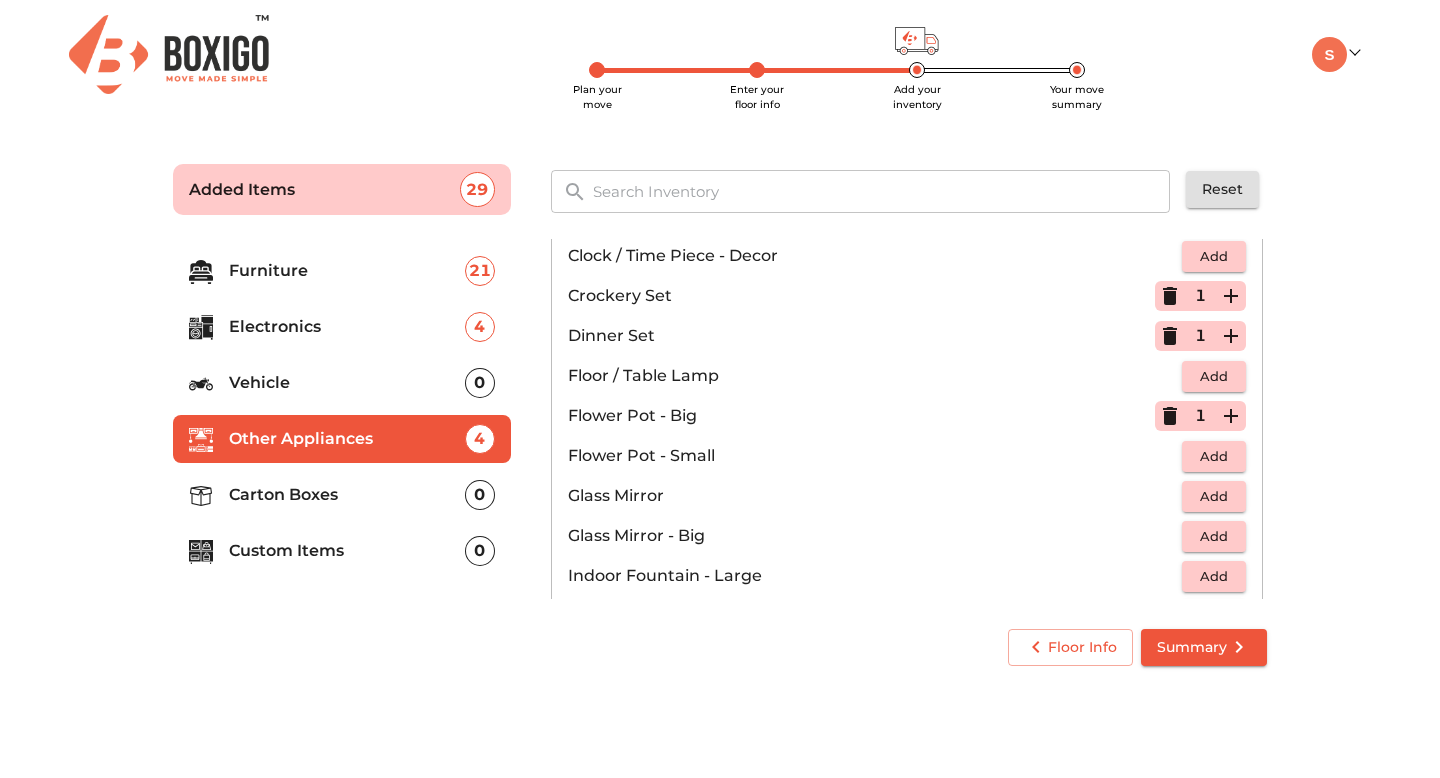 click 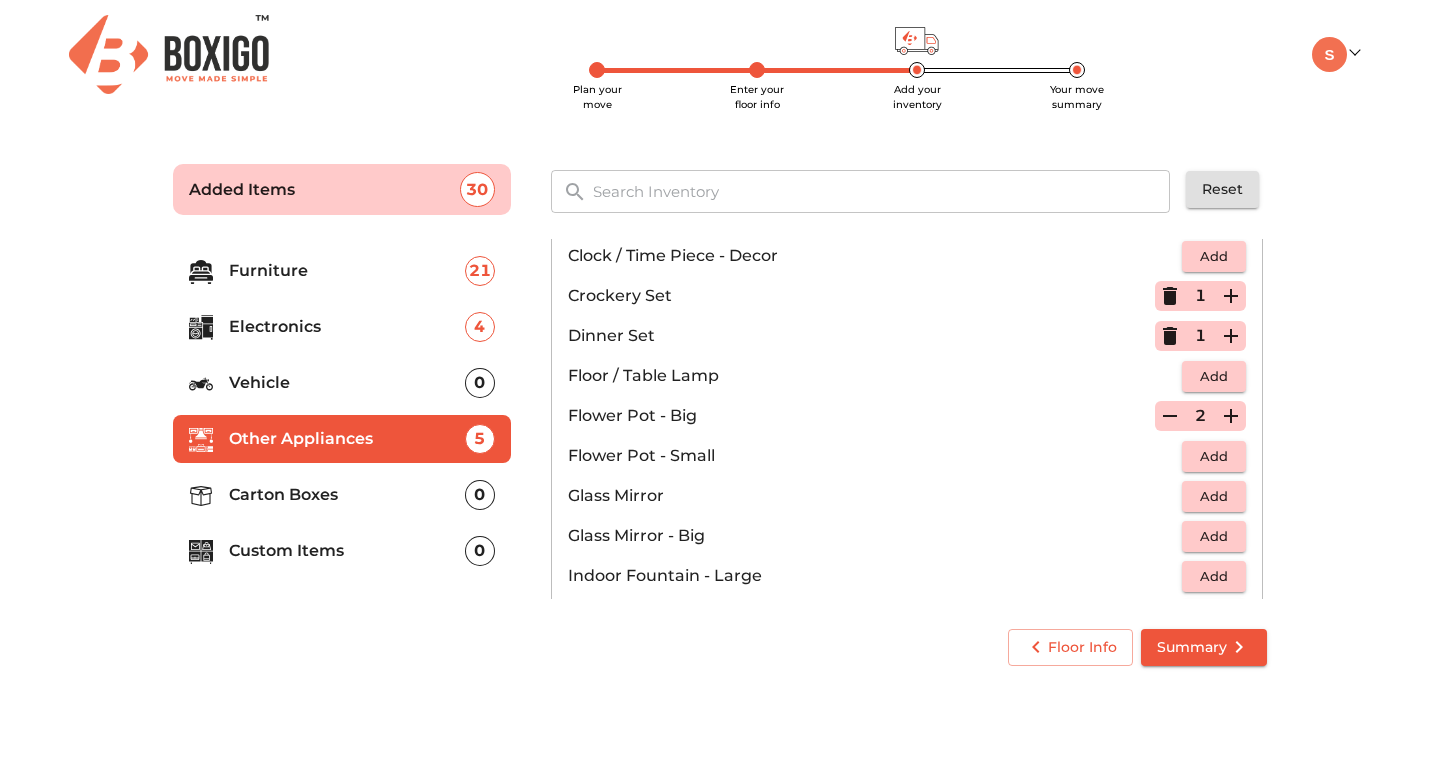 click 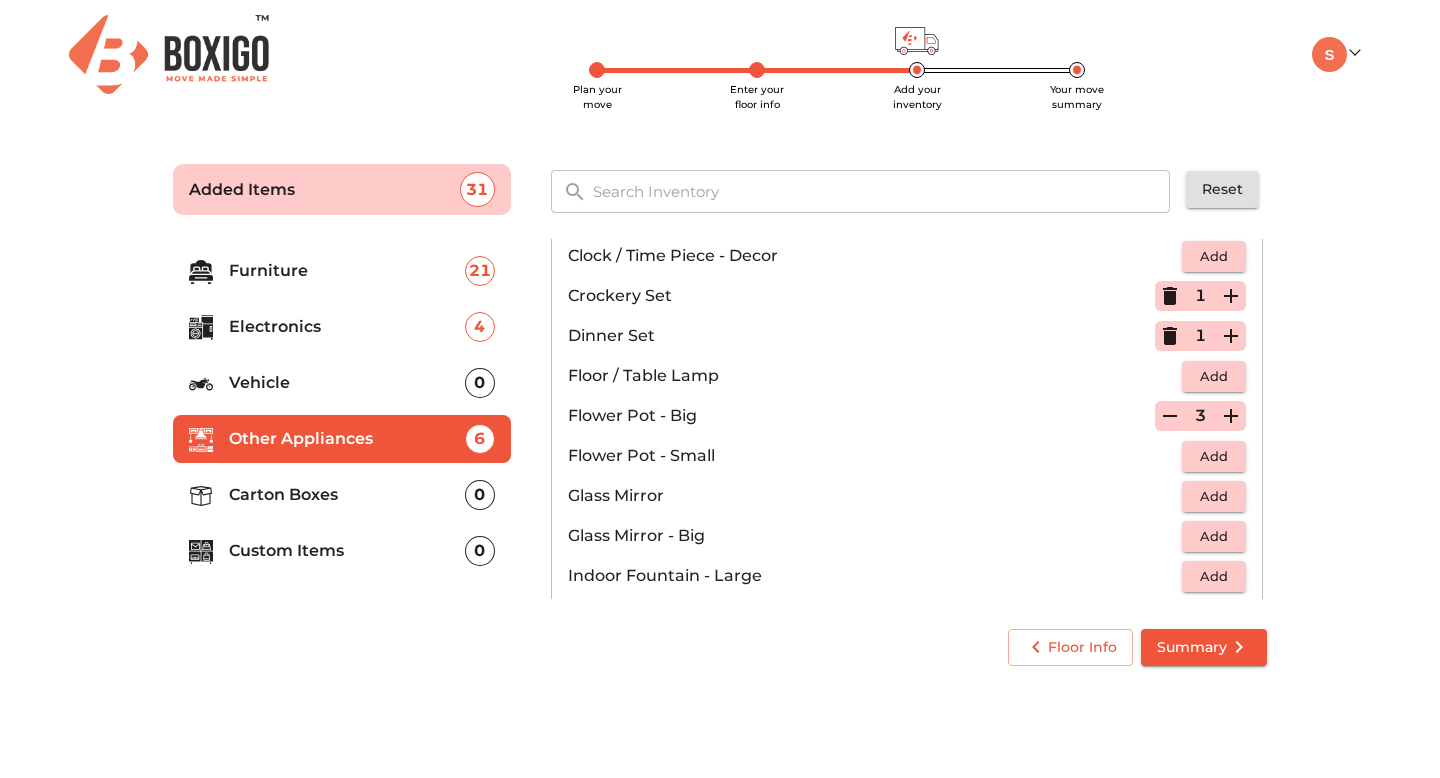 click 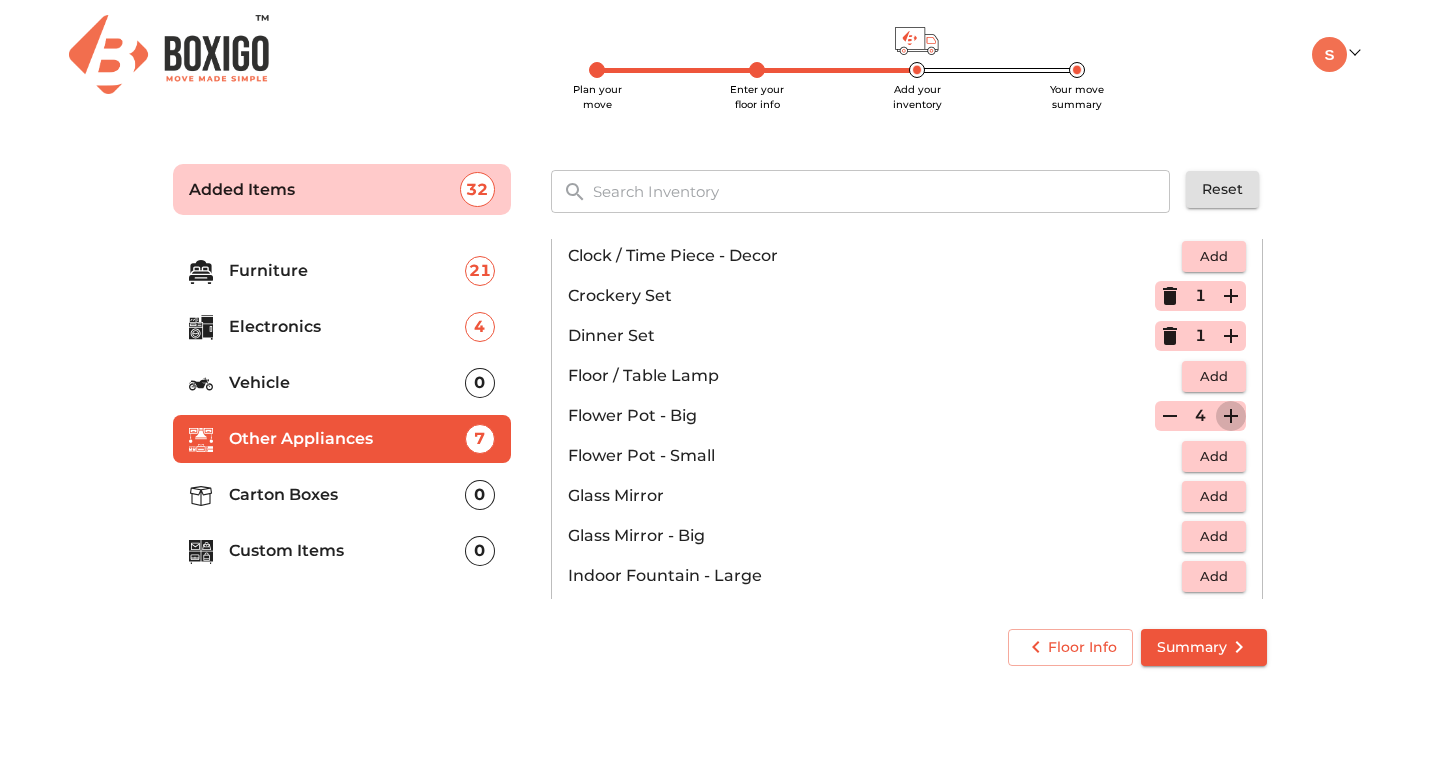 click 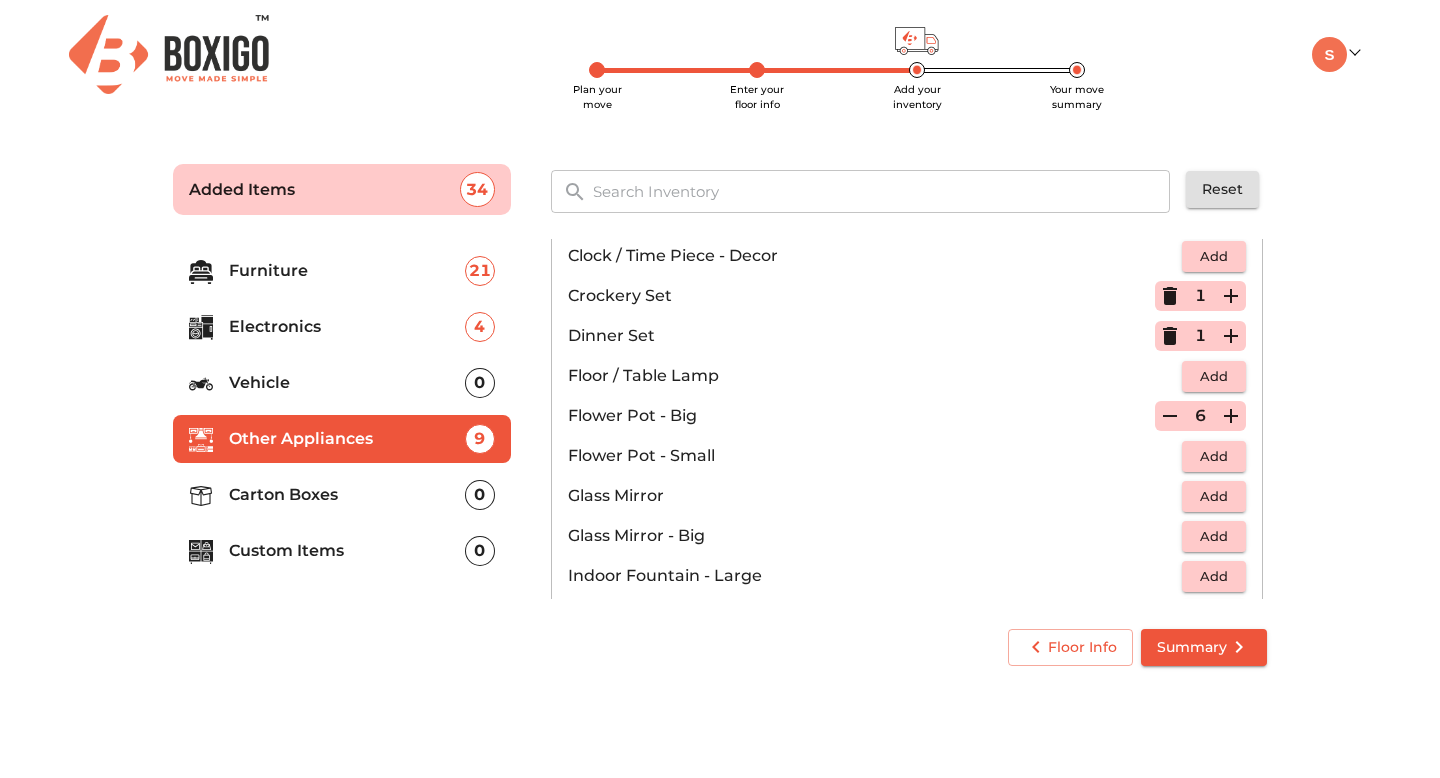 click 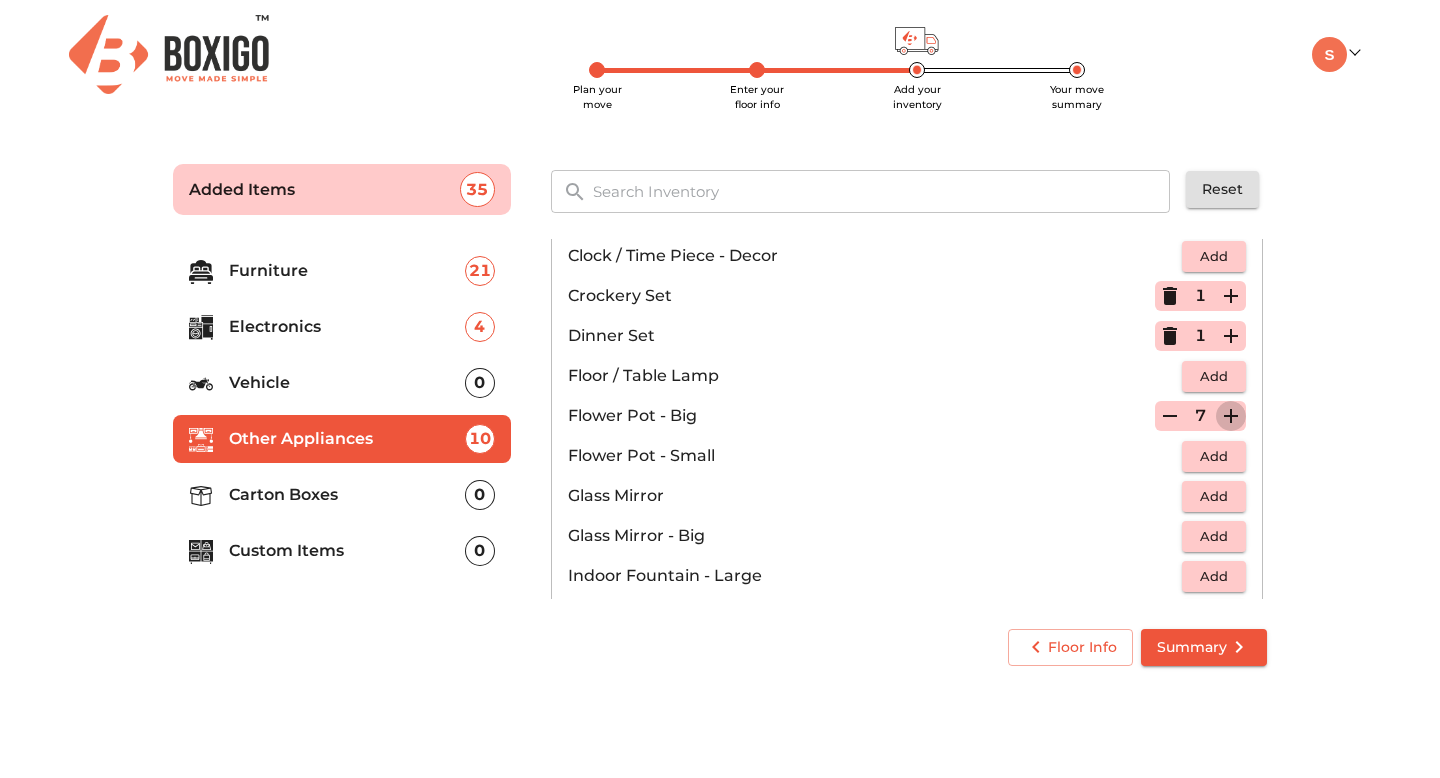 click 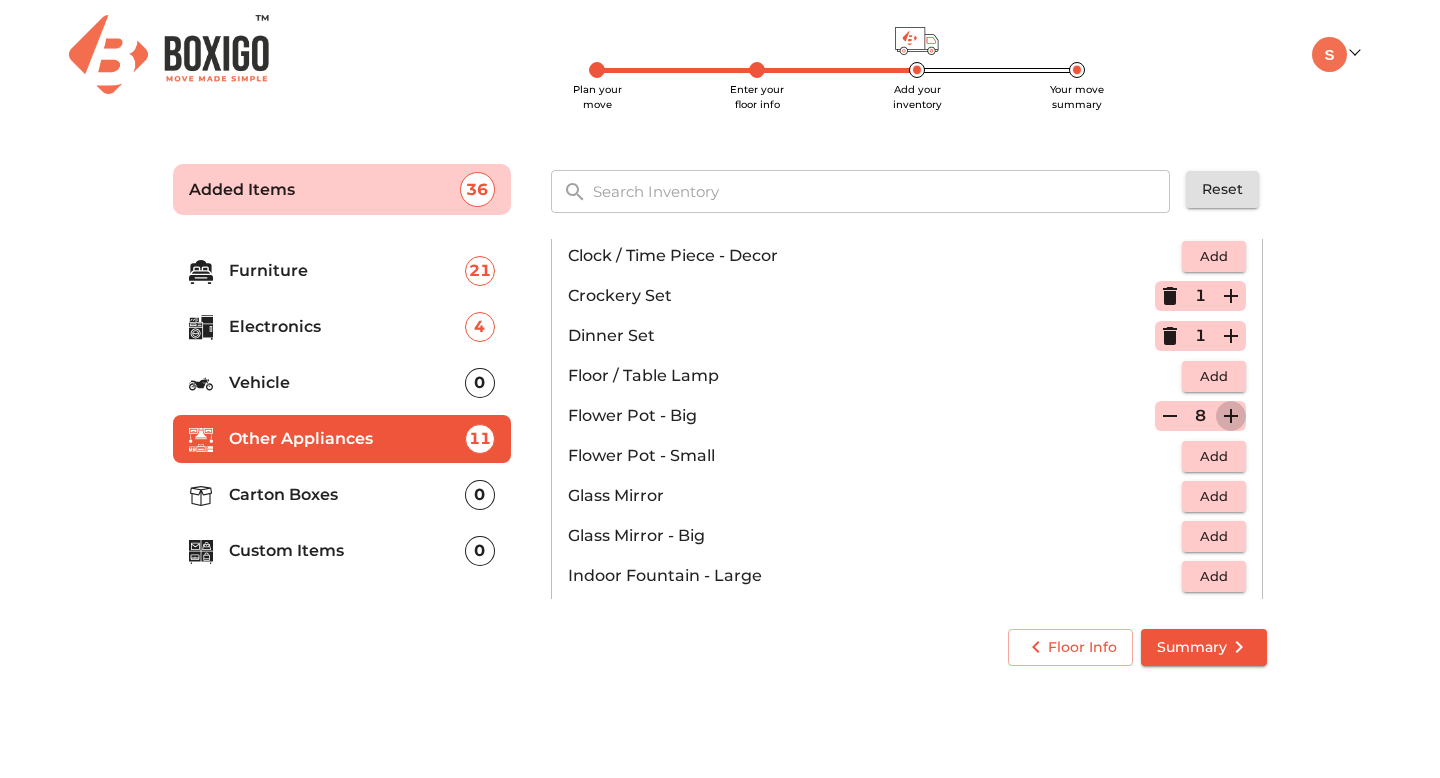 click 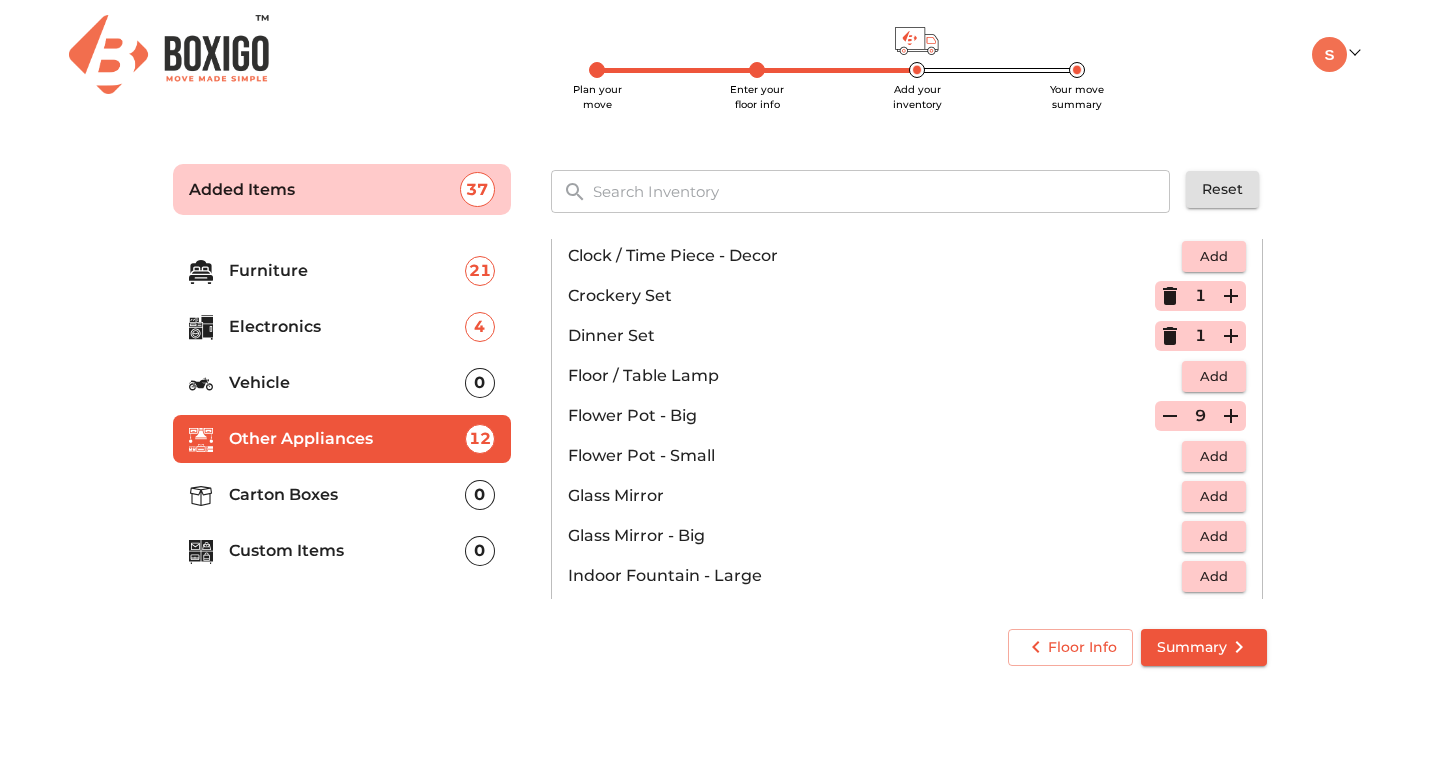 click 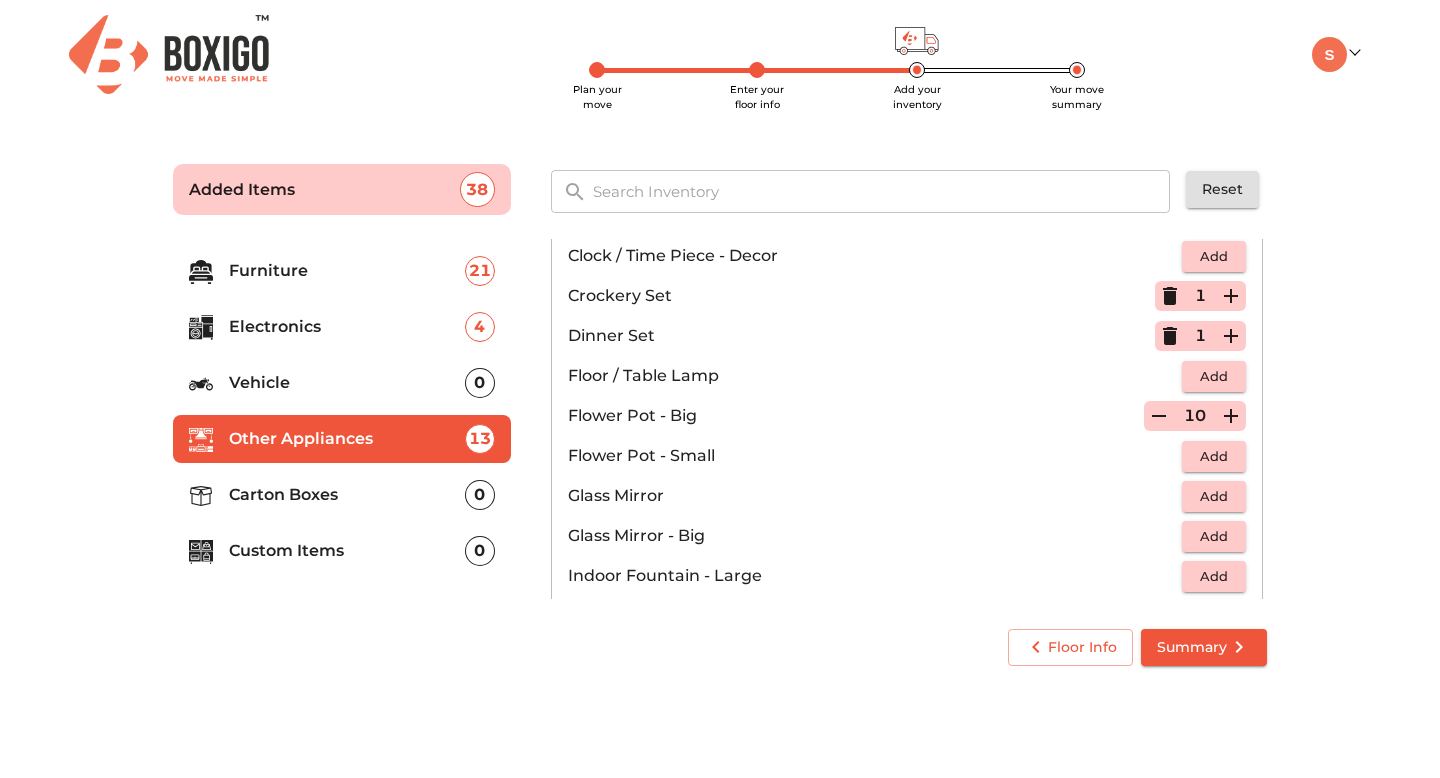 click on "Add" at bounding box center [1214, 456] 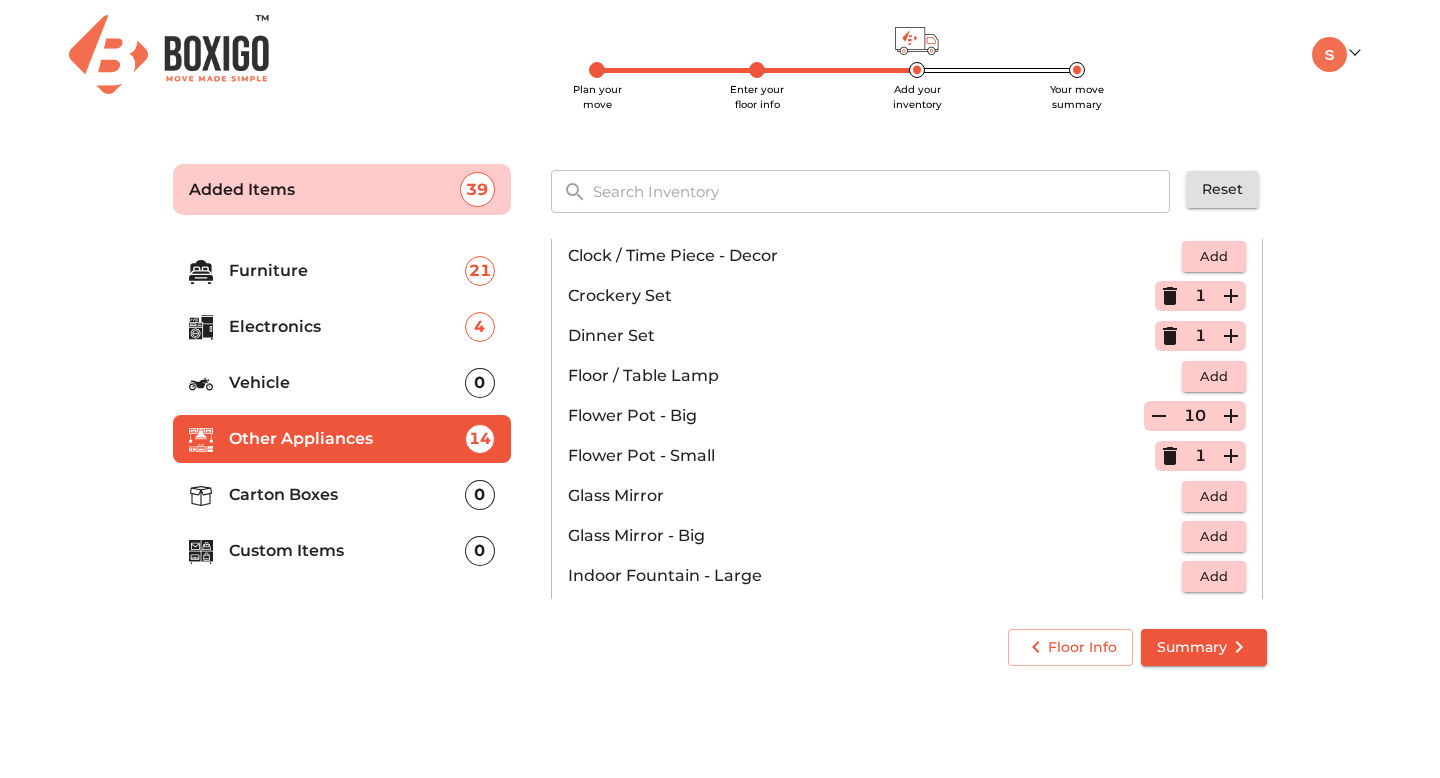 click 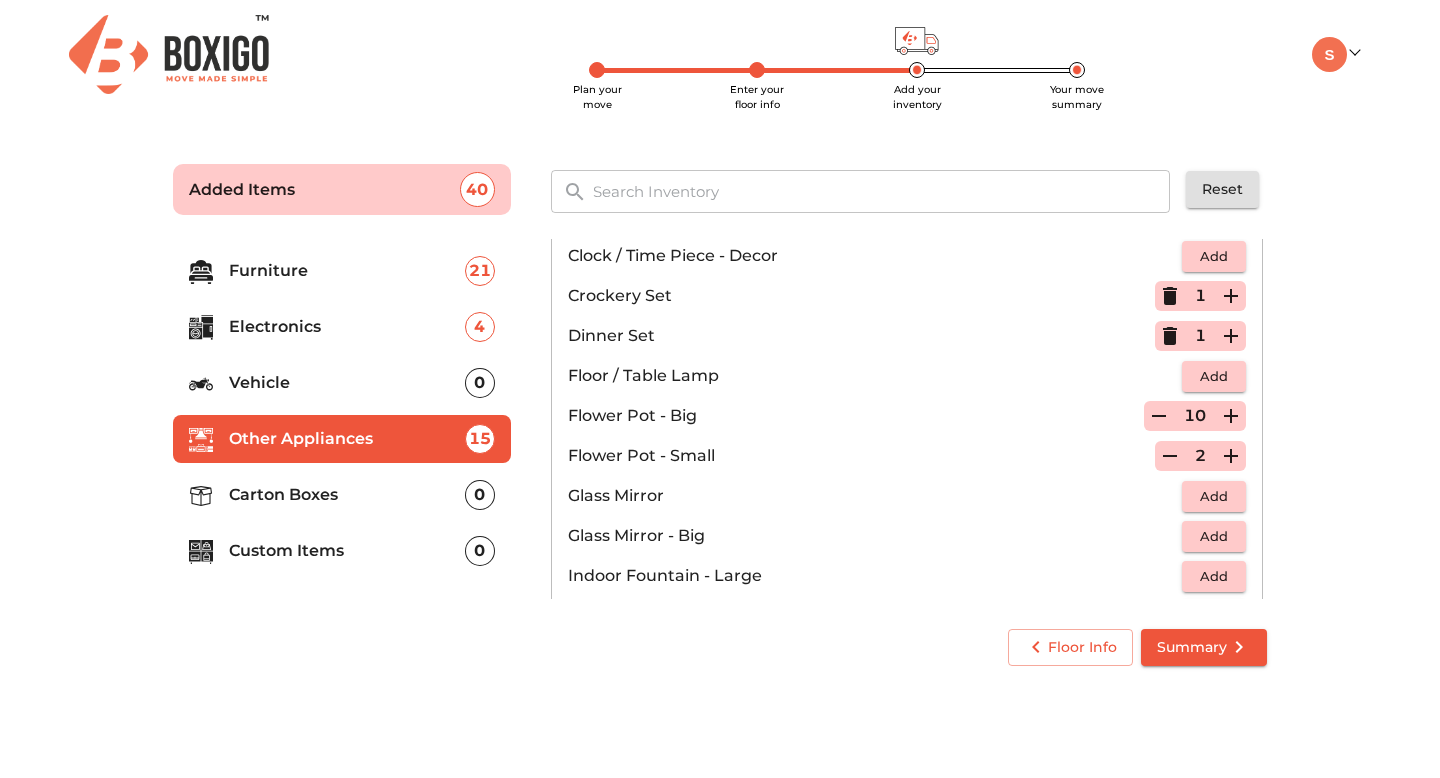 click 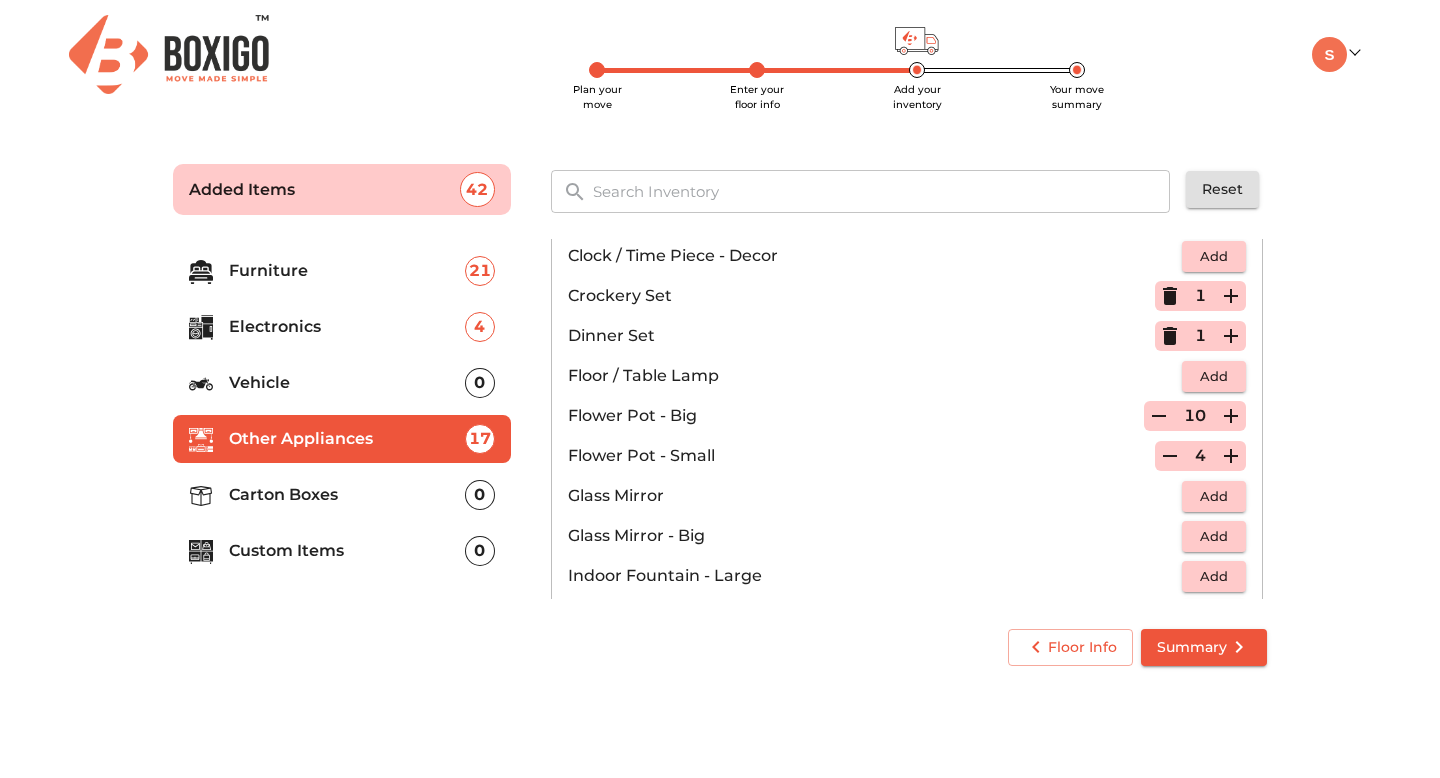 click 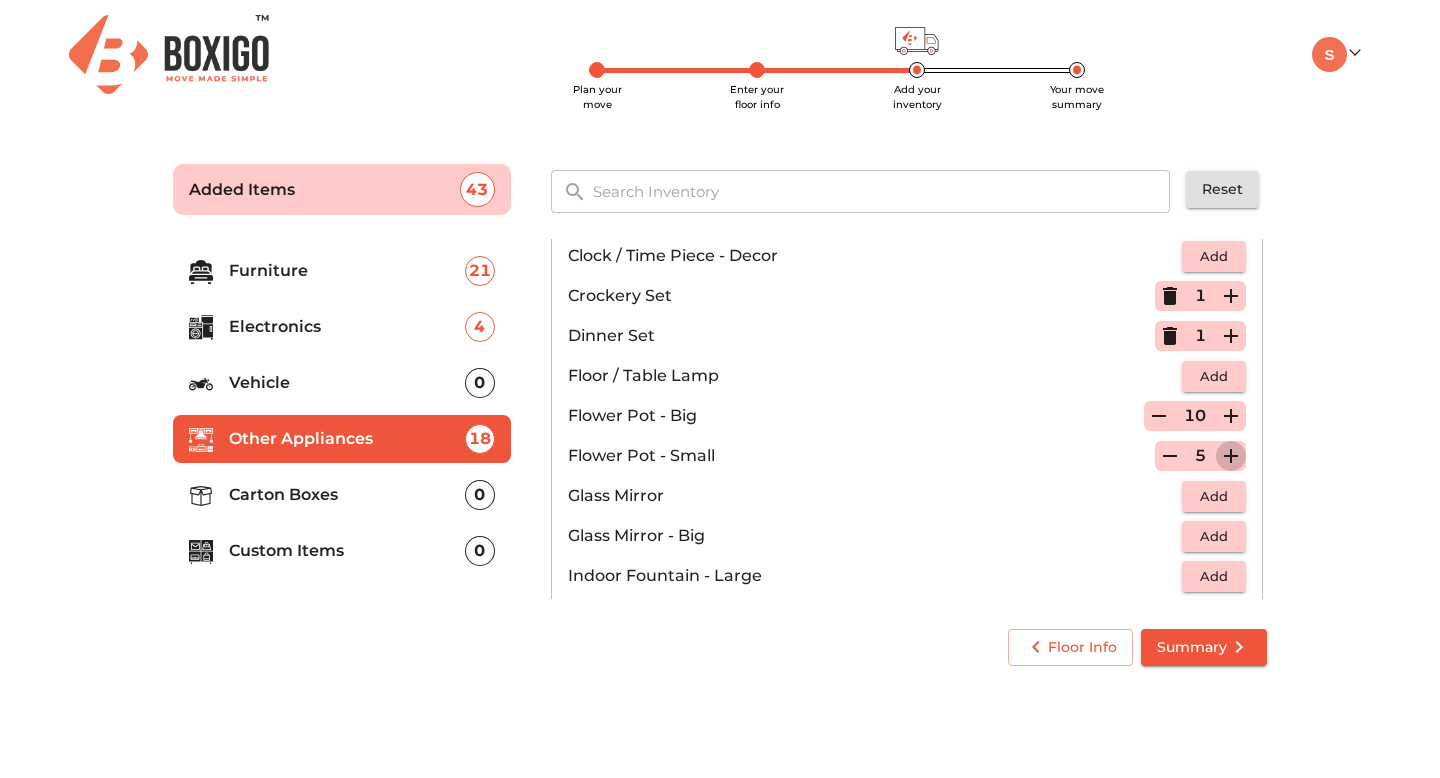 click 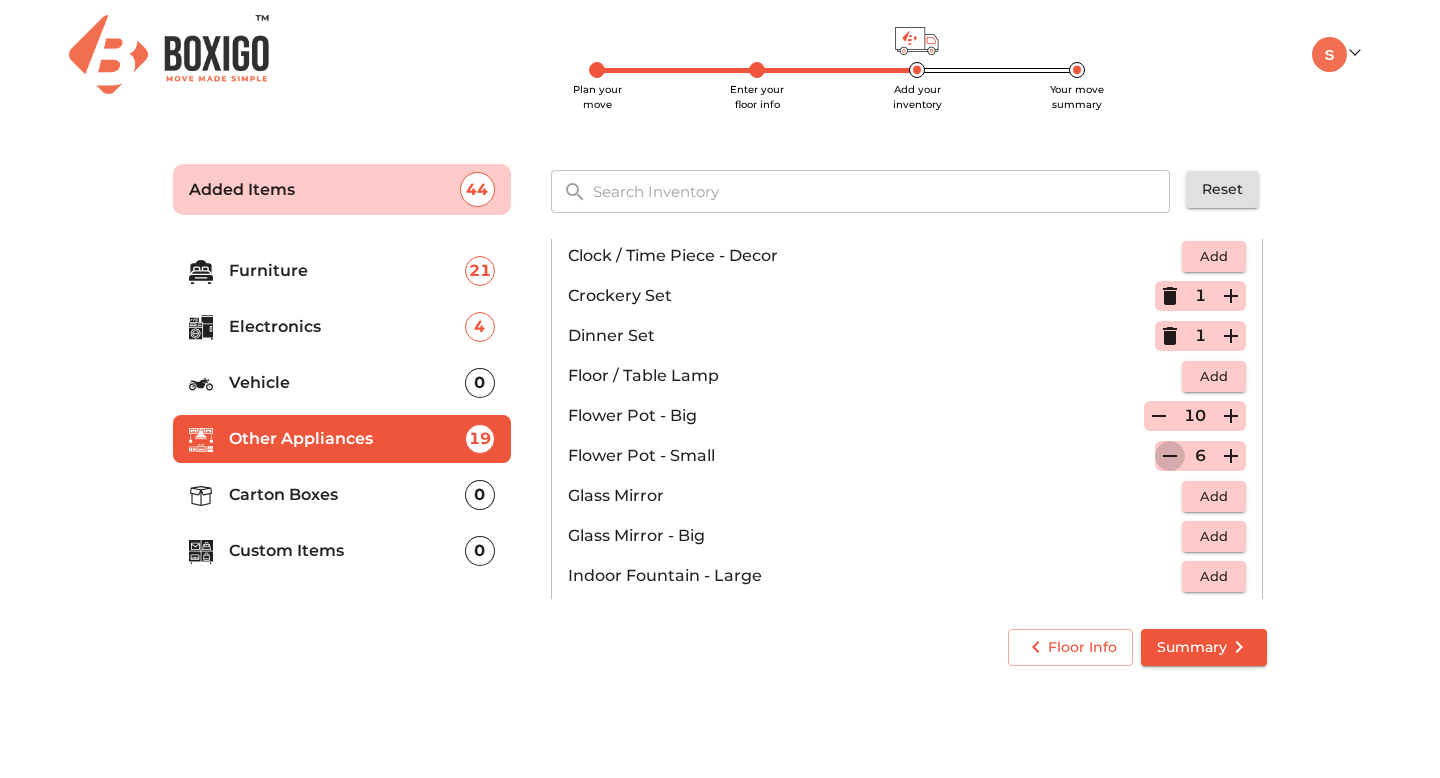 click 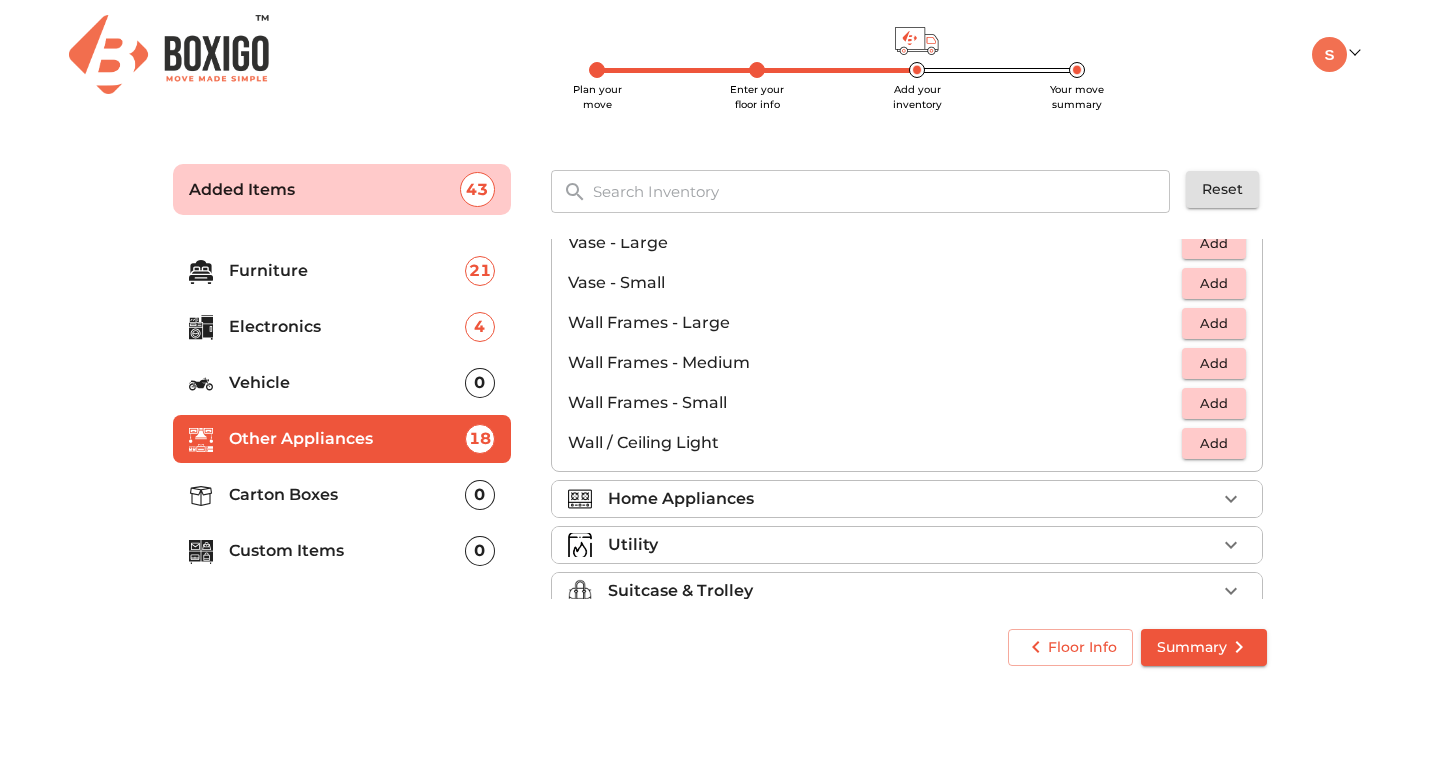 scroll, scrollTop: 1349, scrollLeft: 0, axis: vertical 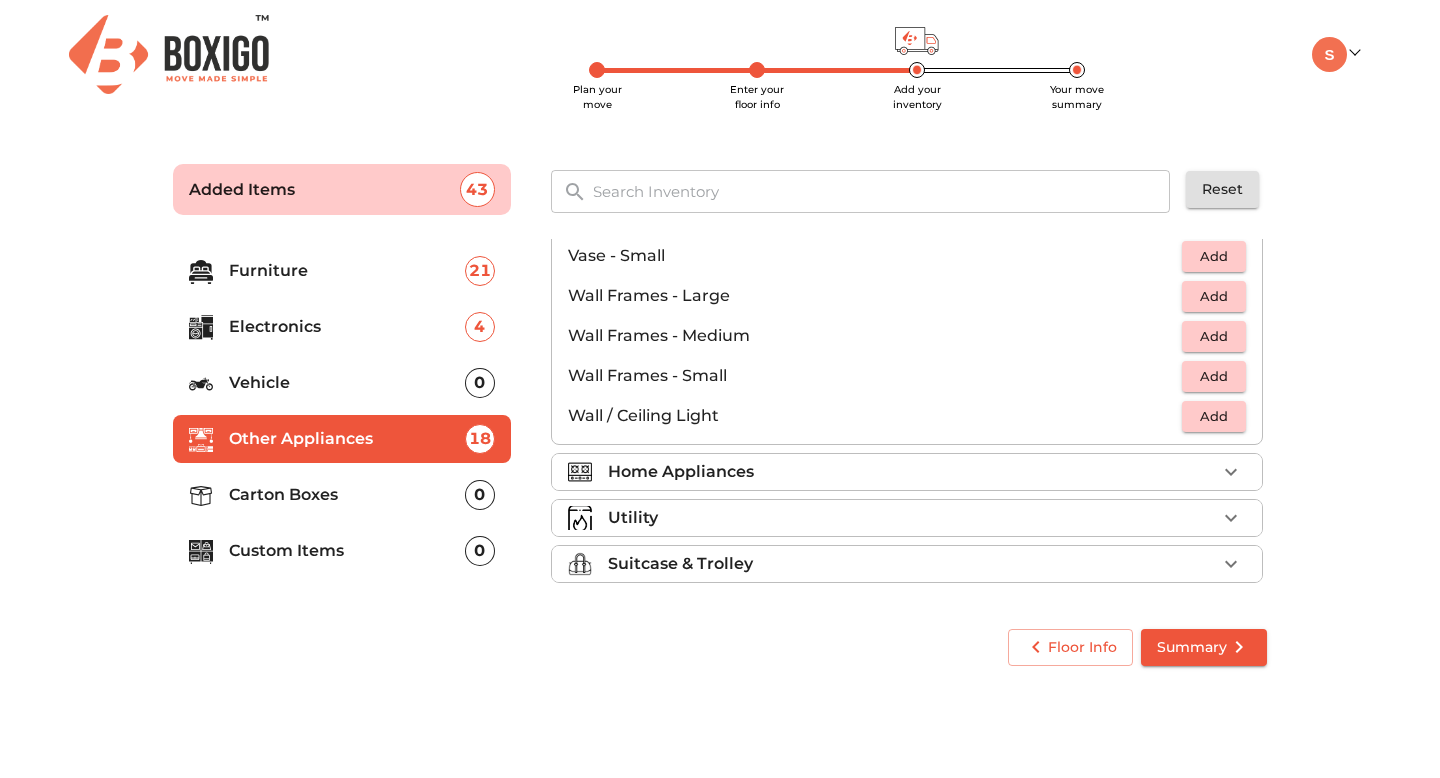 click on "Home Appliances" at bounding box center [681, 472] 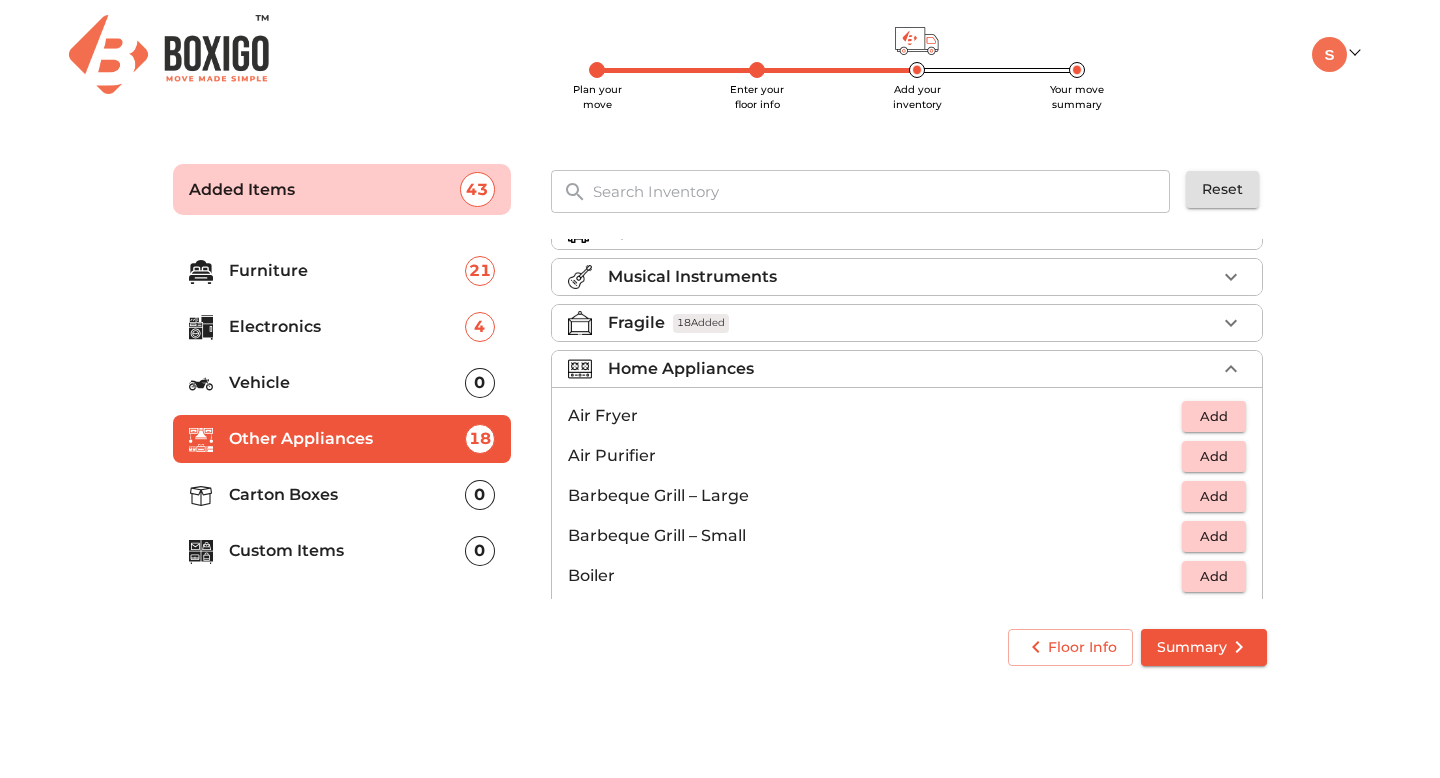 scroll, scrollTop: 38, scrollLeft: 0, axis: vertical 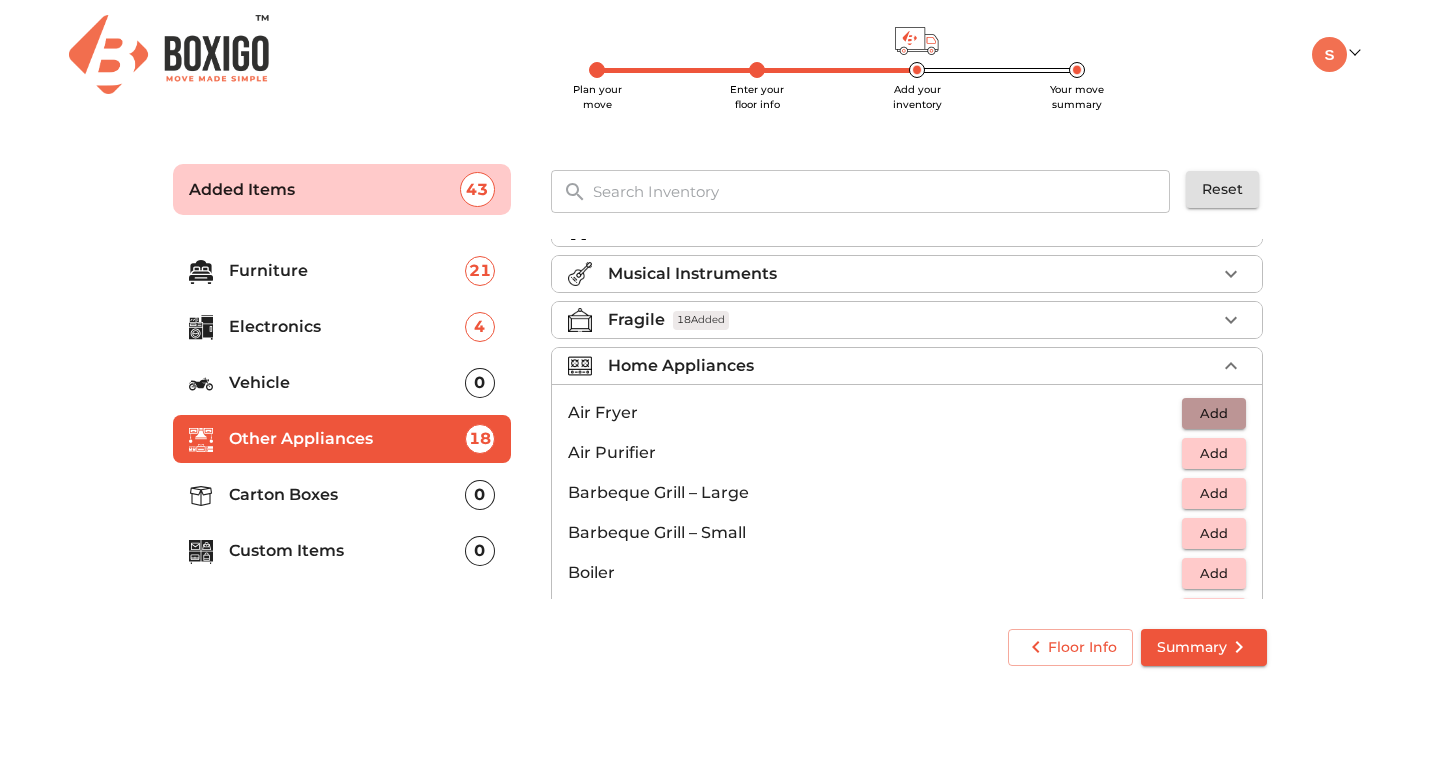 click on "Add" at bounding box center (1214, 413) 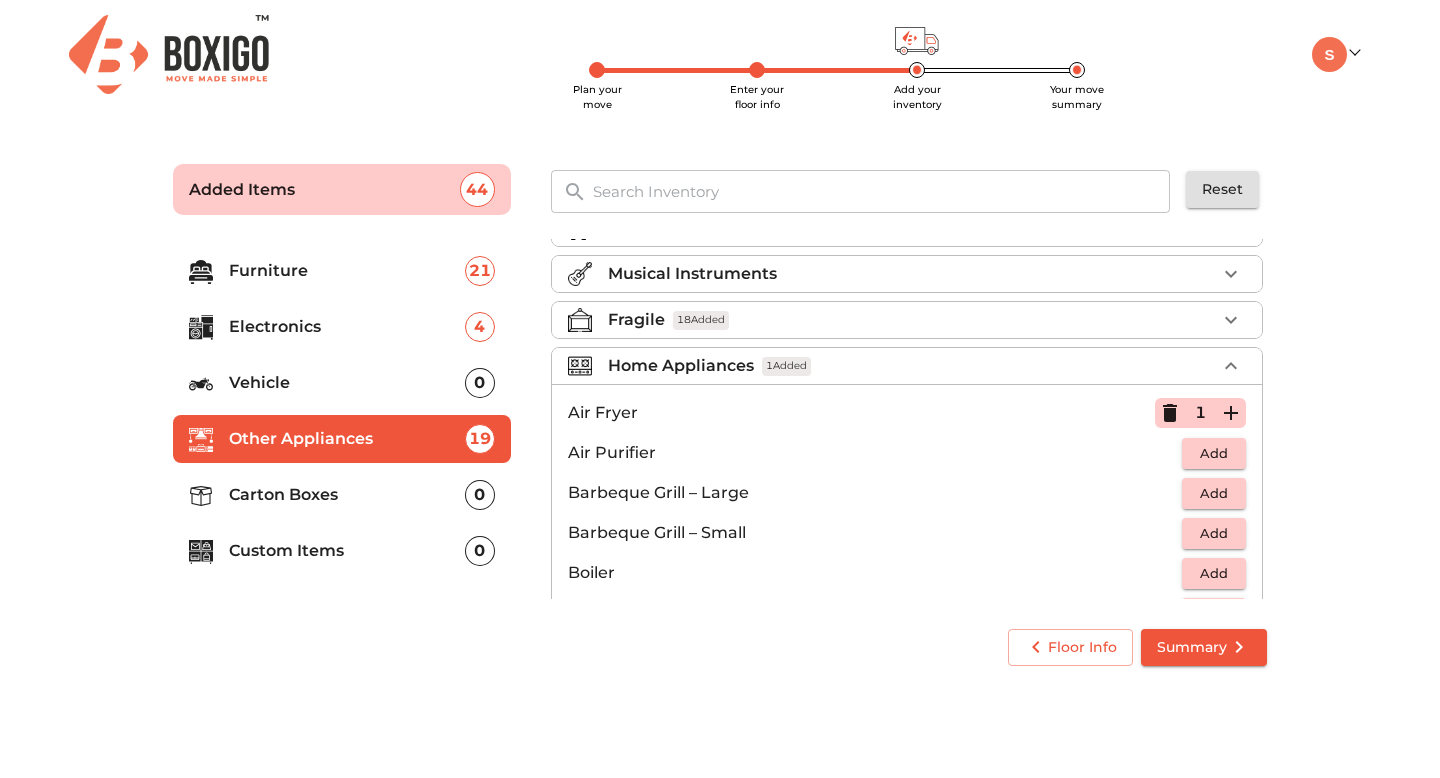 click on "Add" at bounding box center [1214, 453] 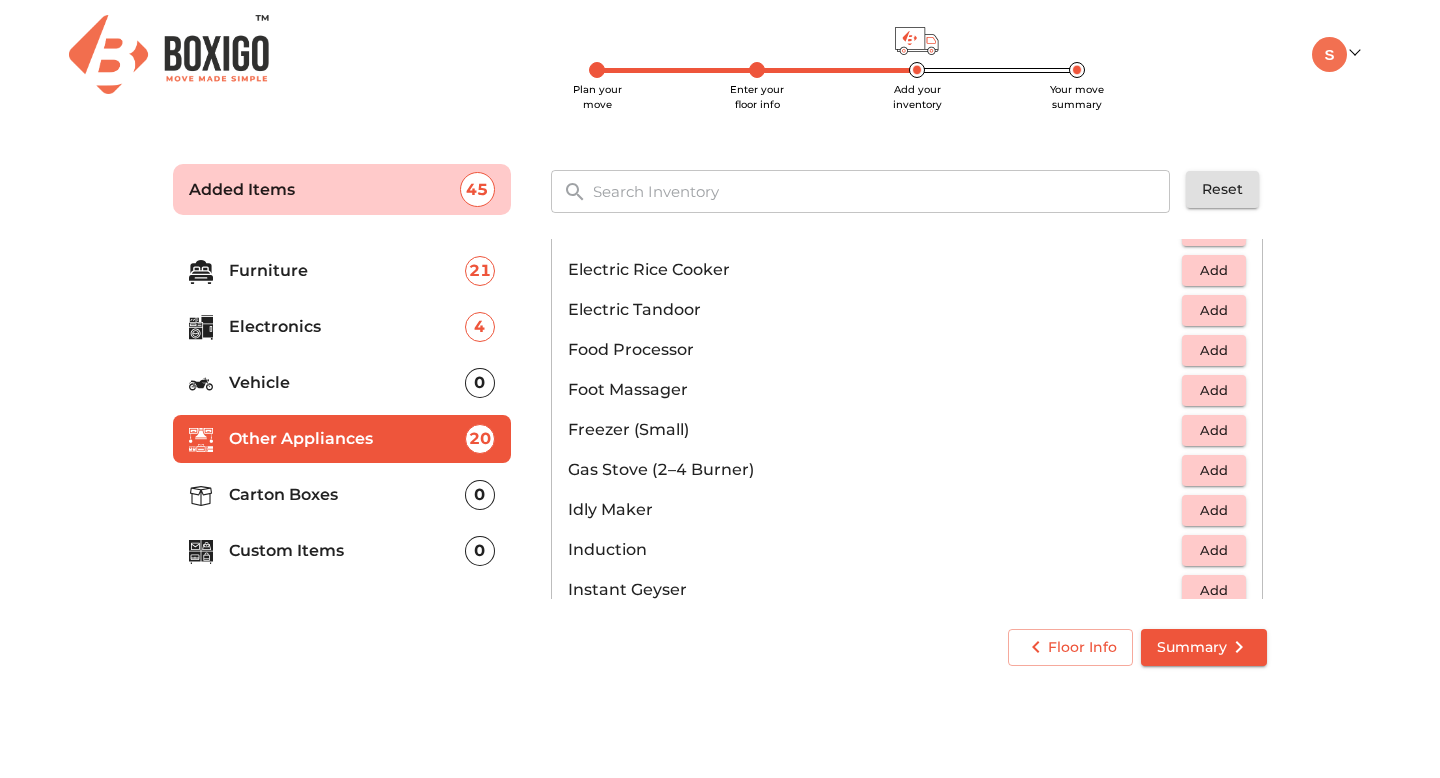 scroll, scrollTop: 663, scrollLeft: 0, axis: vertical 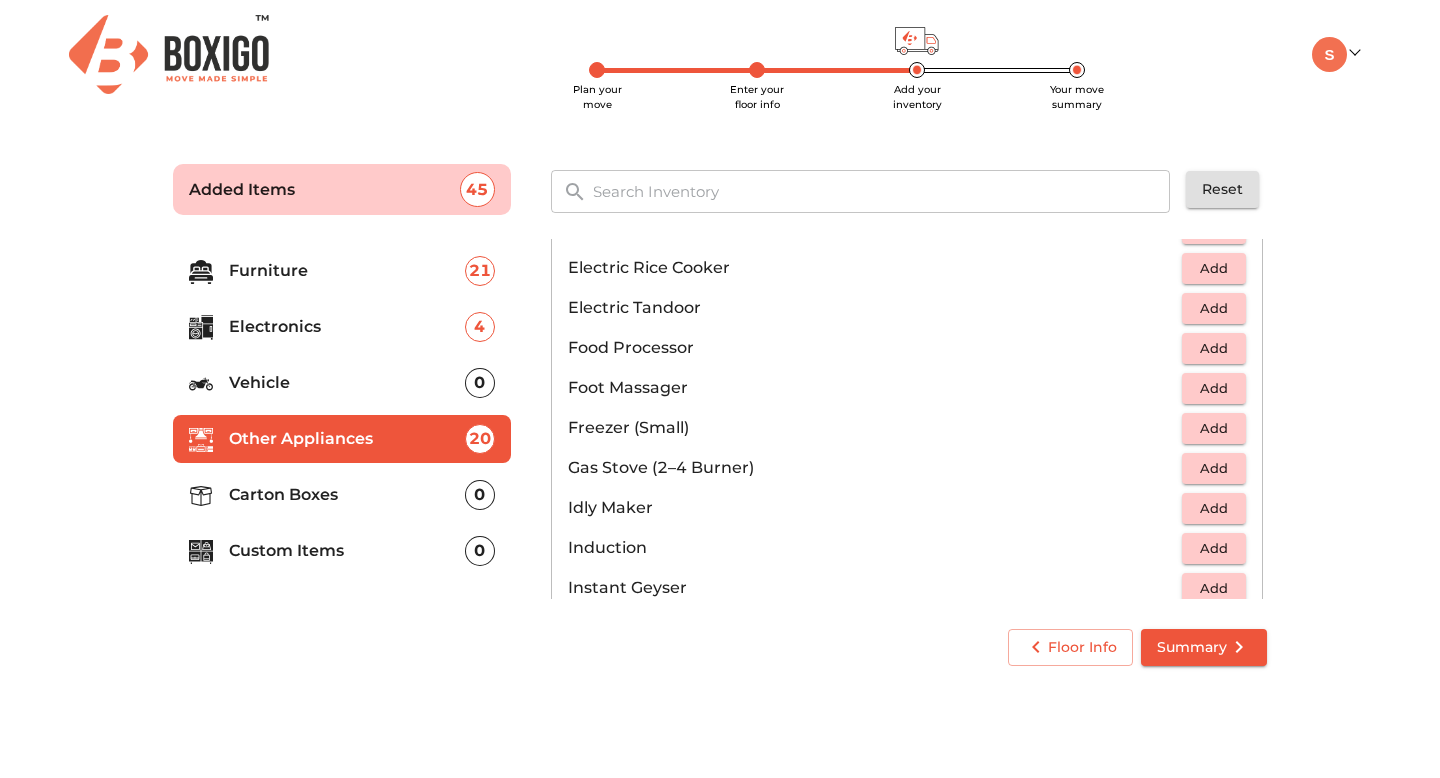 click on "Add" at bounding box center [1214, 348] 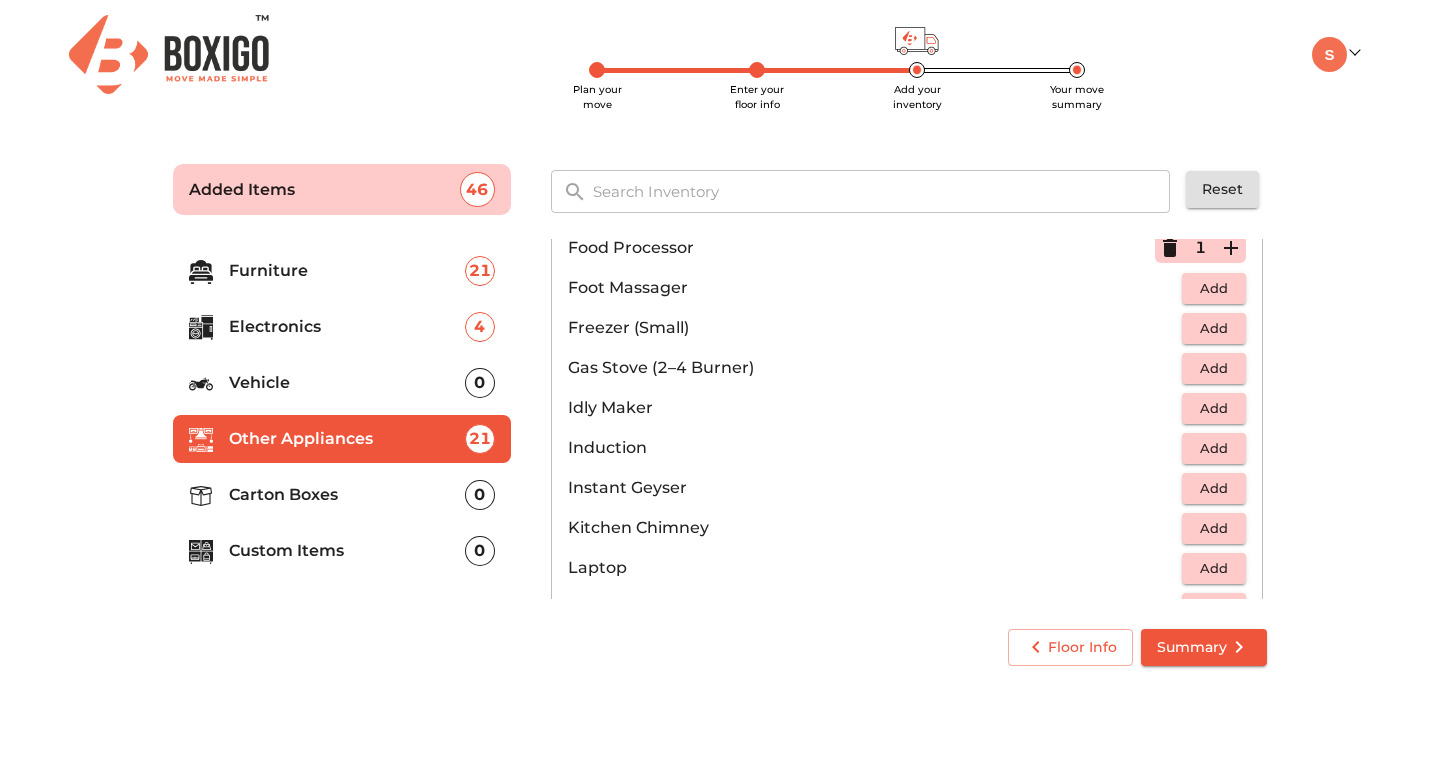 scroll, scrollTop: 797, scrollLeft: 0, axis: vertical 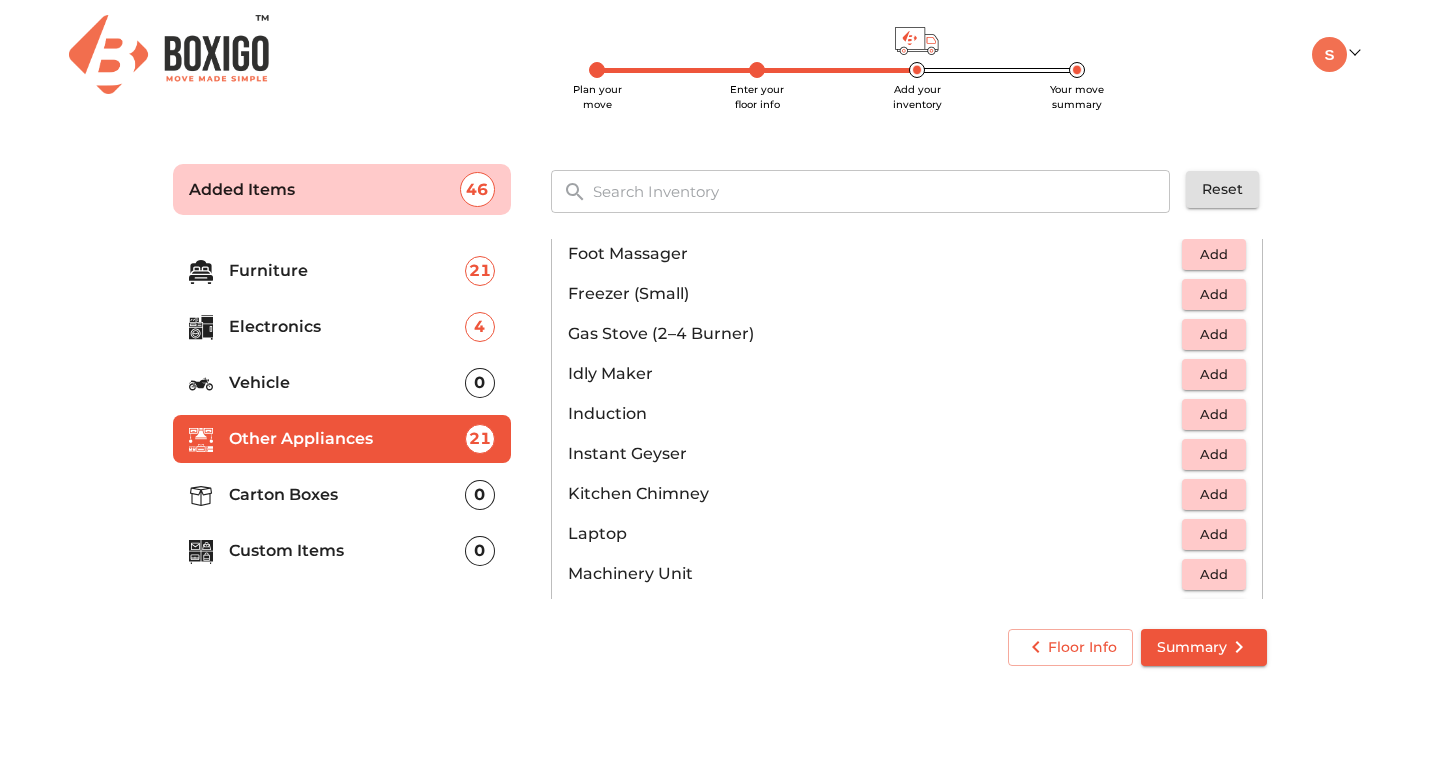 click on "Add" at bounding box center [1214, 334] 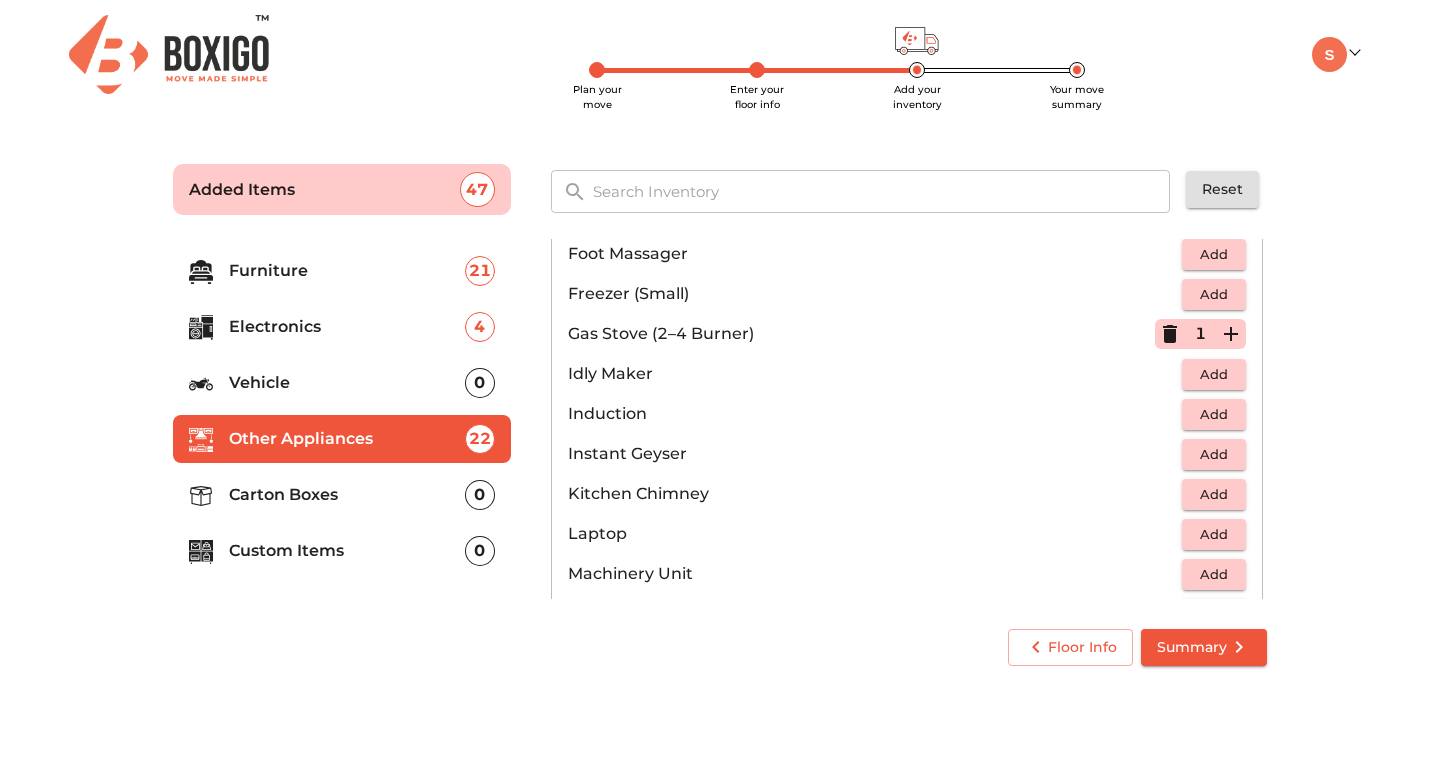 click on "Add" at bounding box center (1214, 414) 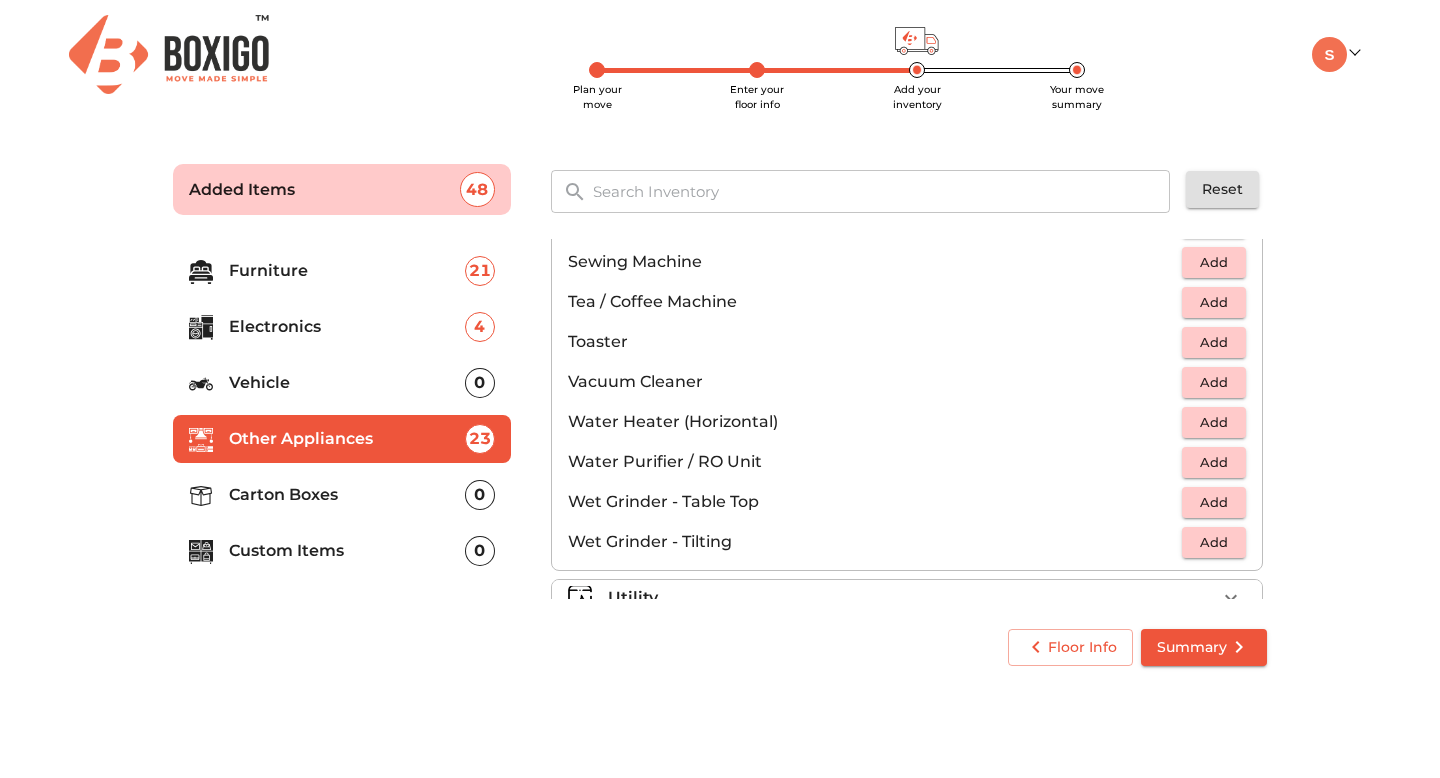 scroll, scrollTop: 1311, scrollLeft: 0, axis: vertical 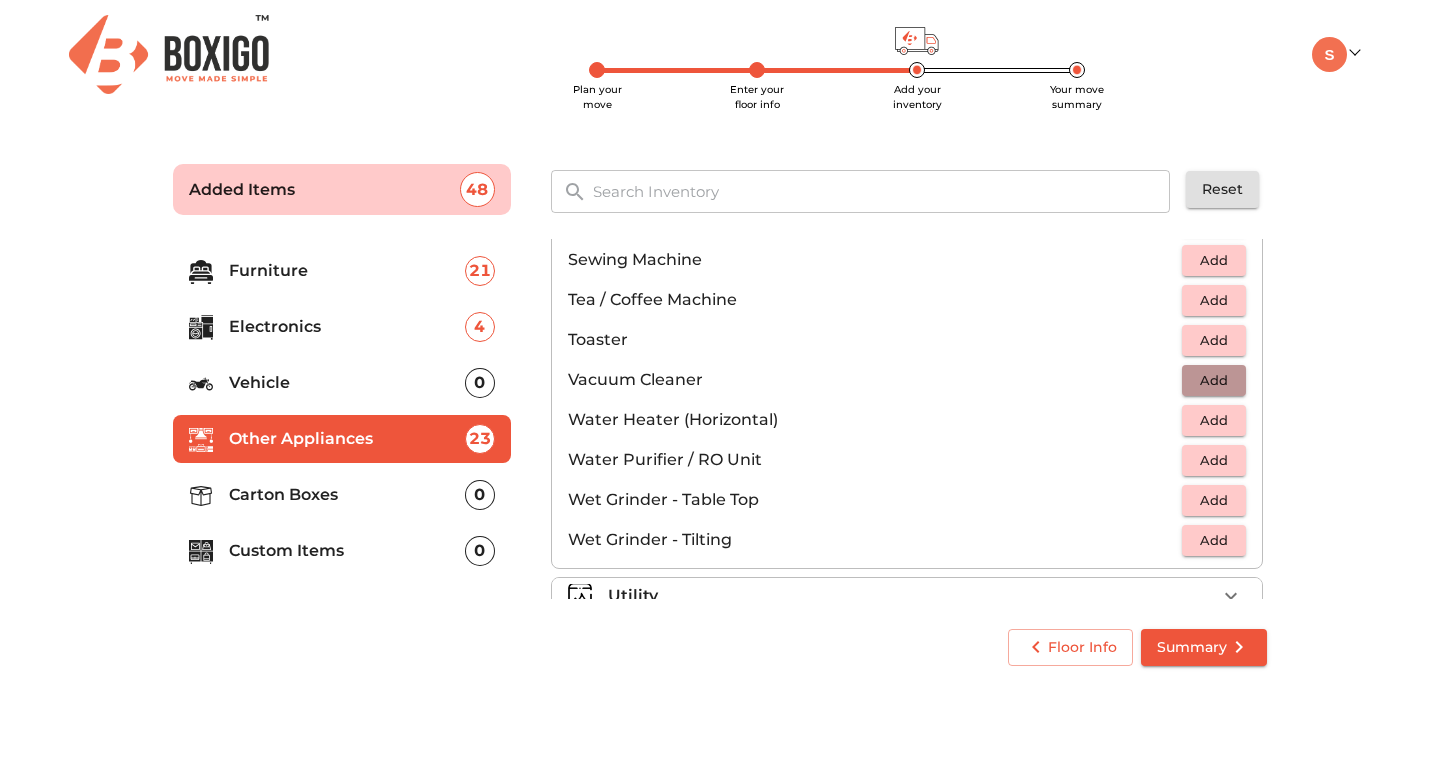 click on "Add" at bounding box center (1214, 380) 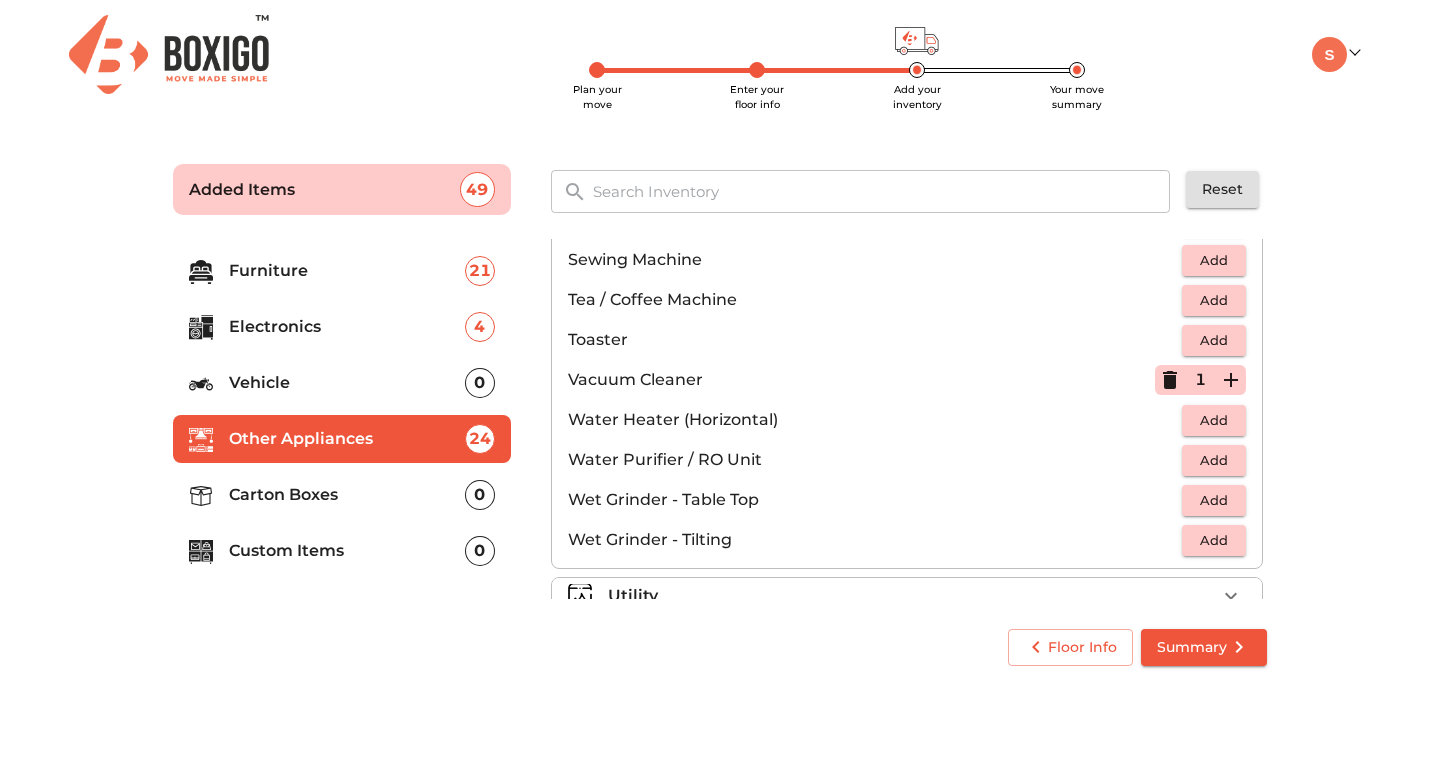 scroll, scrollTop: 1389, scrollLeft: 0, axis: vertical 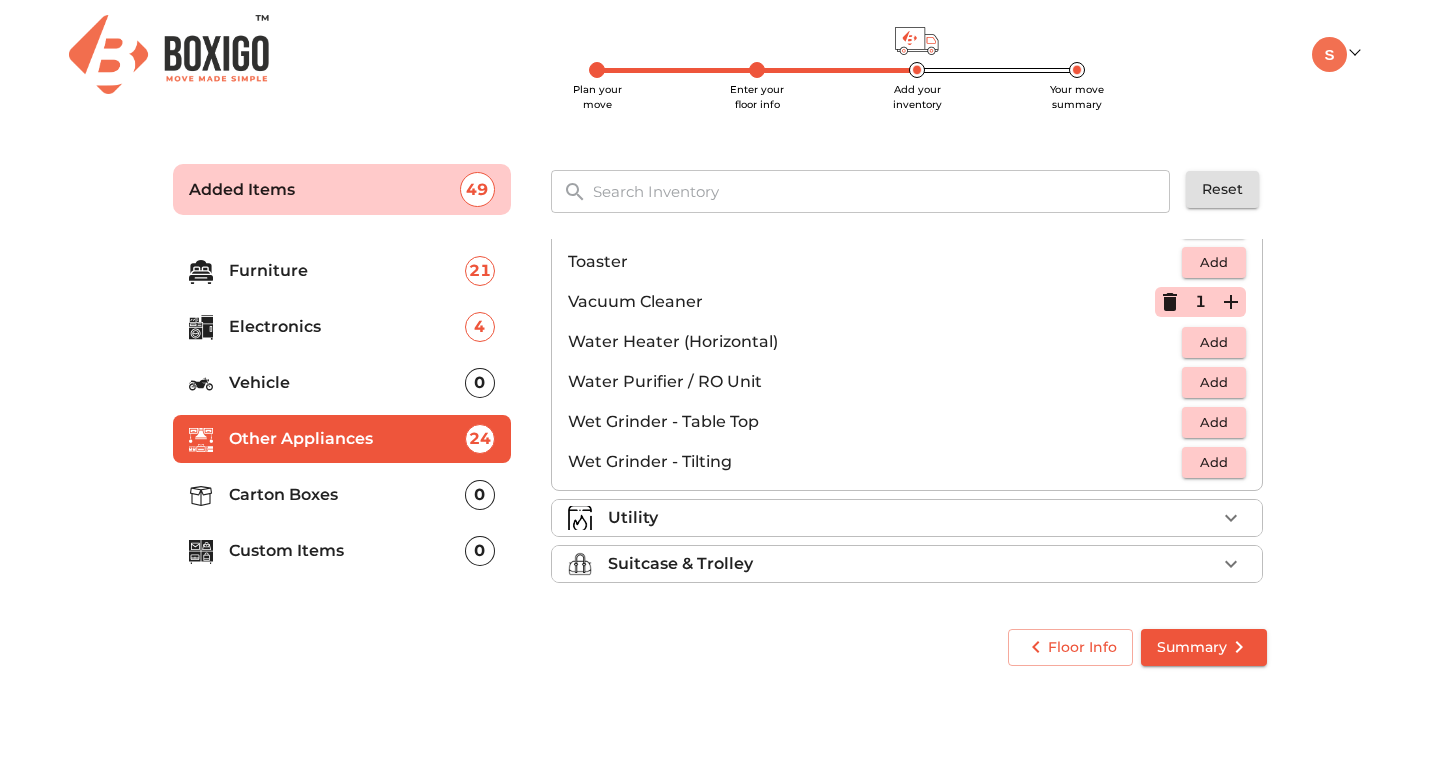click on "Utility" at bounding box center [912, 518] 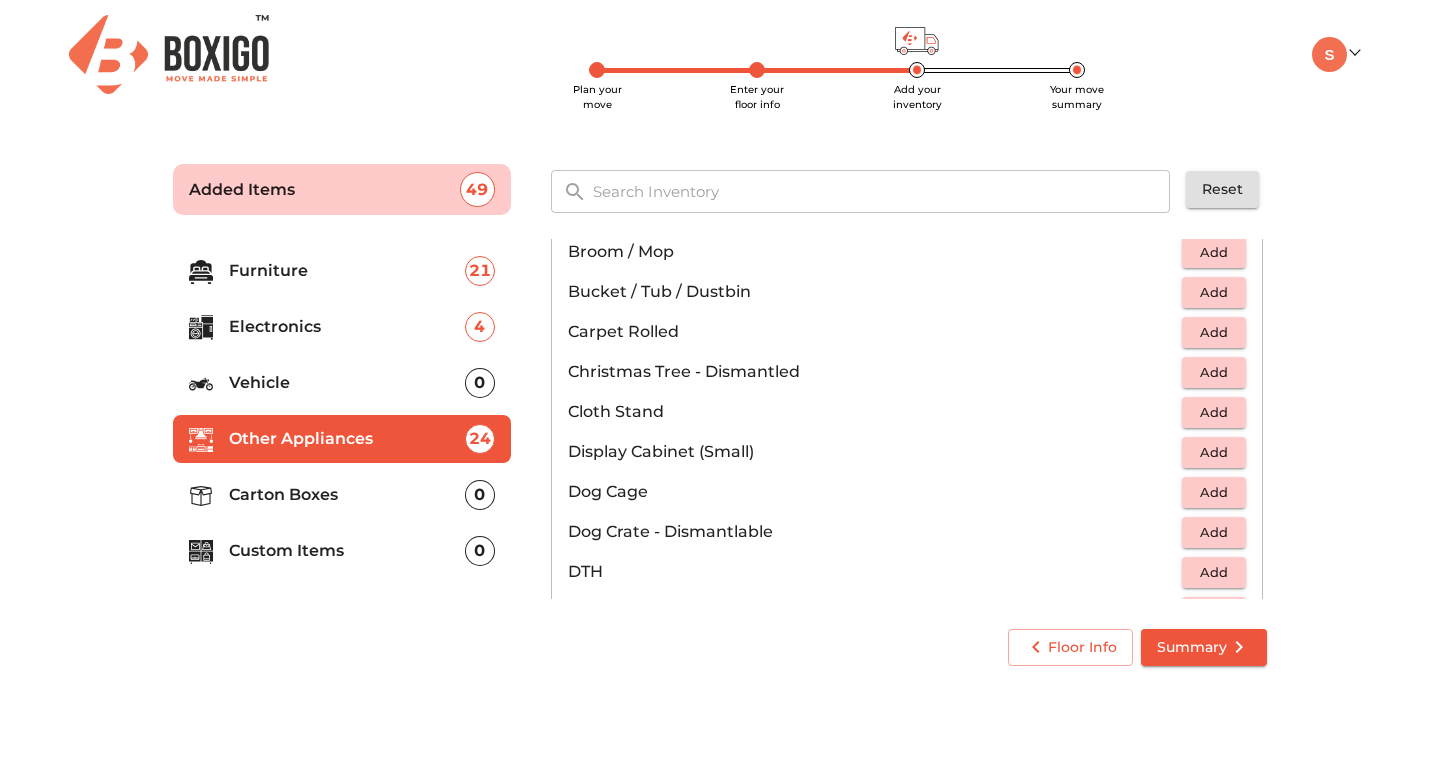 scroll, scrollTop: 451, scrollLeft: 0, axis: vertical 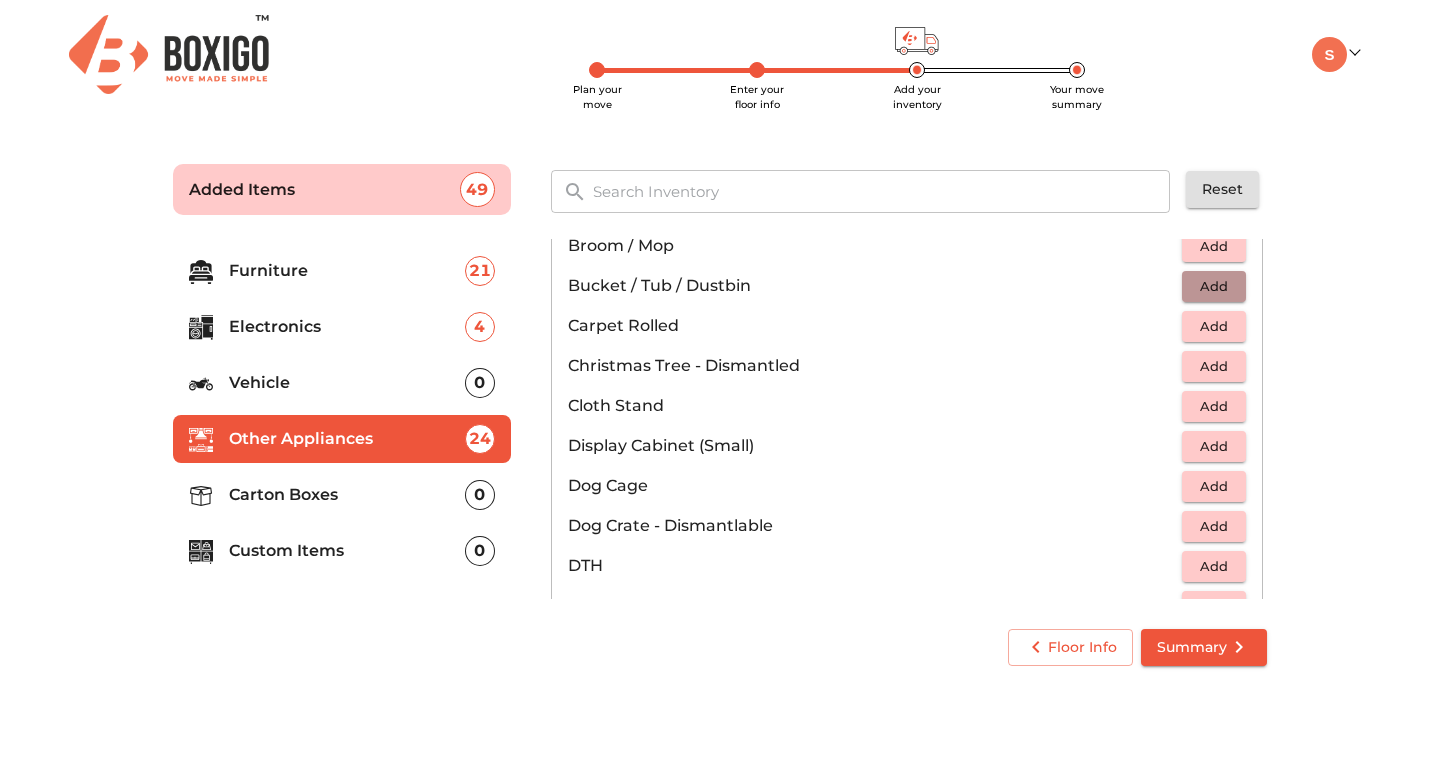 click on "Add" at bounding box center [1214, 286] 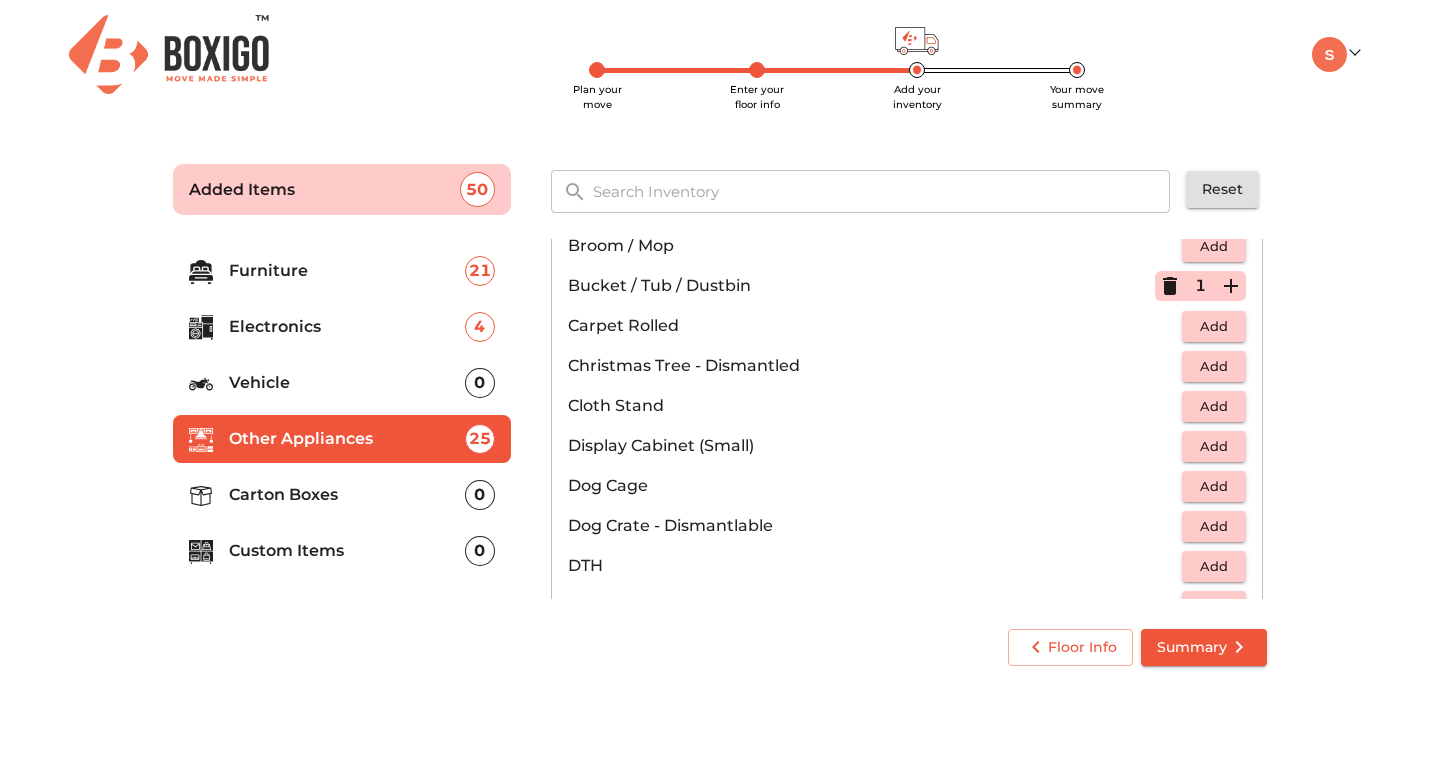 click 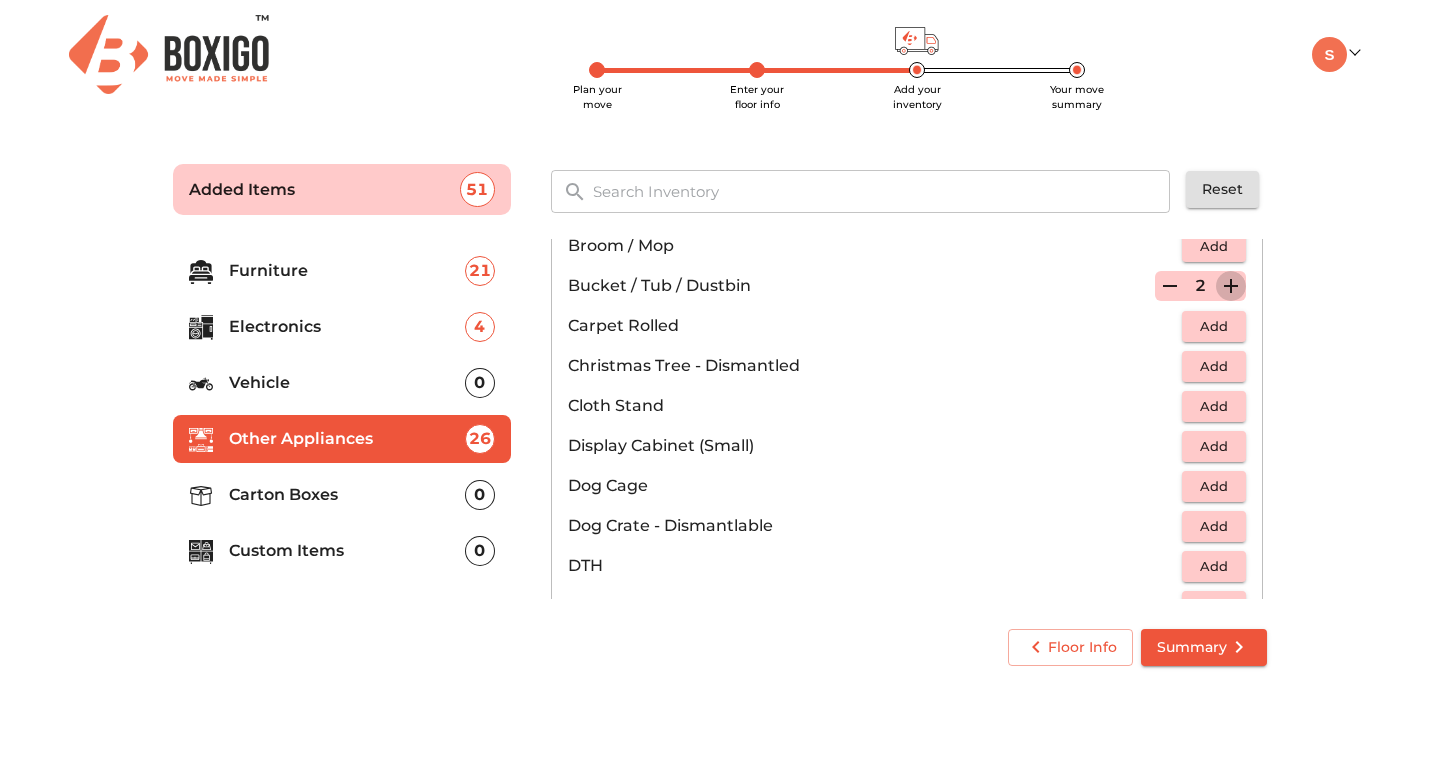 click 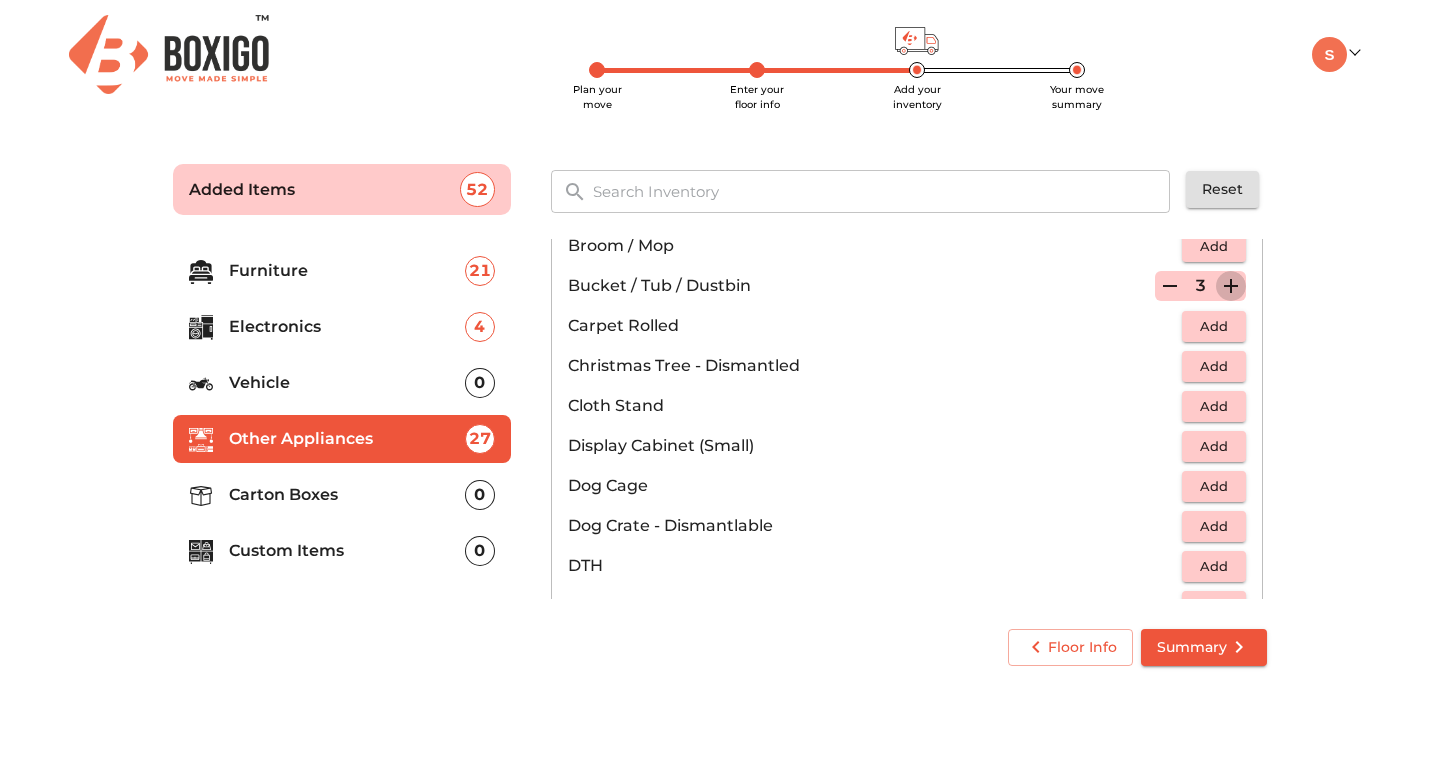 click 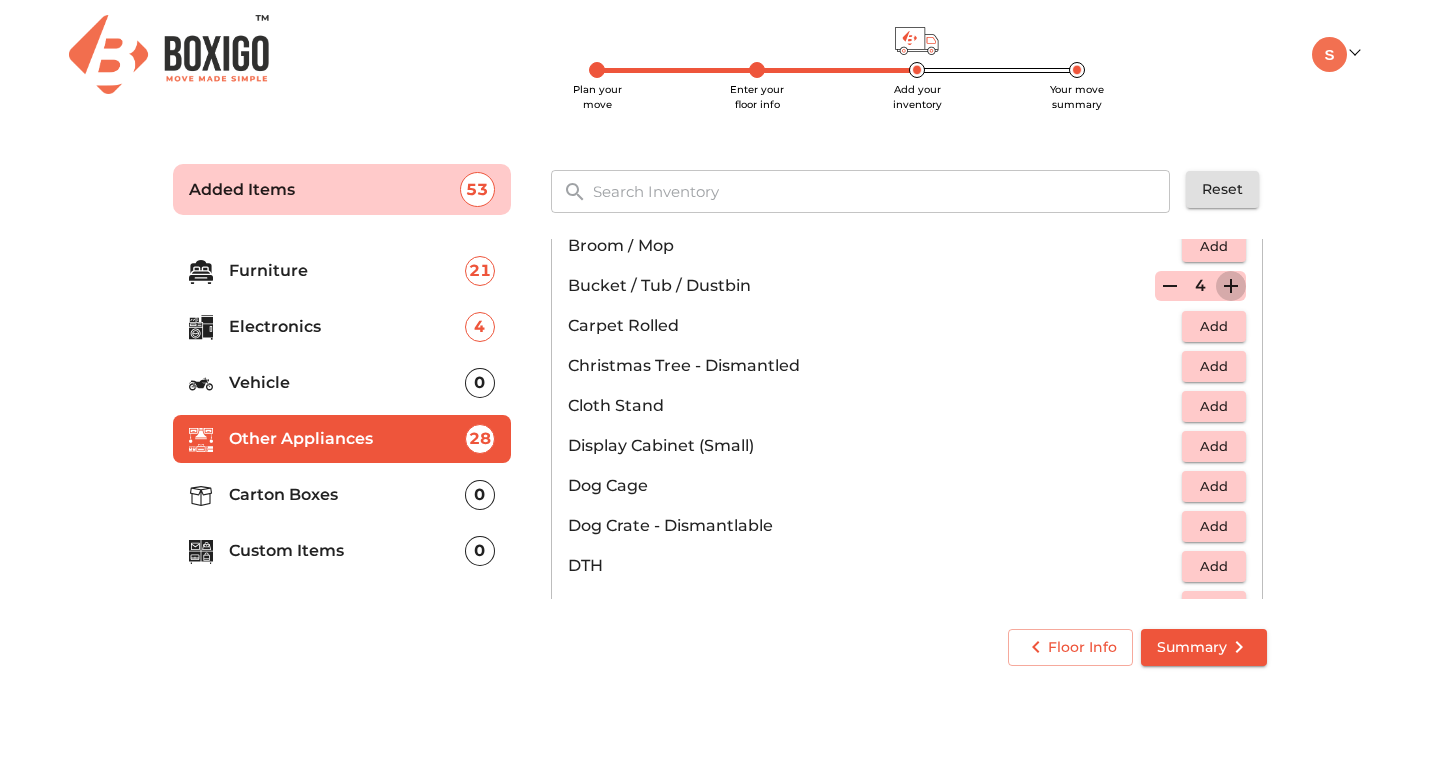 click 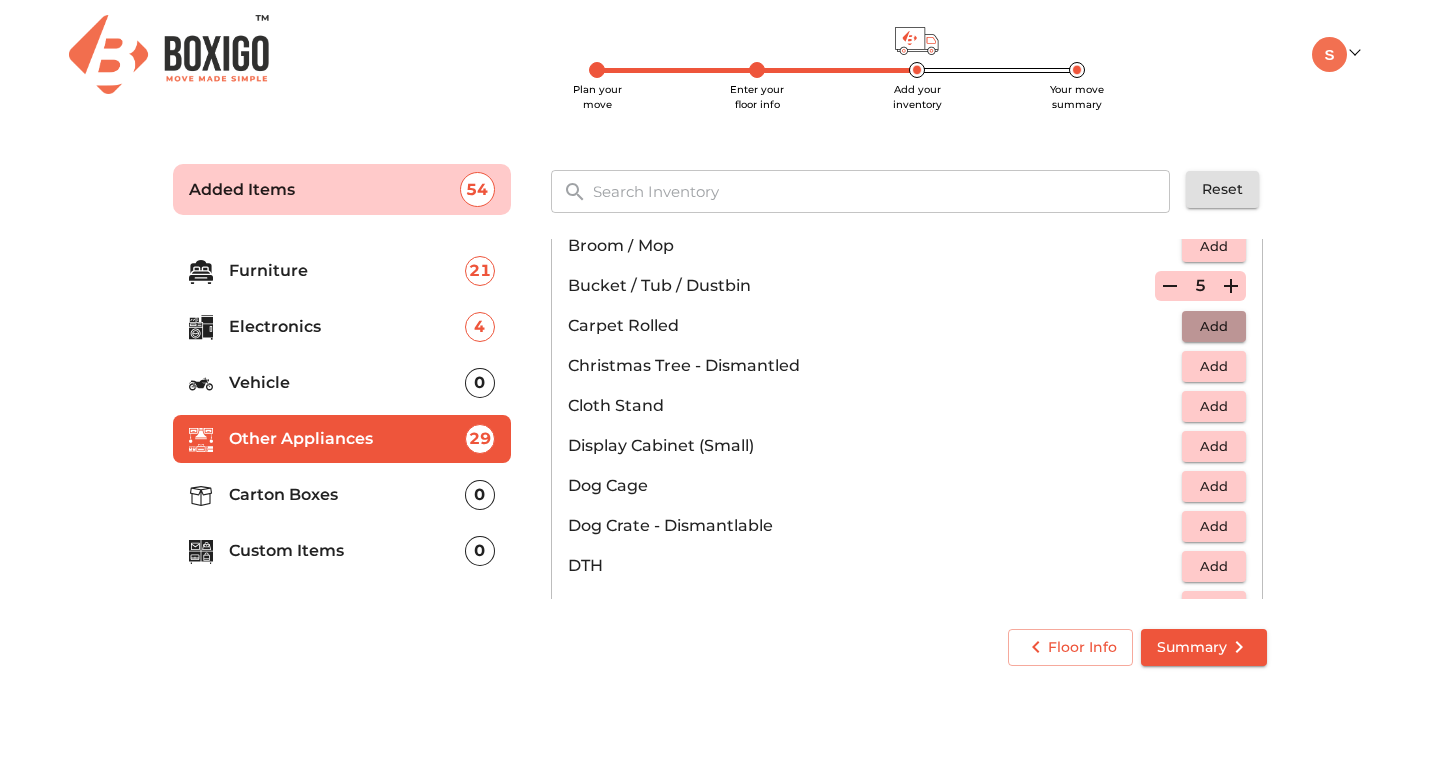 click on "Add" at bounding box center [1214, 326] 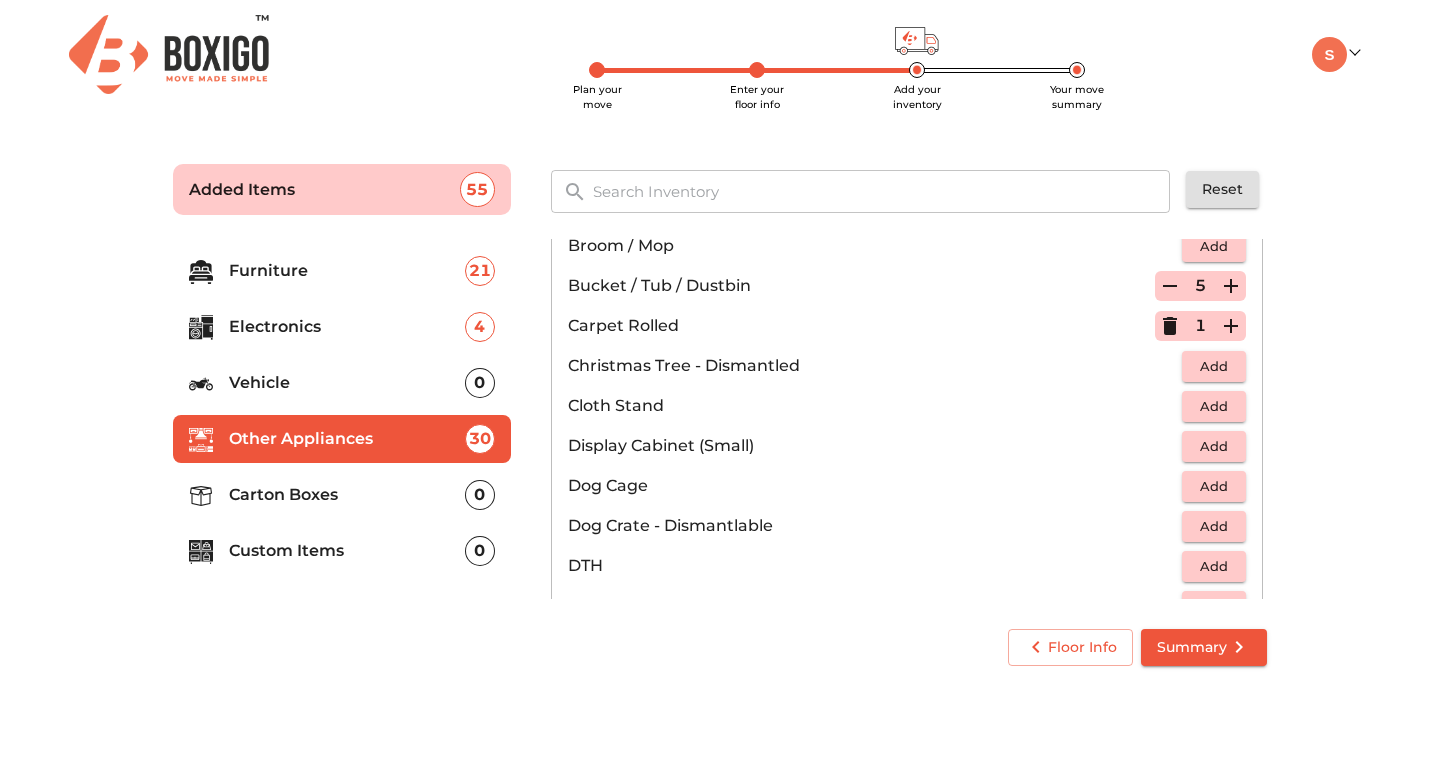 click on "Add" at bounding box center (1214, 406) 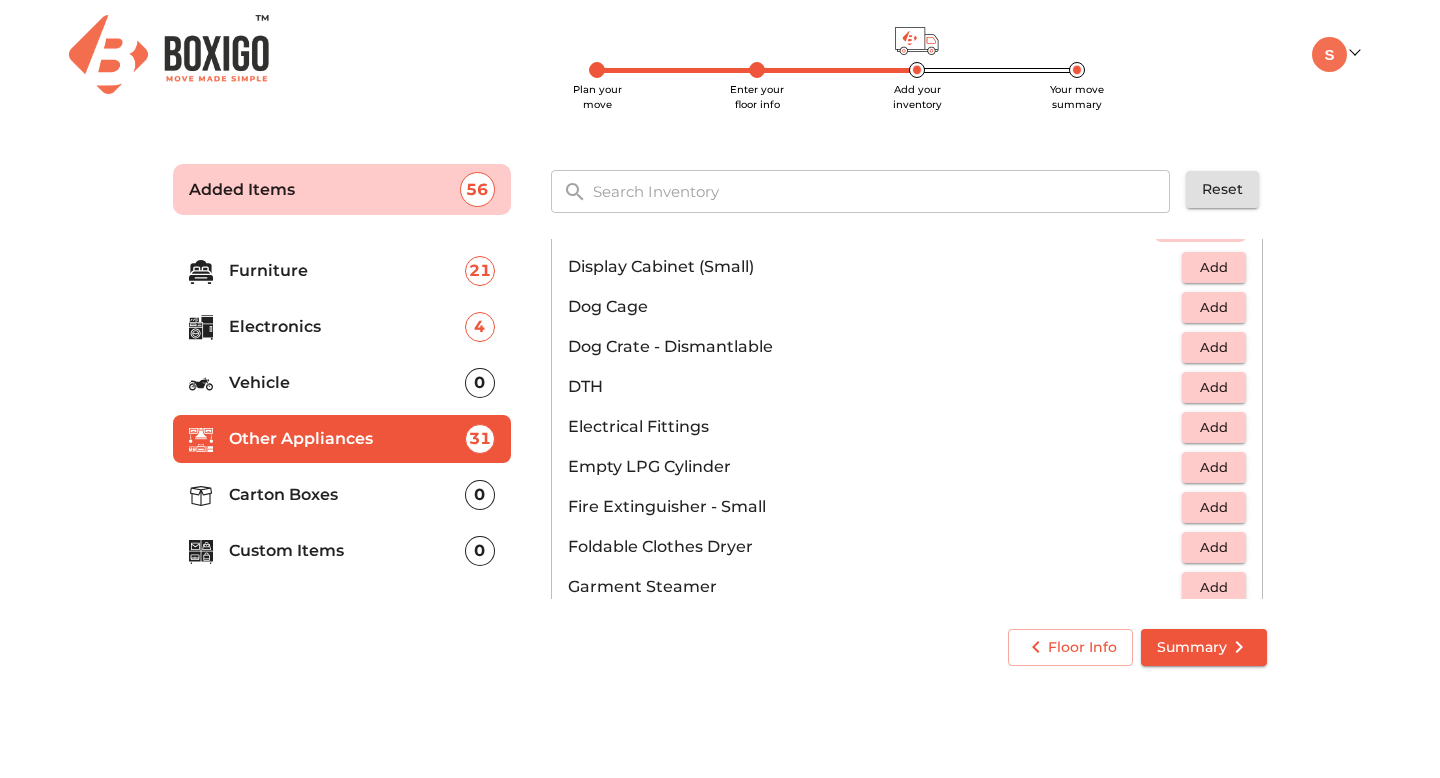 scroll, scrollTop: 629, scrollLeft: 0, axis: vertical 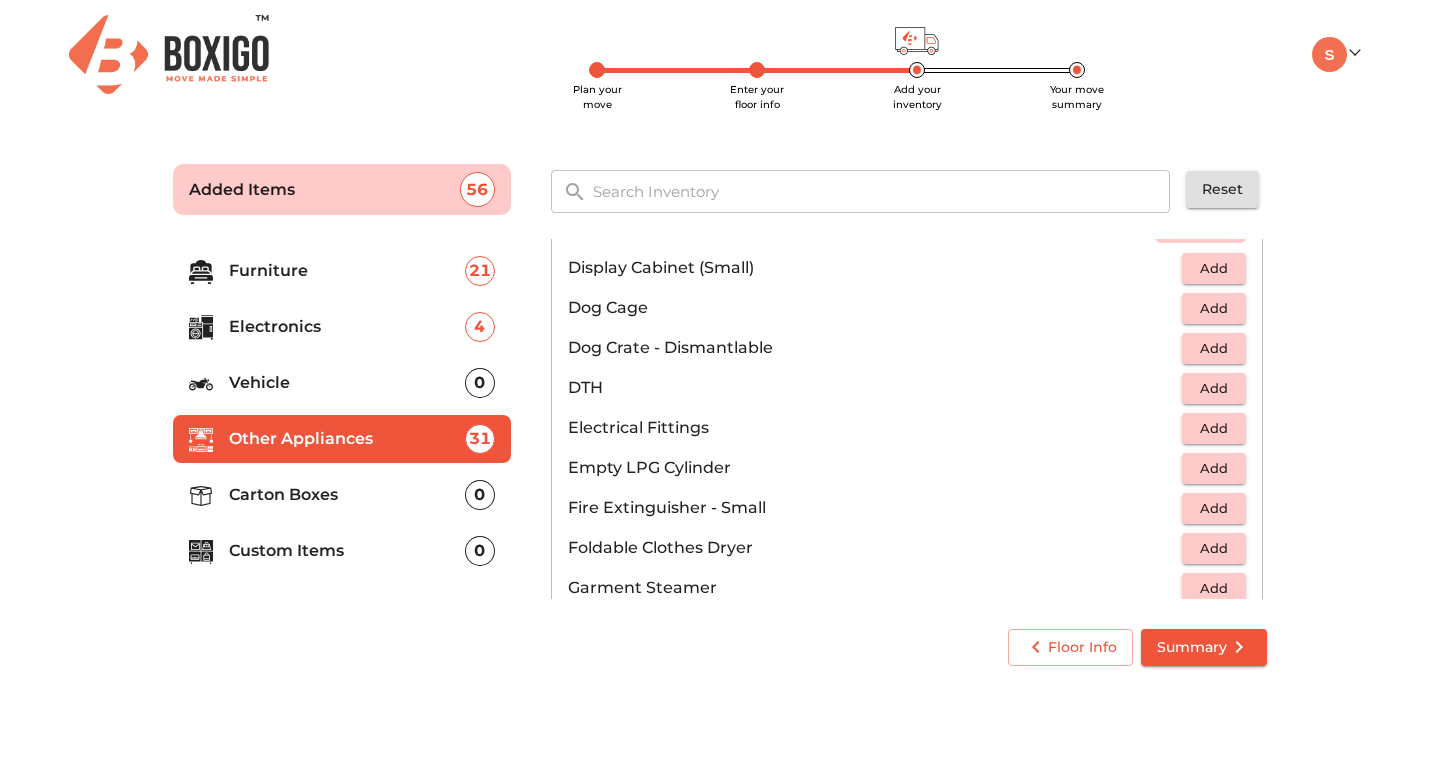 click on "Add" at bounding box center (1214, 468) 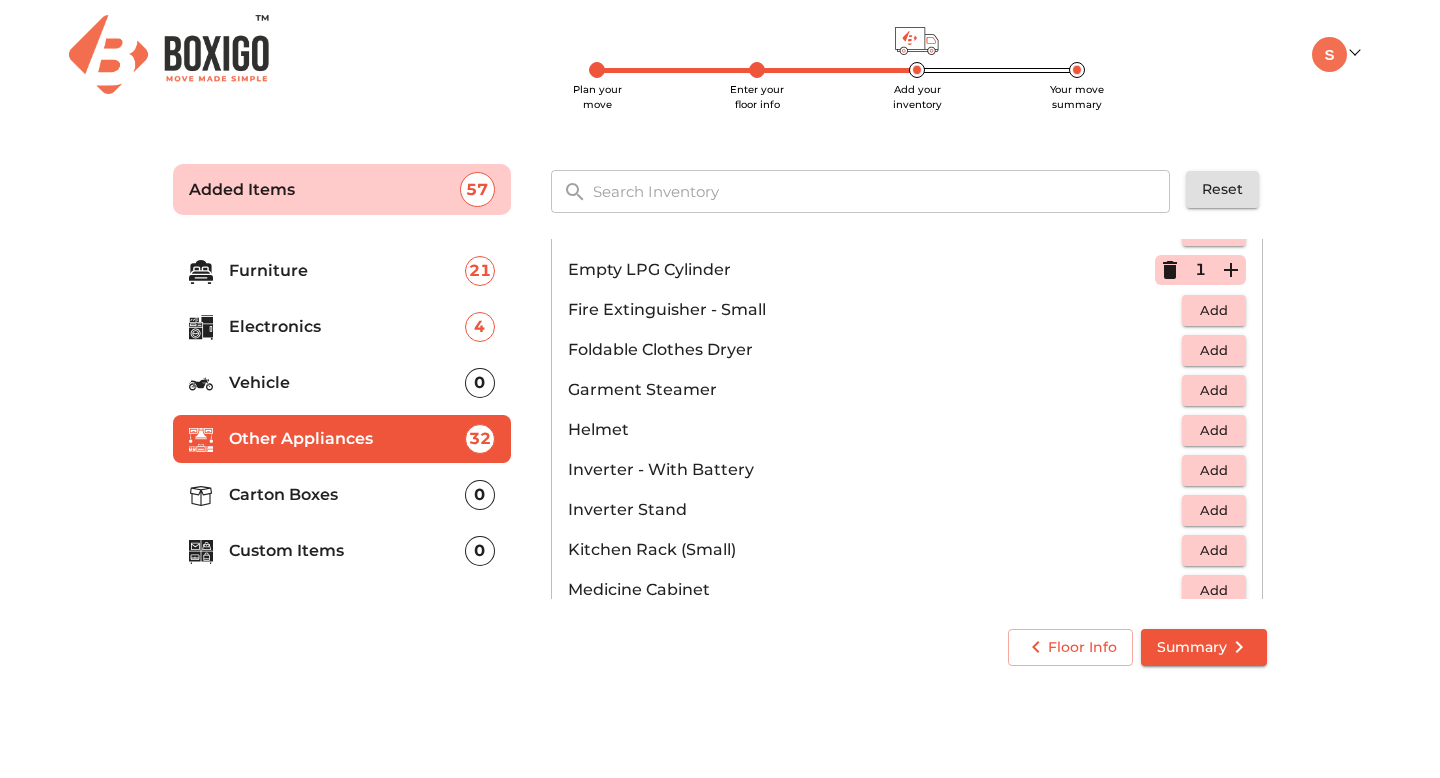 scroll, scrollTop: 829, scrollLeft: 0, axis: vertical 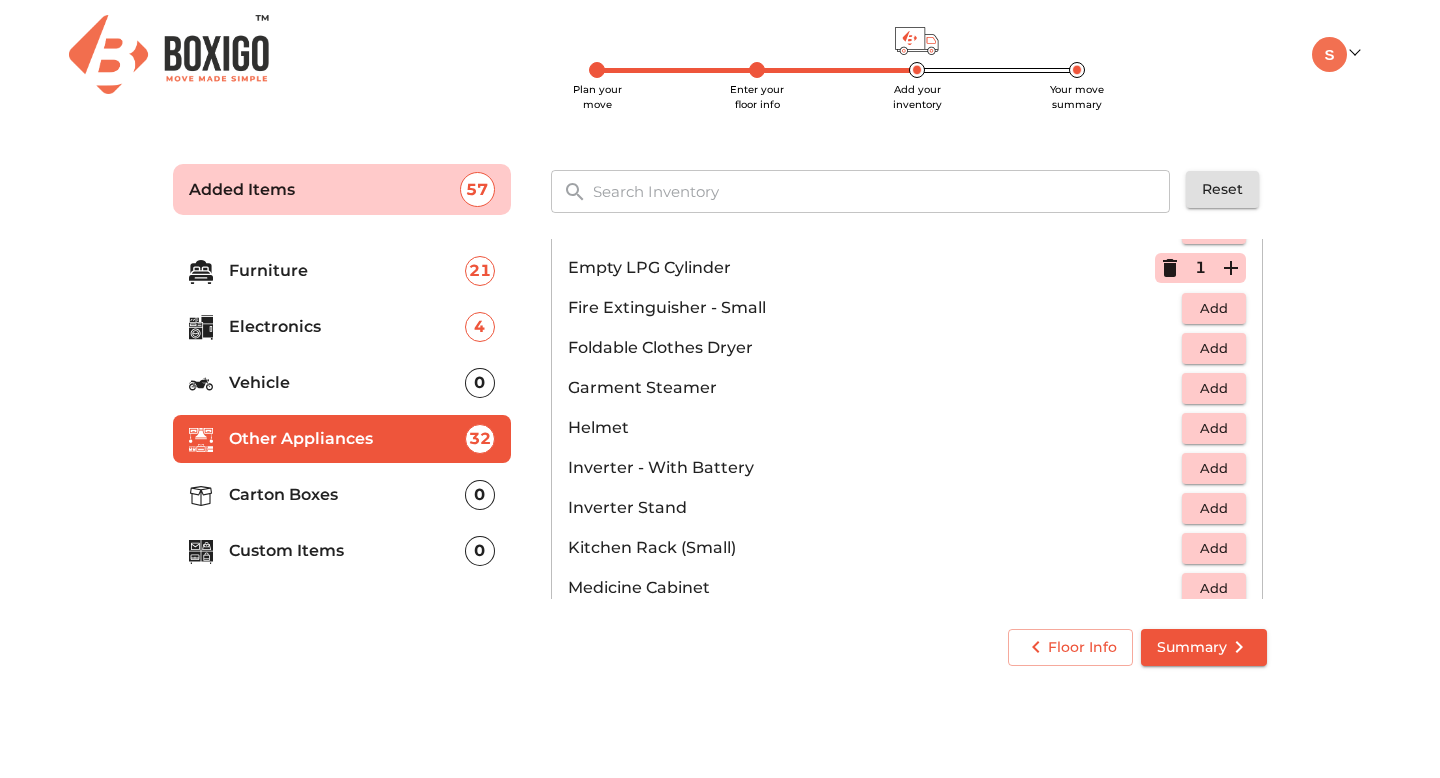 click on "Add" at bounding box center (1214, 428) 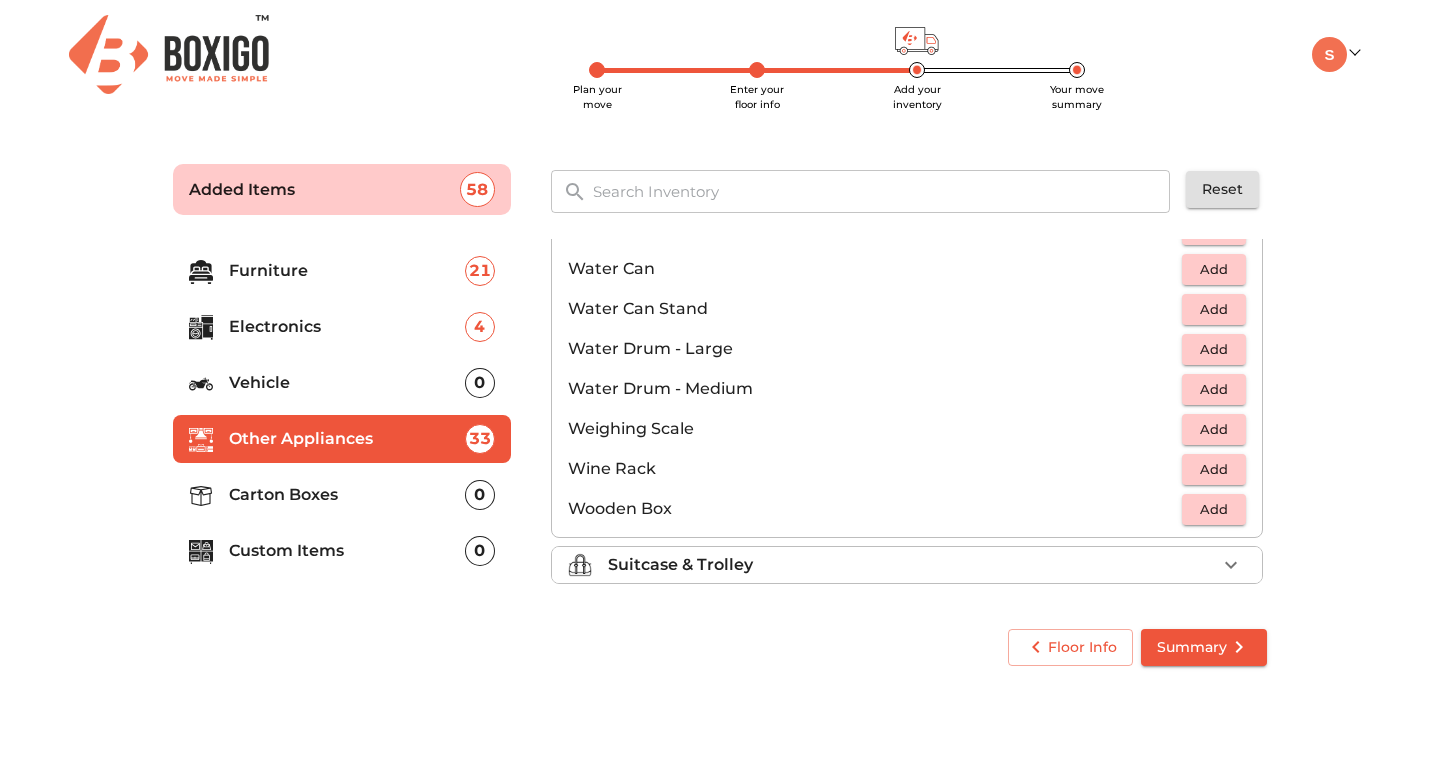scroll, scrollTop: 1509, scrollLeft: 0, axis: vertical 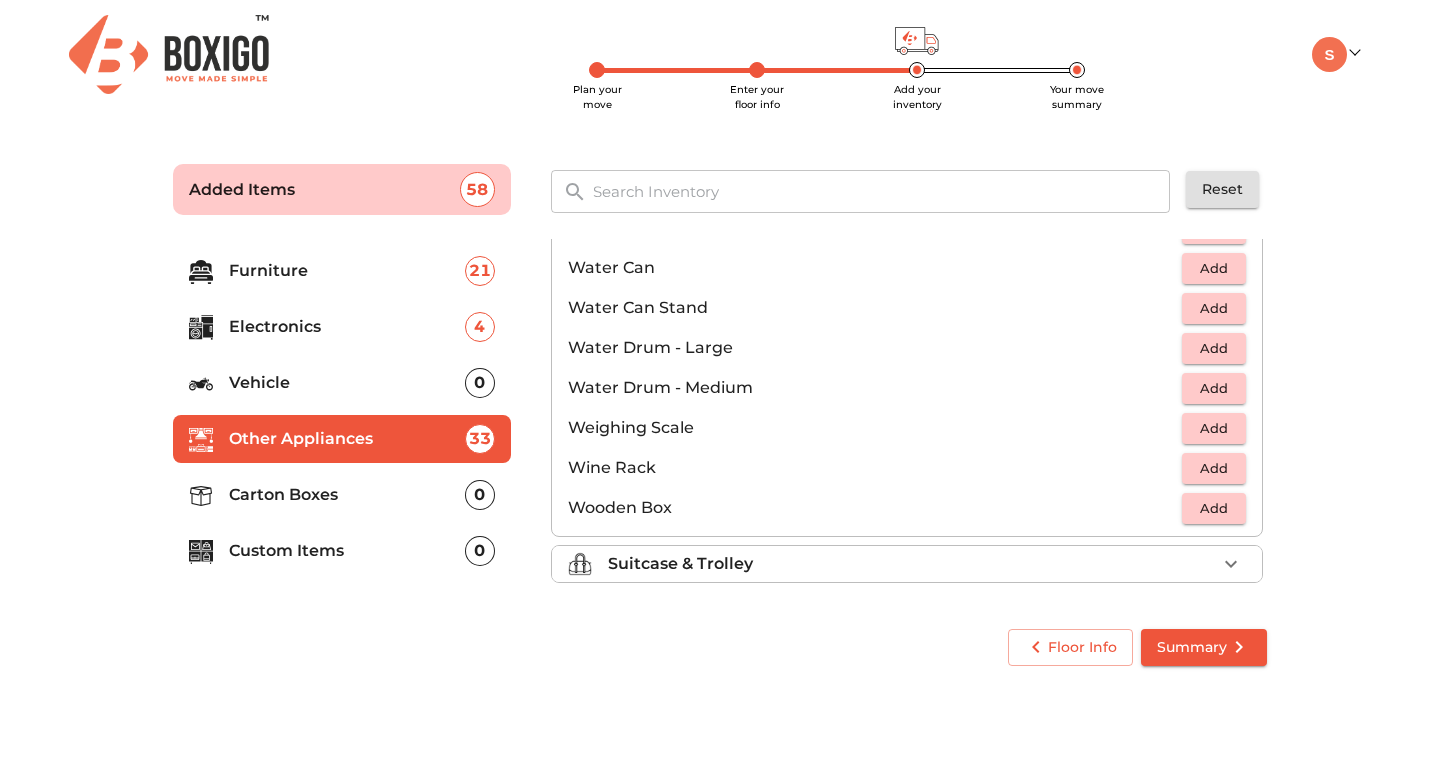 click on "Add" at bounding box center [1214, 428] 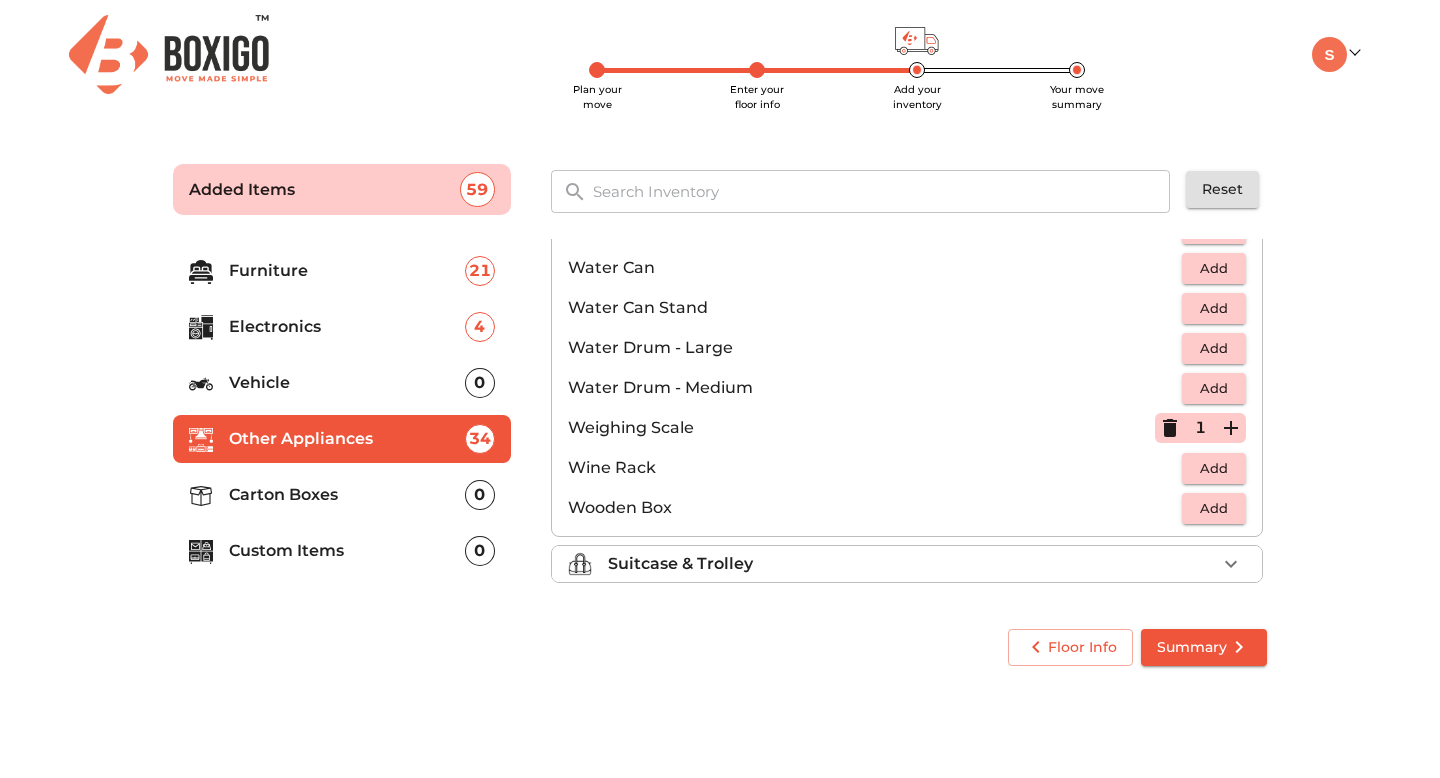 click on "Suitcase & Trolley" at bounding box center [907, 564] 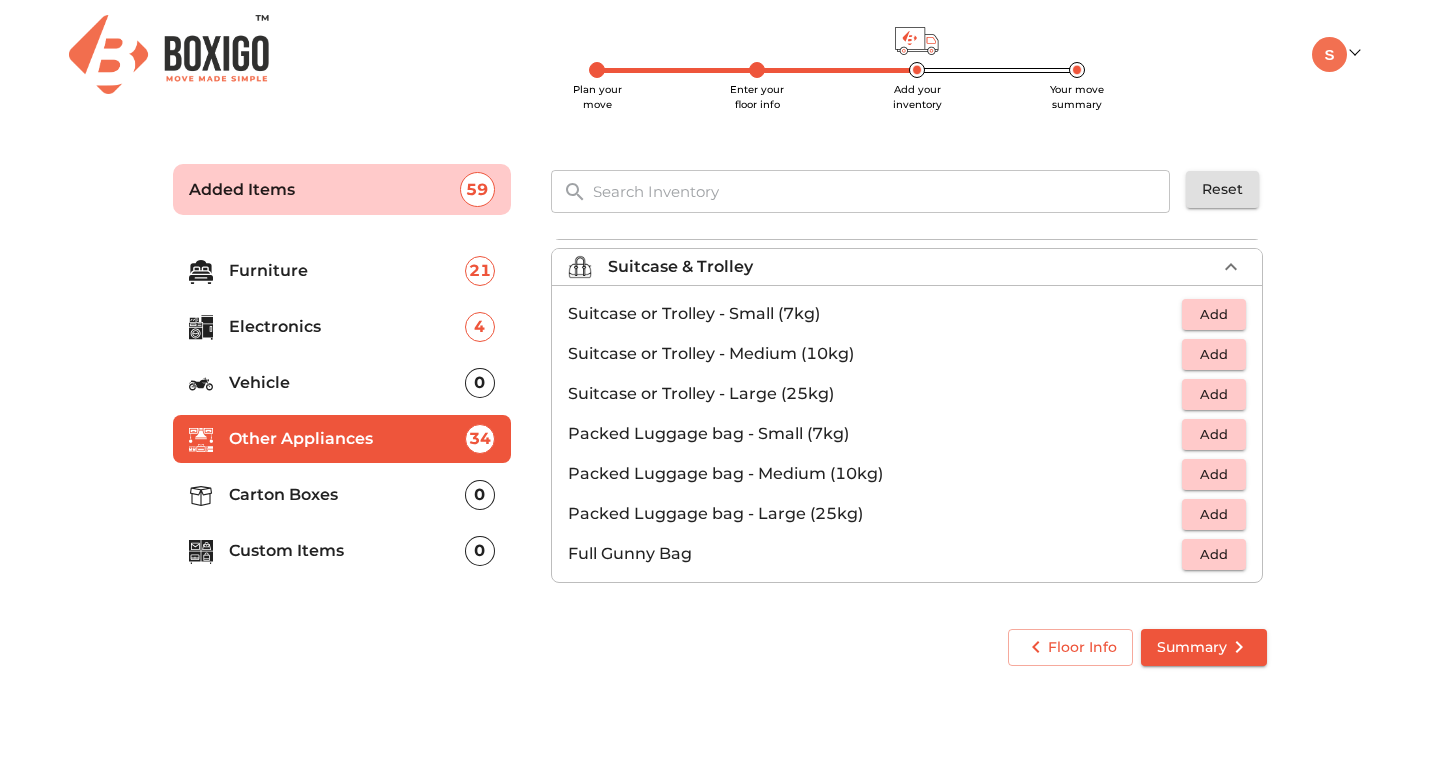 scroll, scrollTop: 229, scrollLeft: 0, axis: vertical 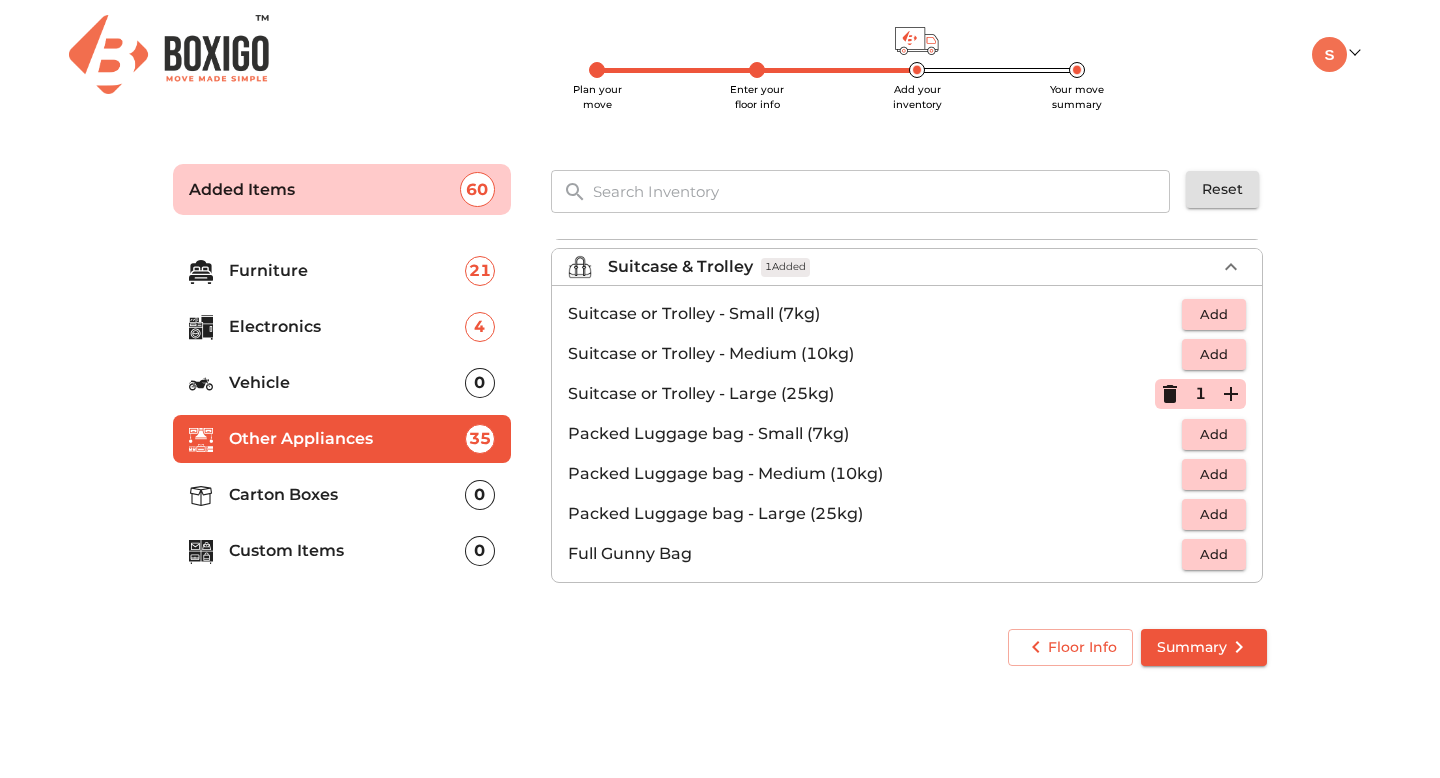 click on "Add" at bounding box center [1214, 354] 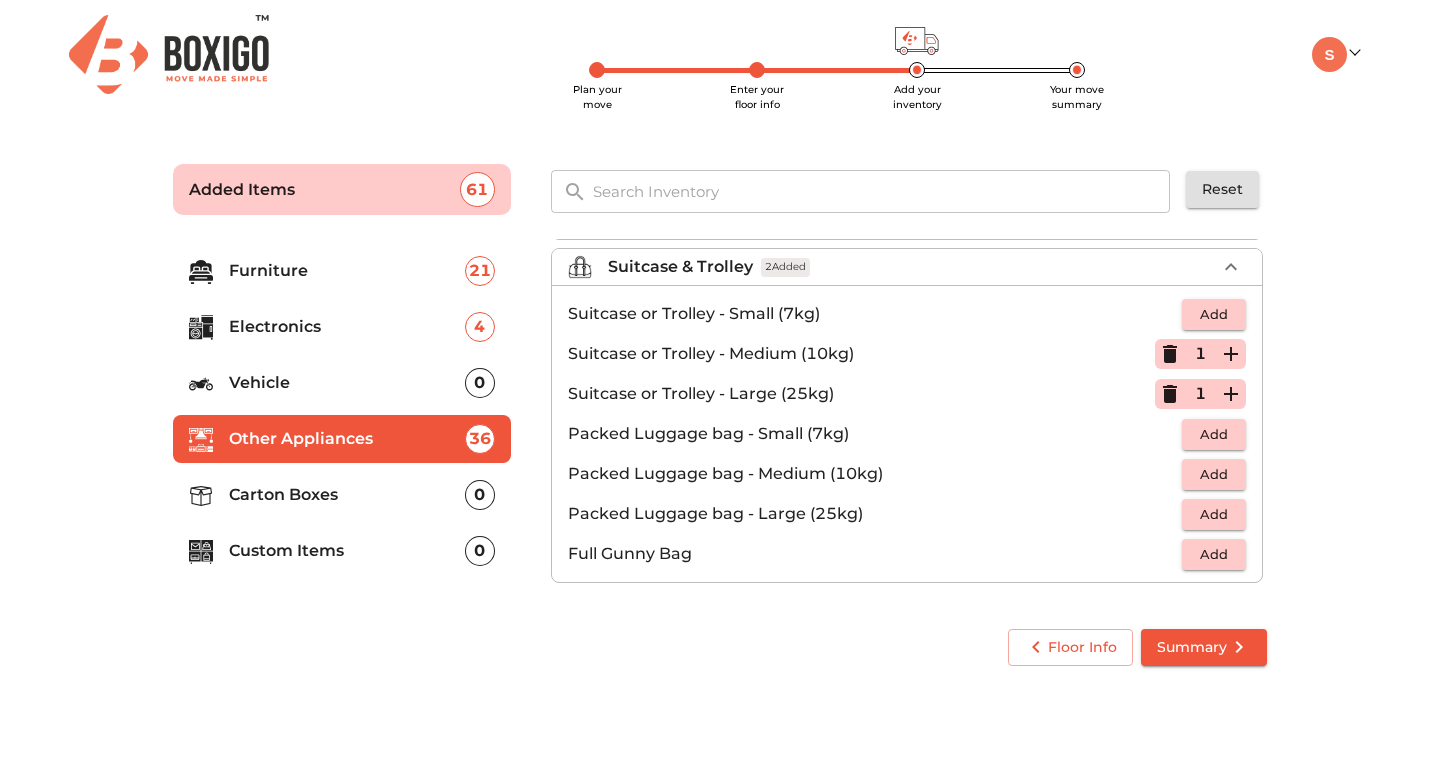 click on "Carton Boxes" at bounding box center (347, 495) 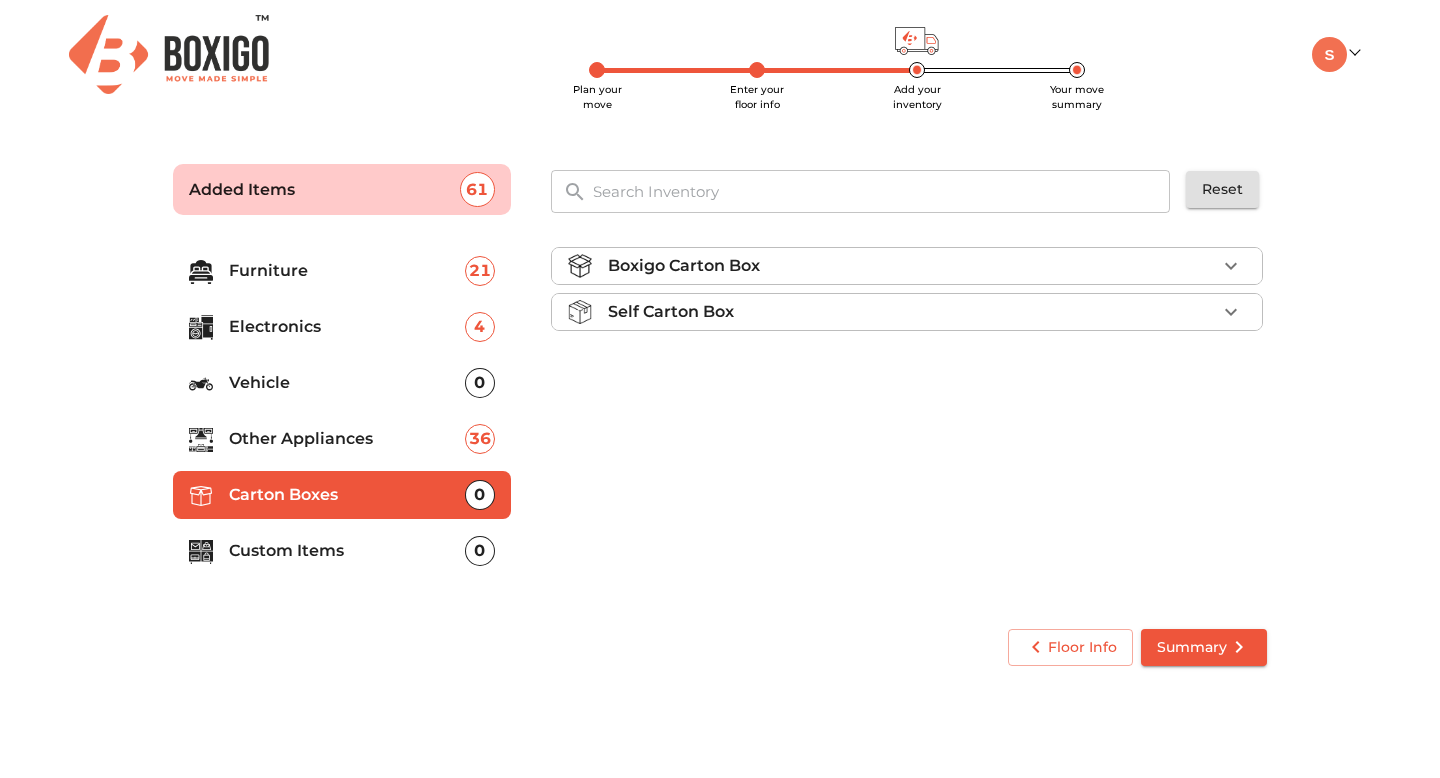 click on "Boxigo Carton Box" at bounding box center (912, 266) 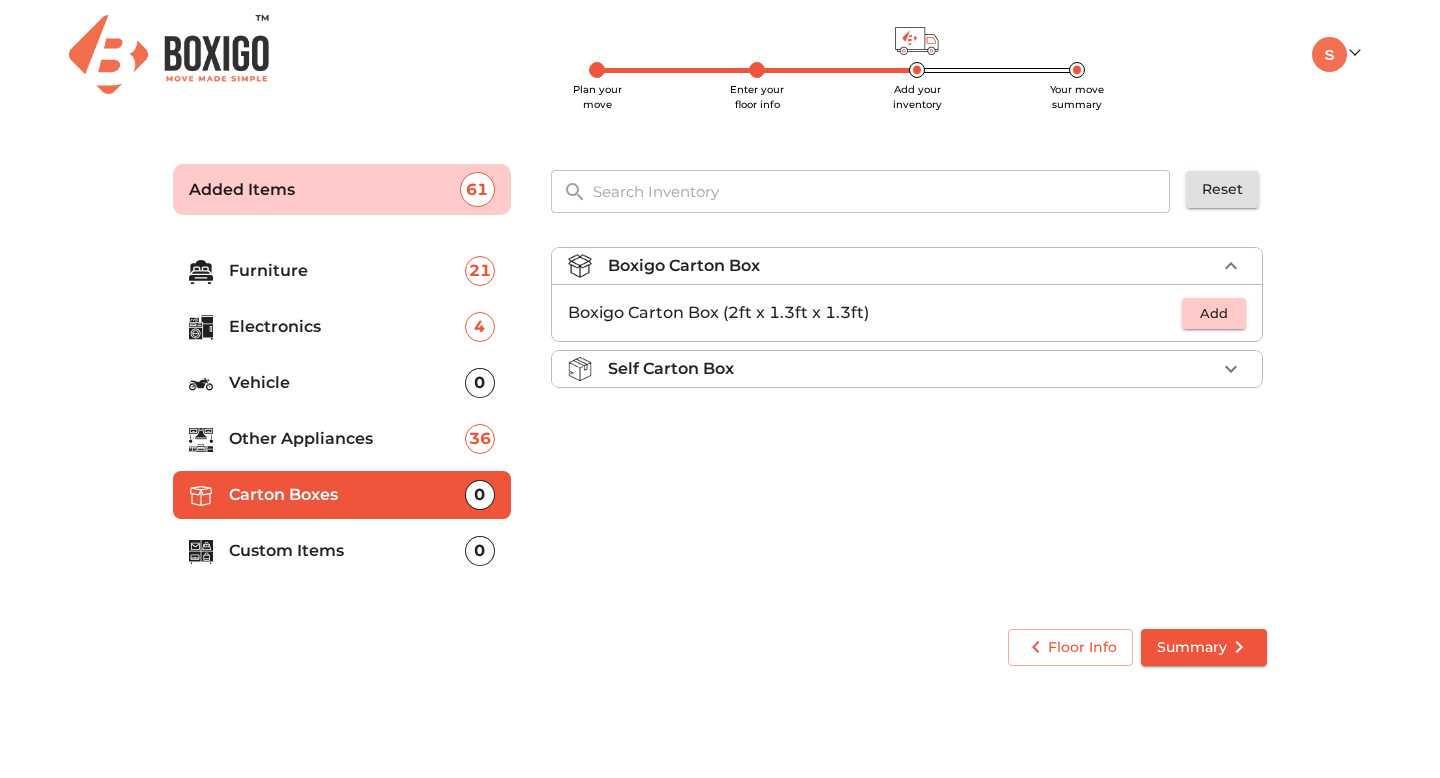 click on "Add" at bounding box center [1214, 313] 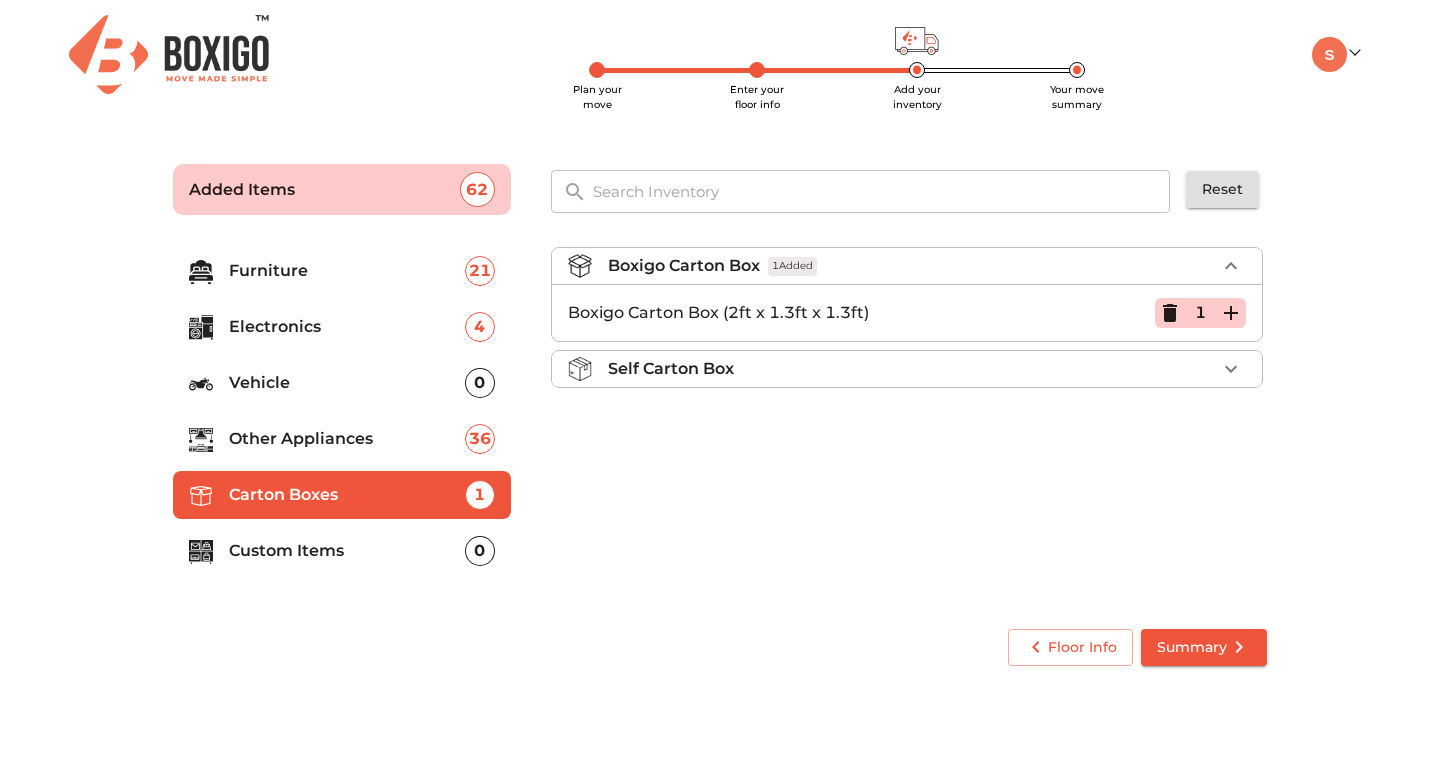 click 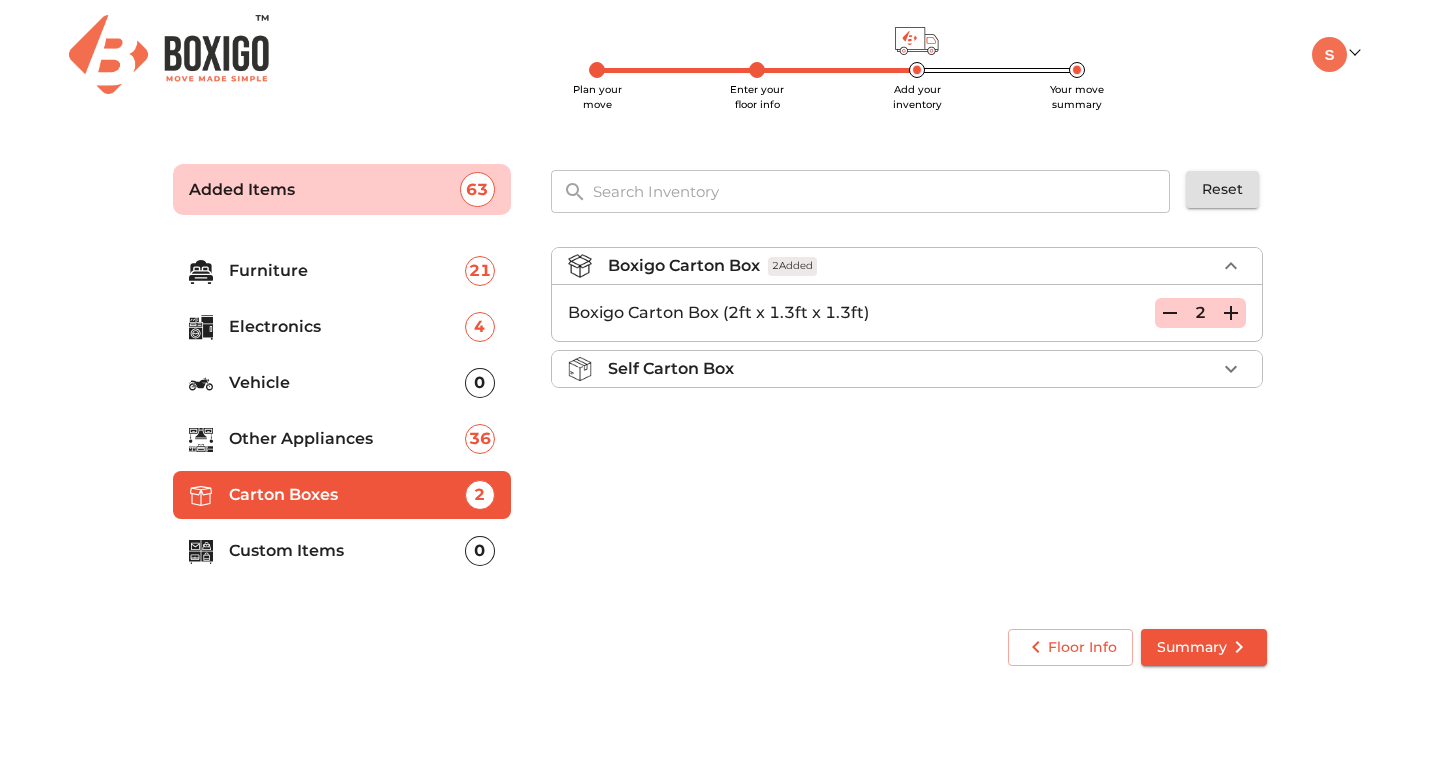click 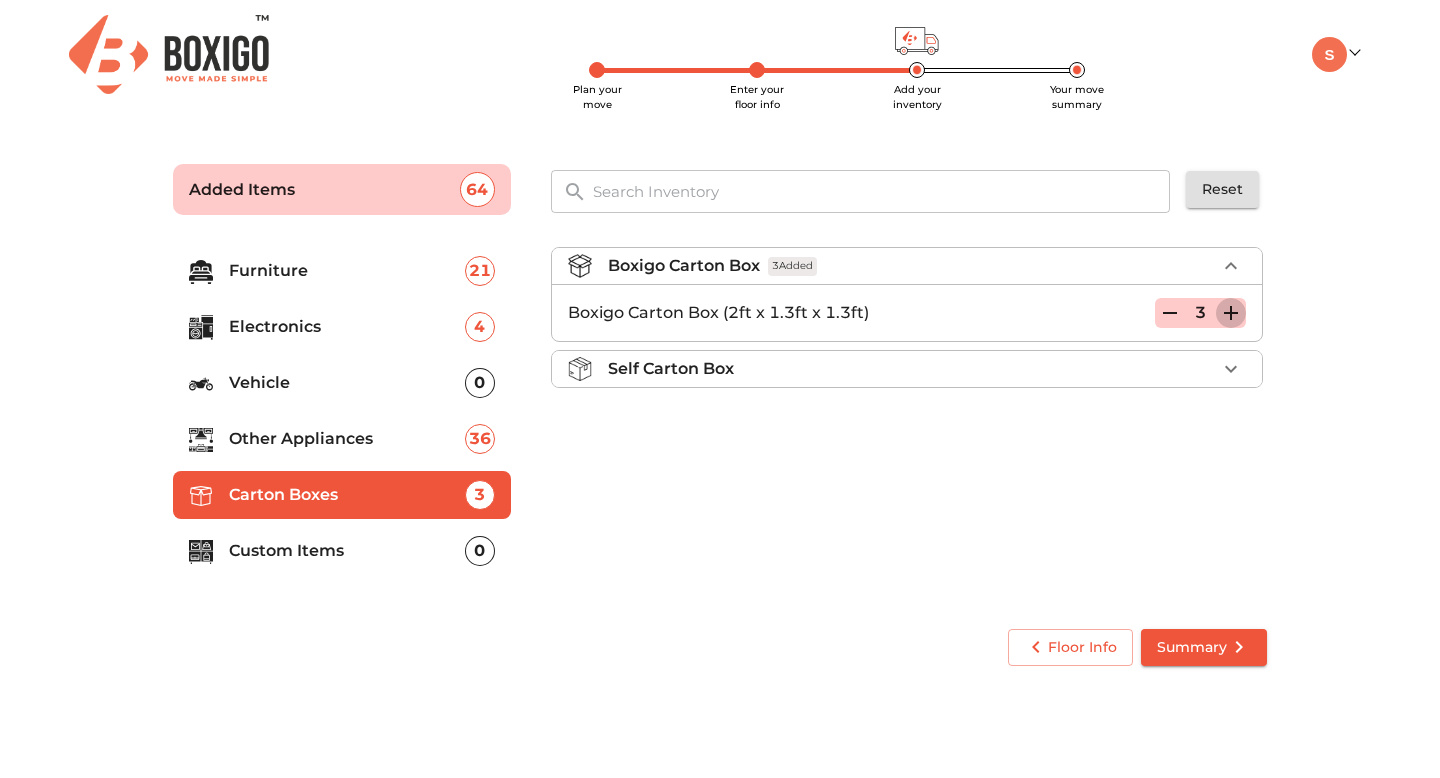 click 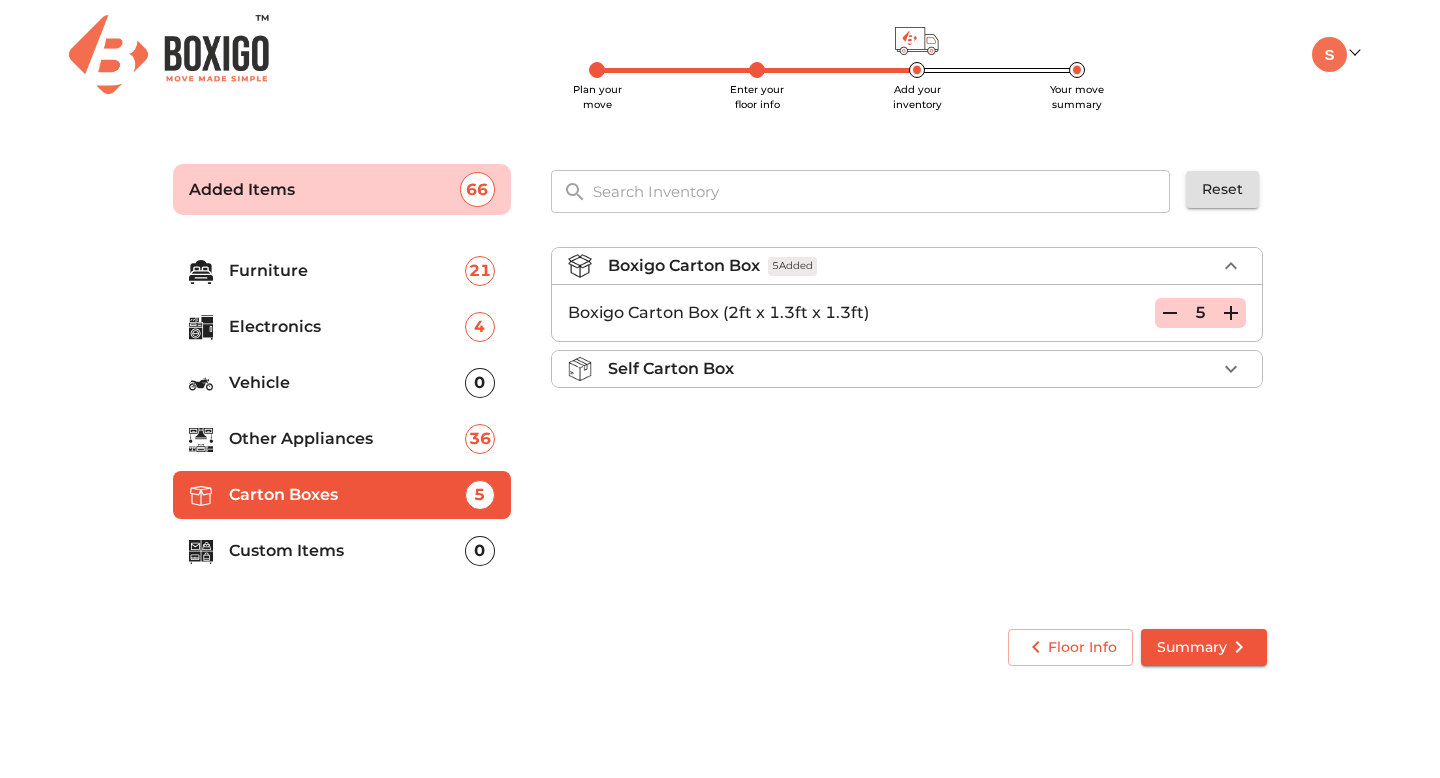 click 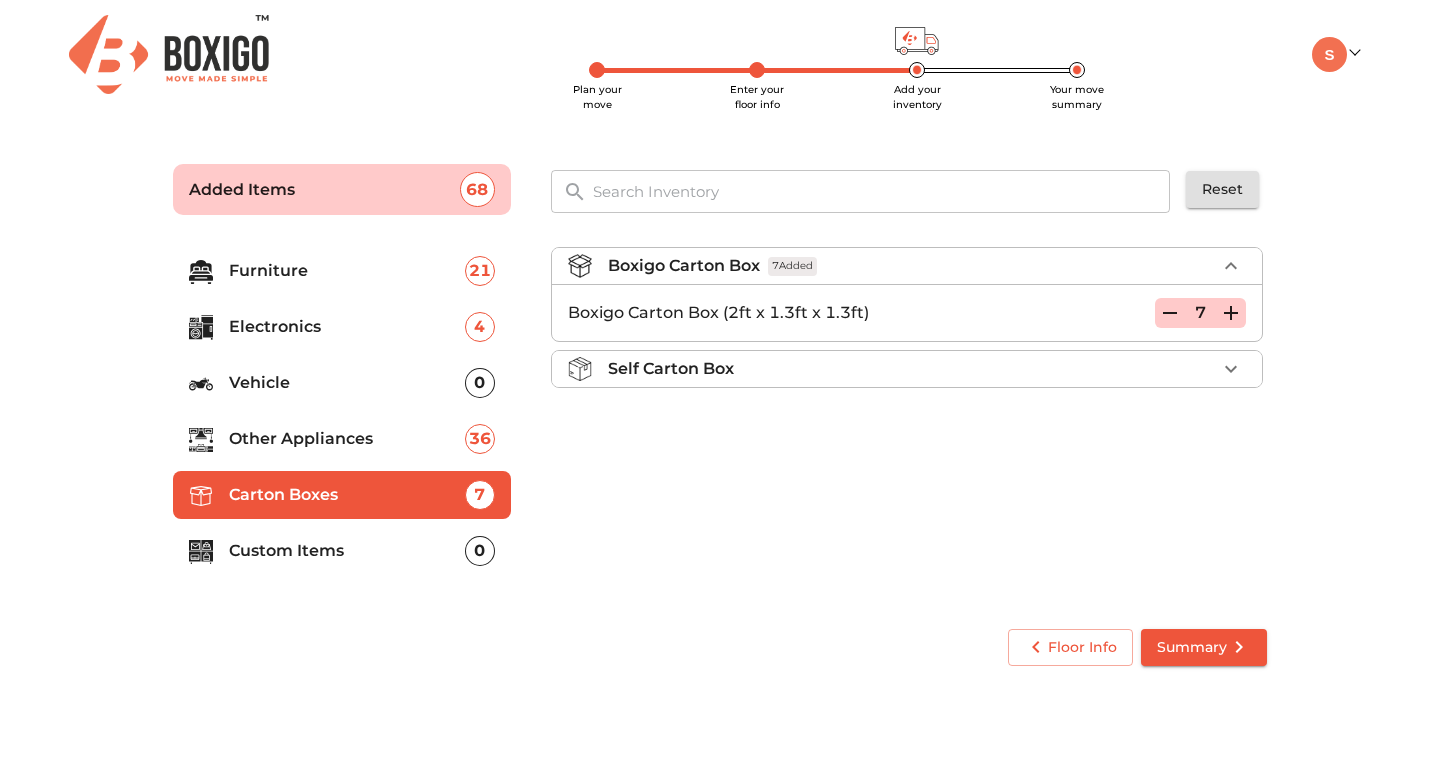 click 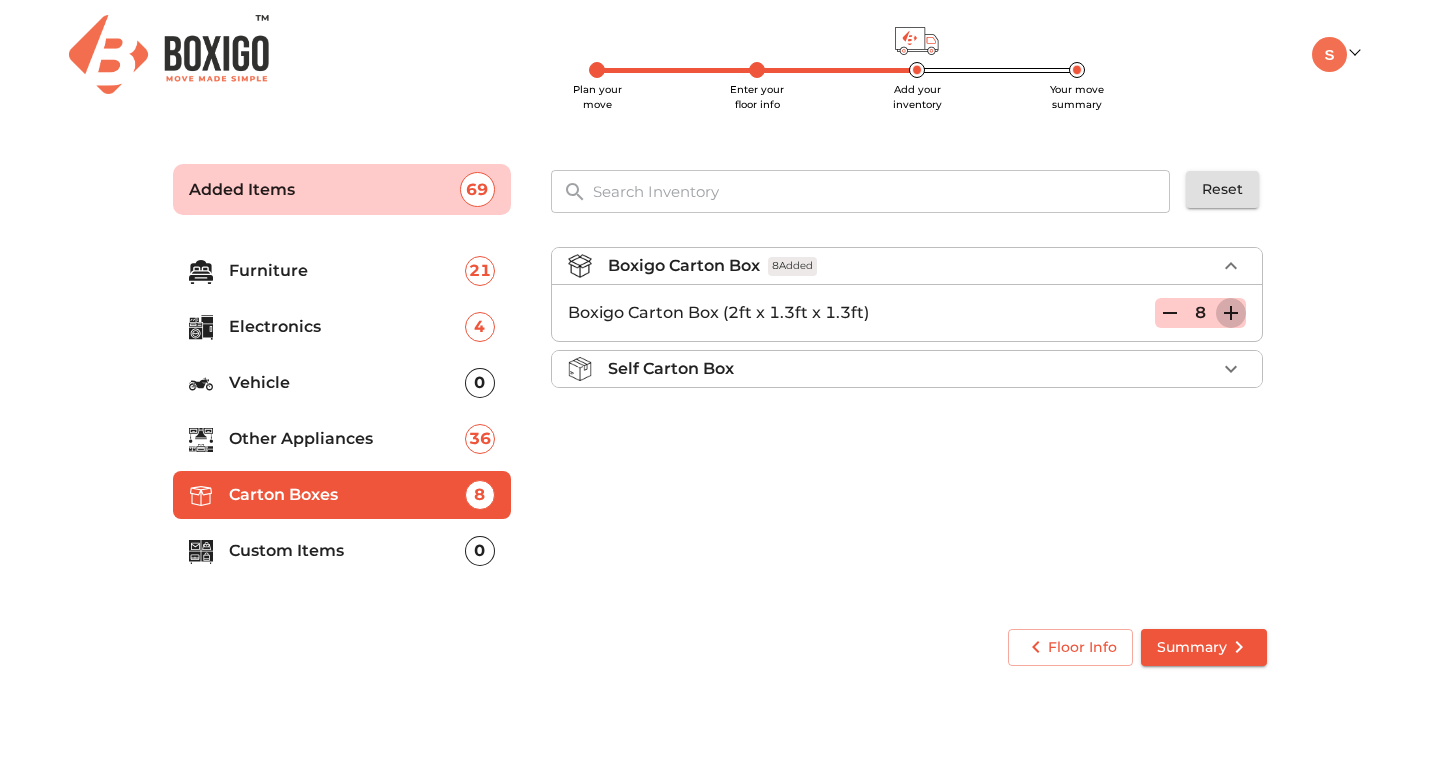 click 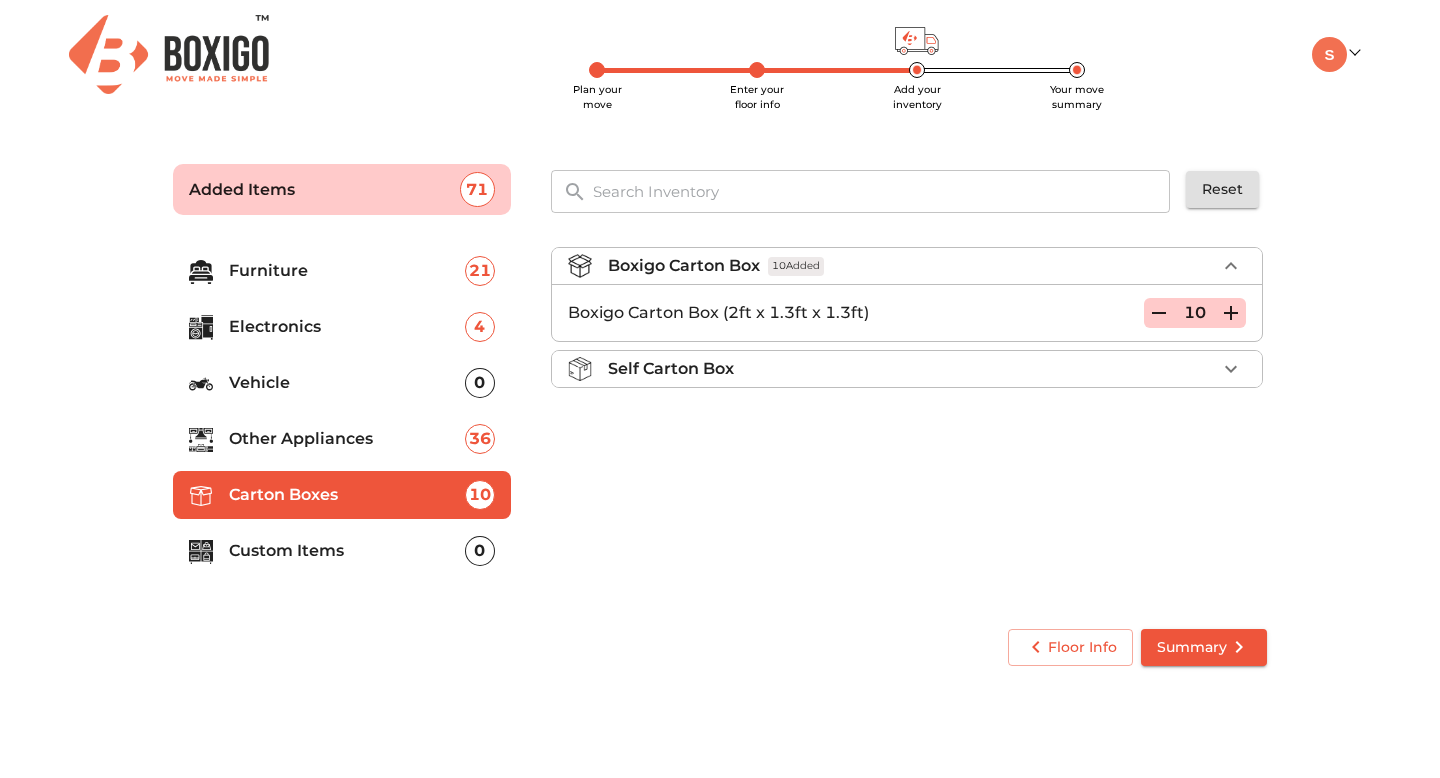 click 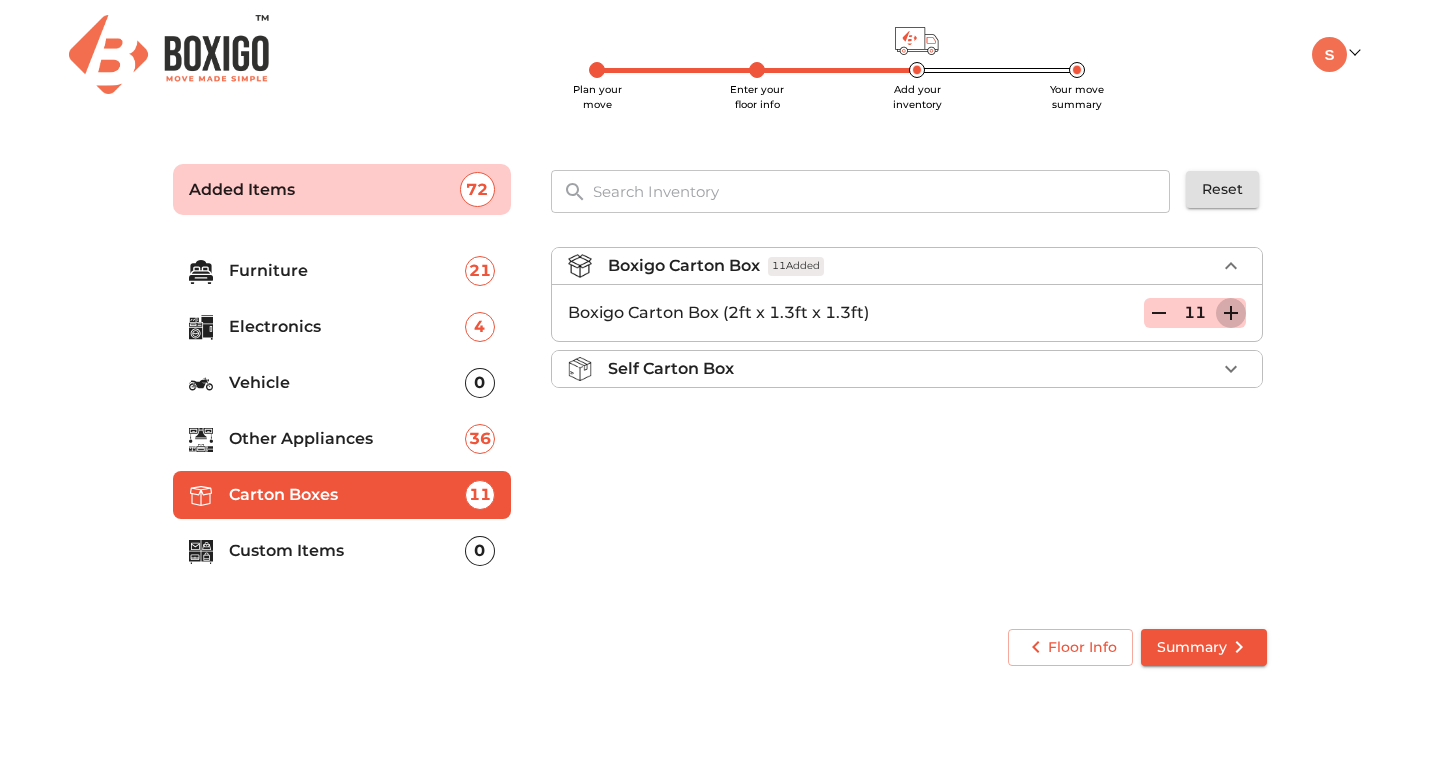 click 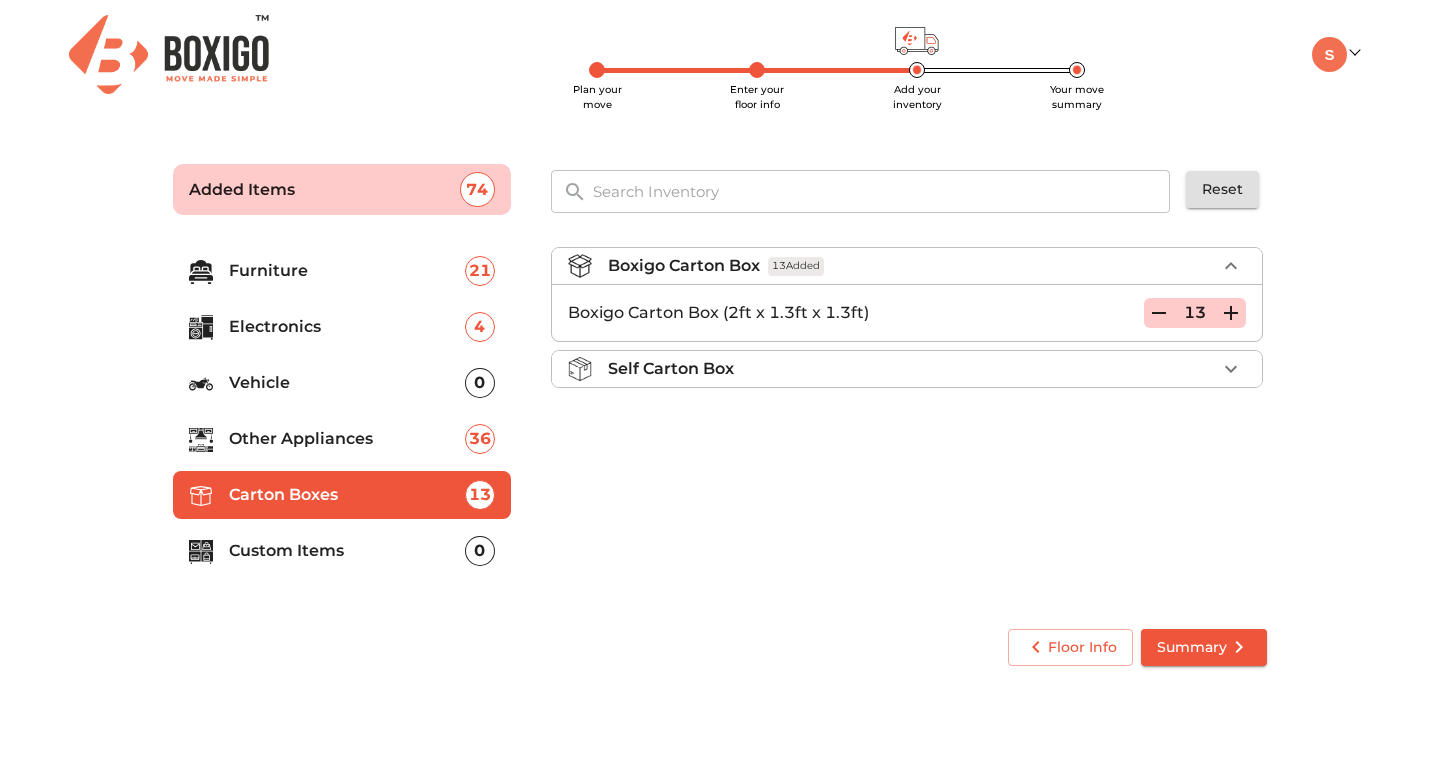 click 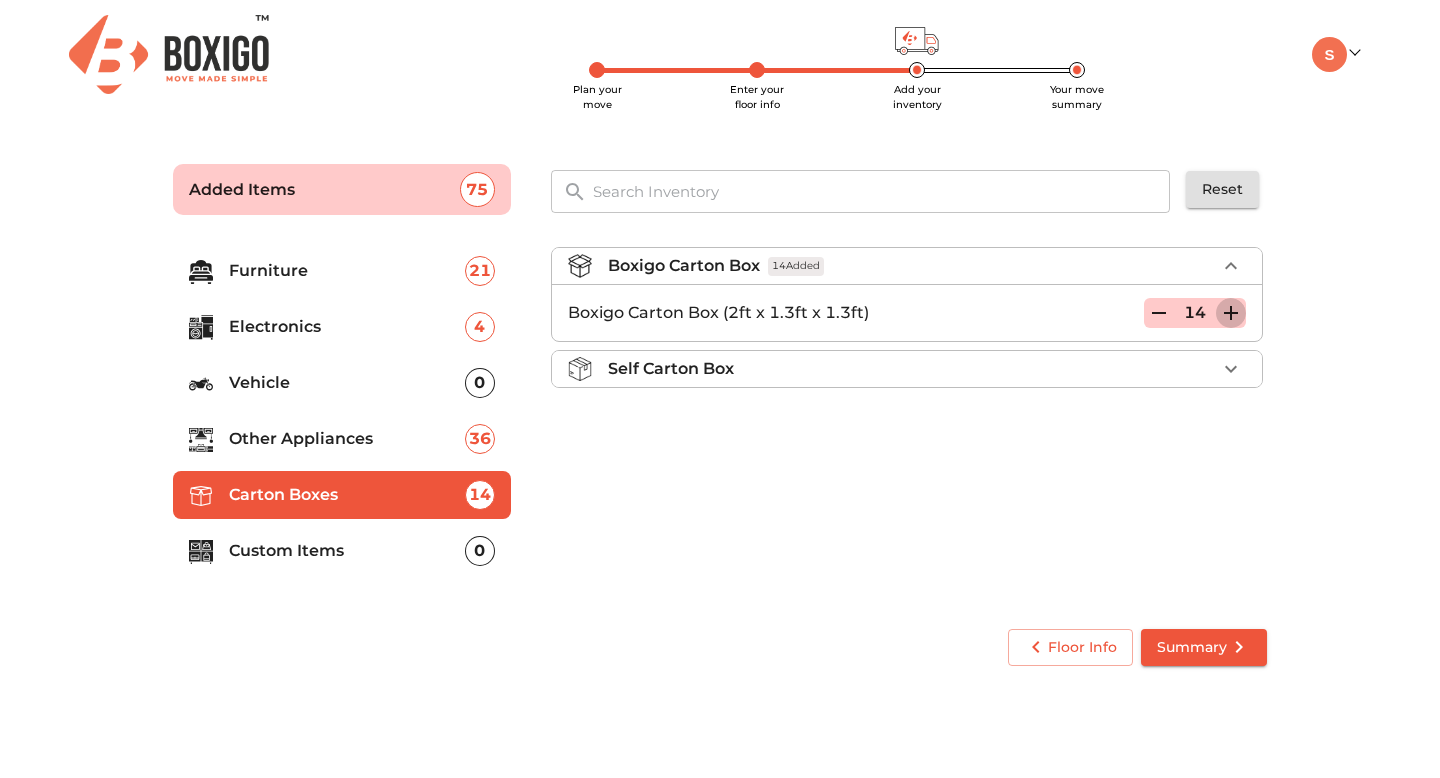 click 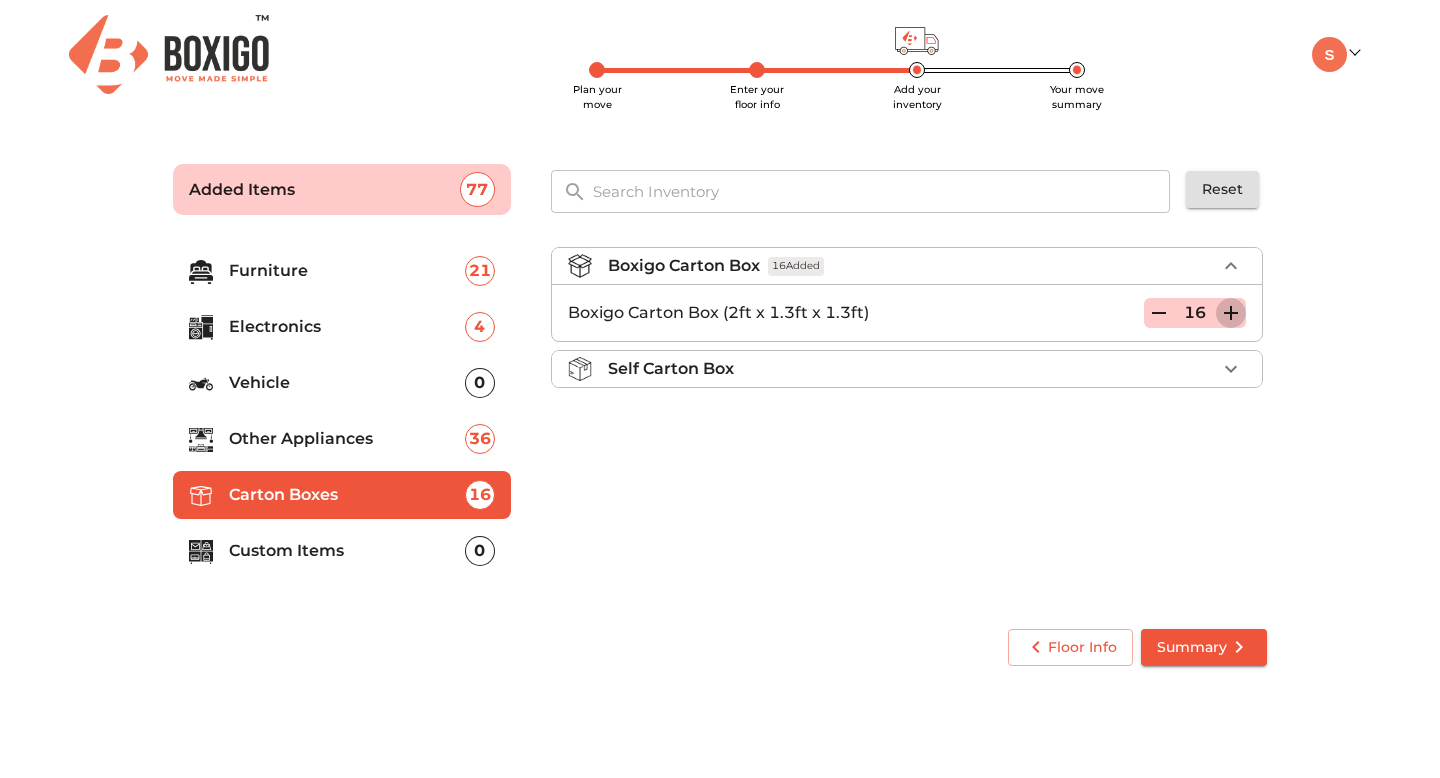 click 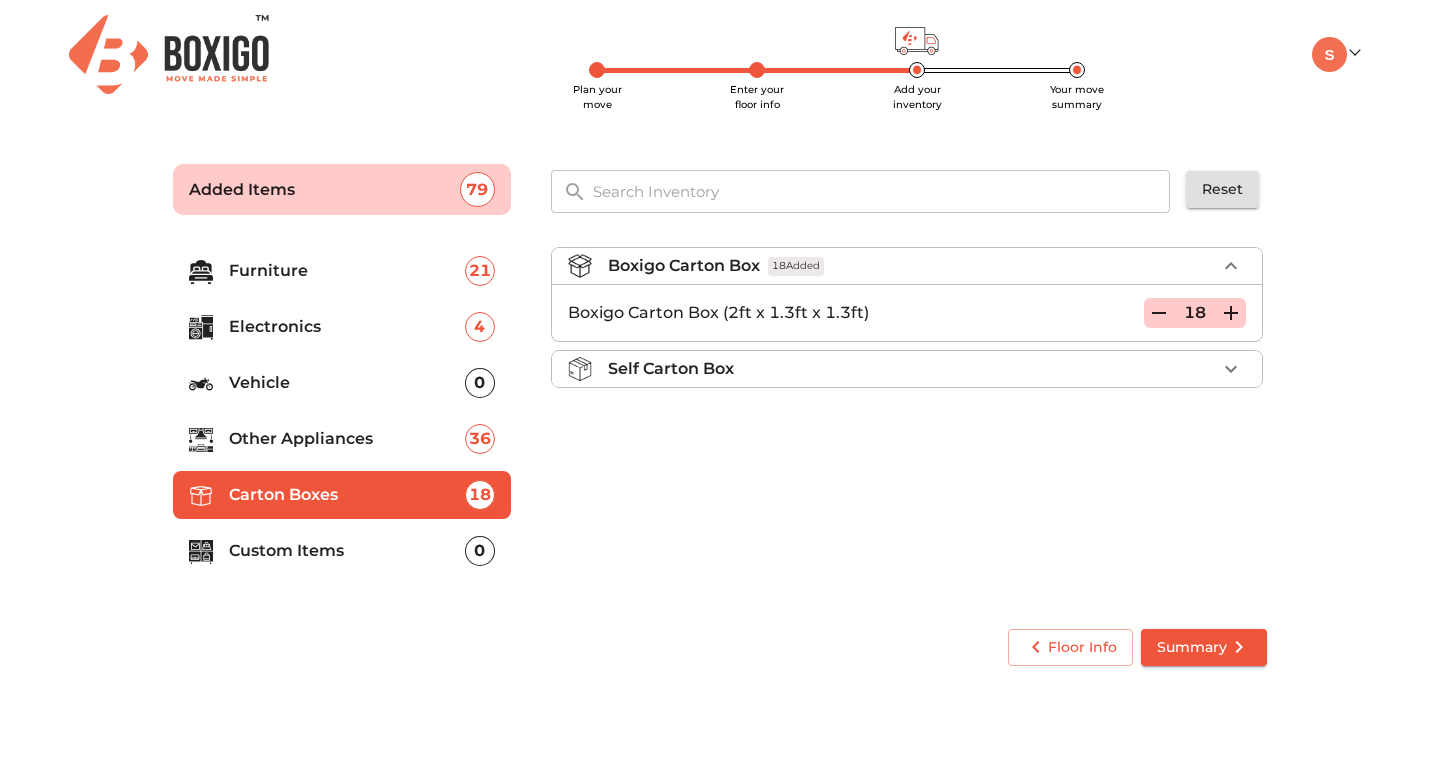 click 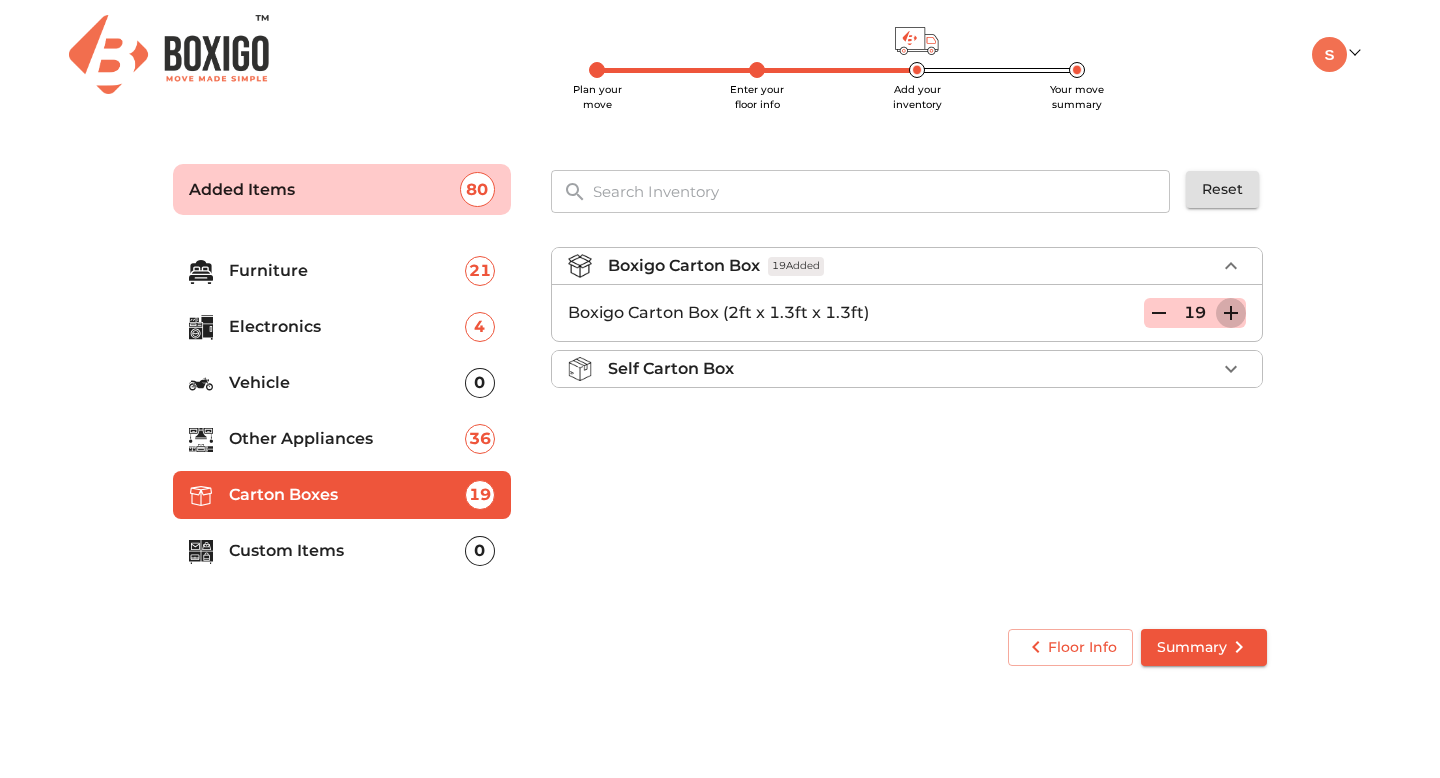 click 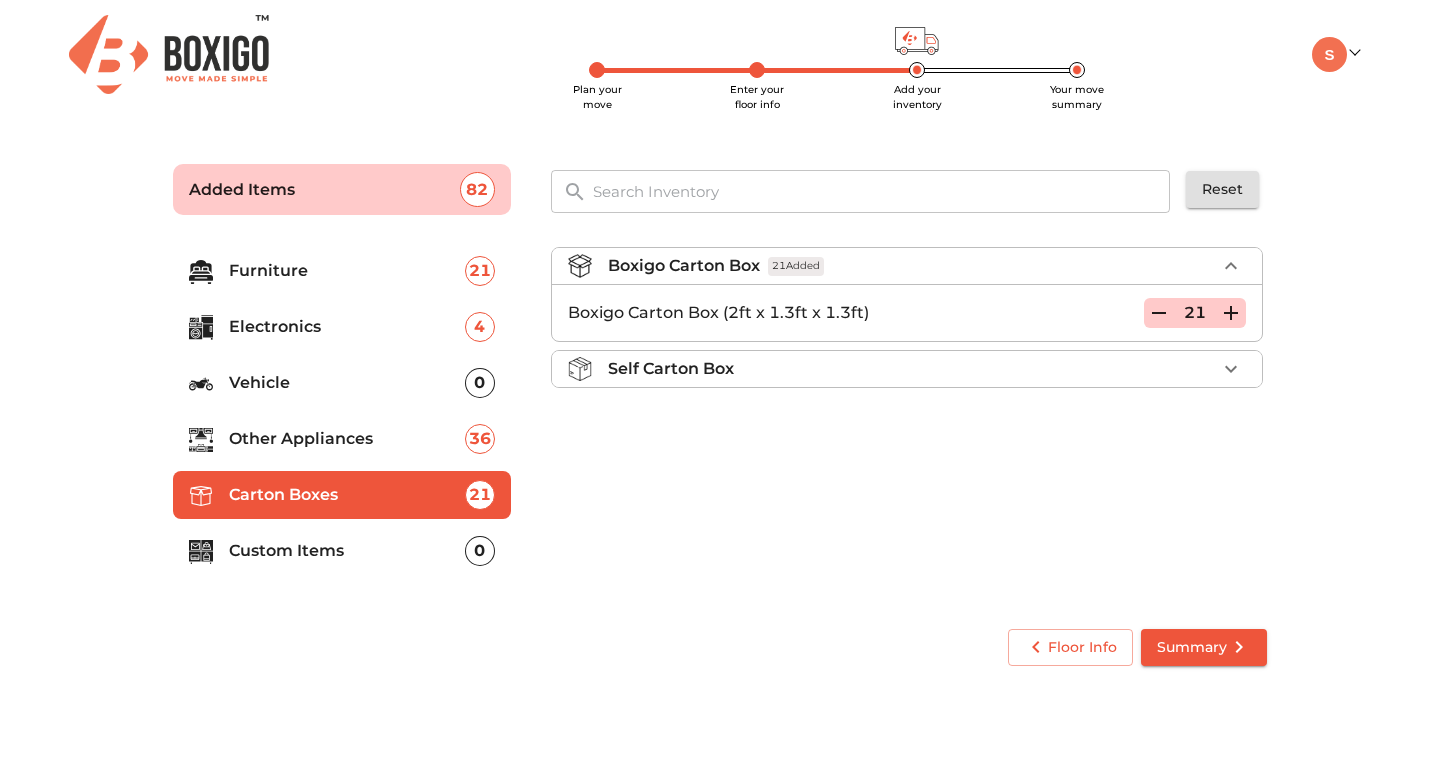 click 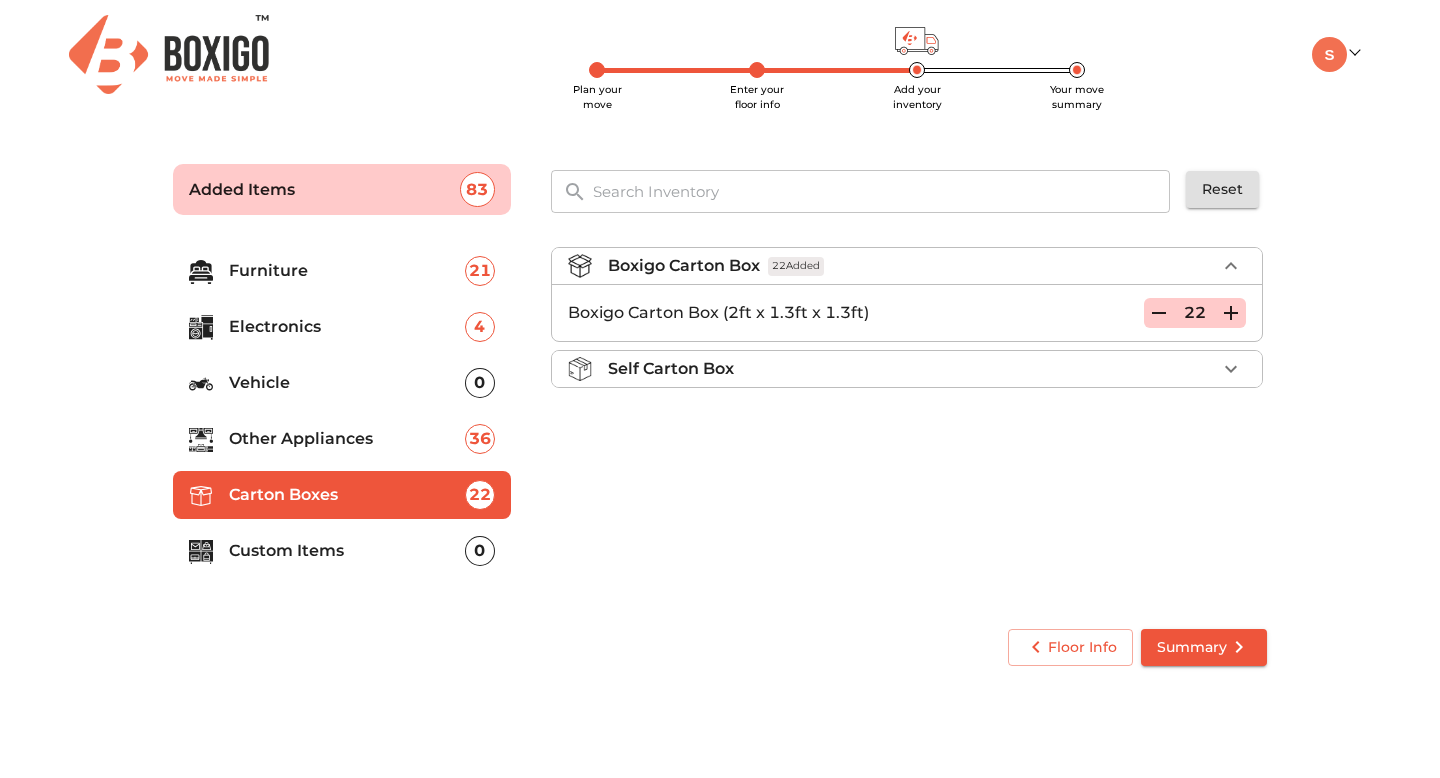 click 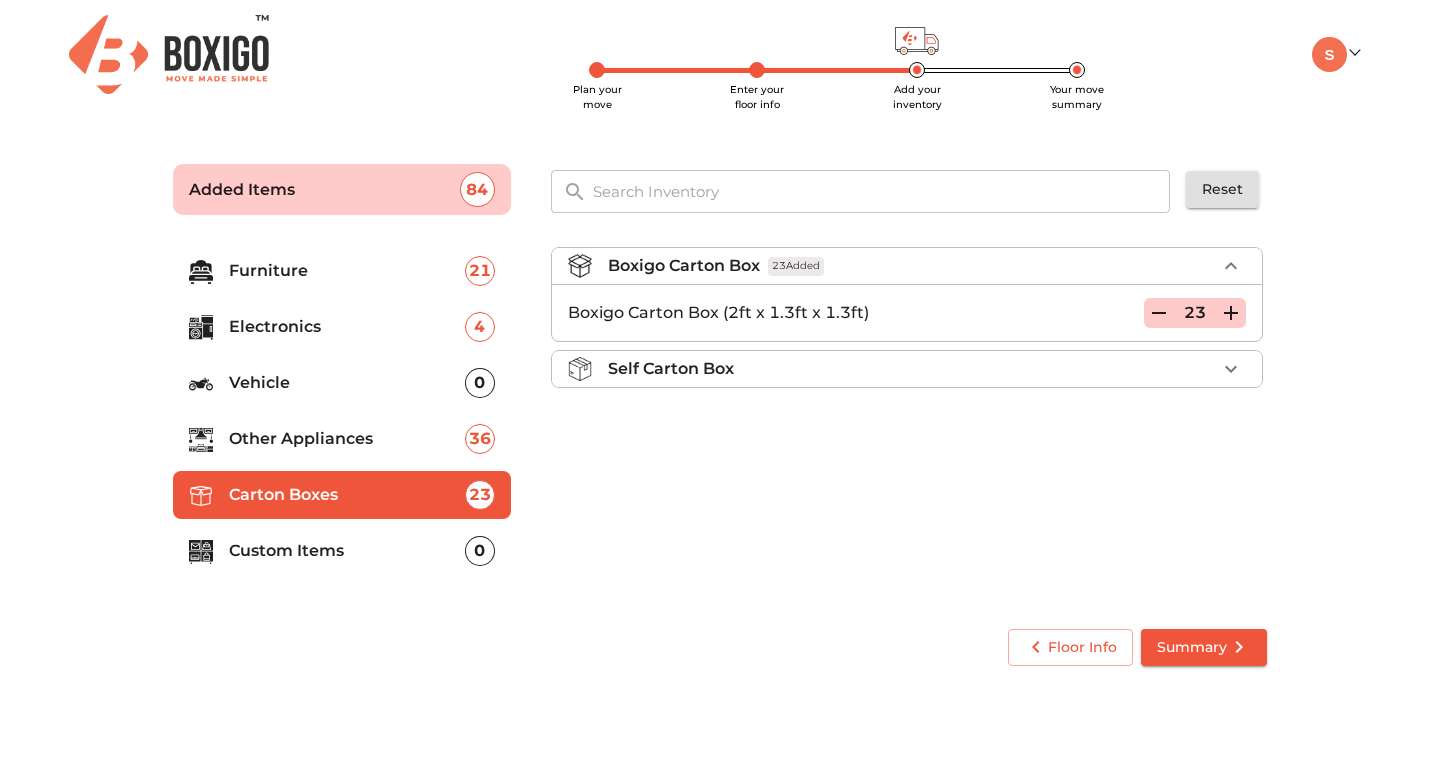click 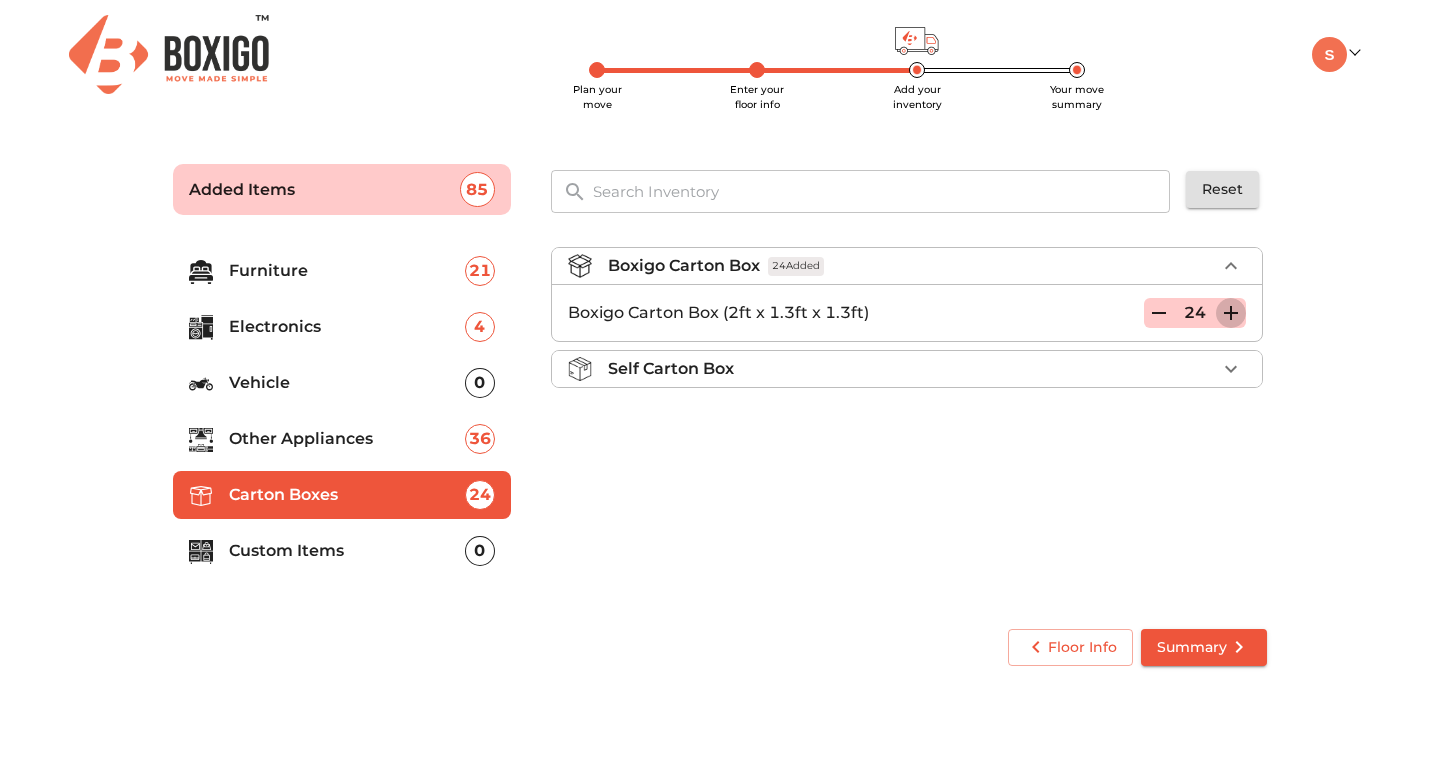 click 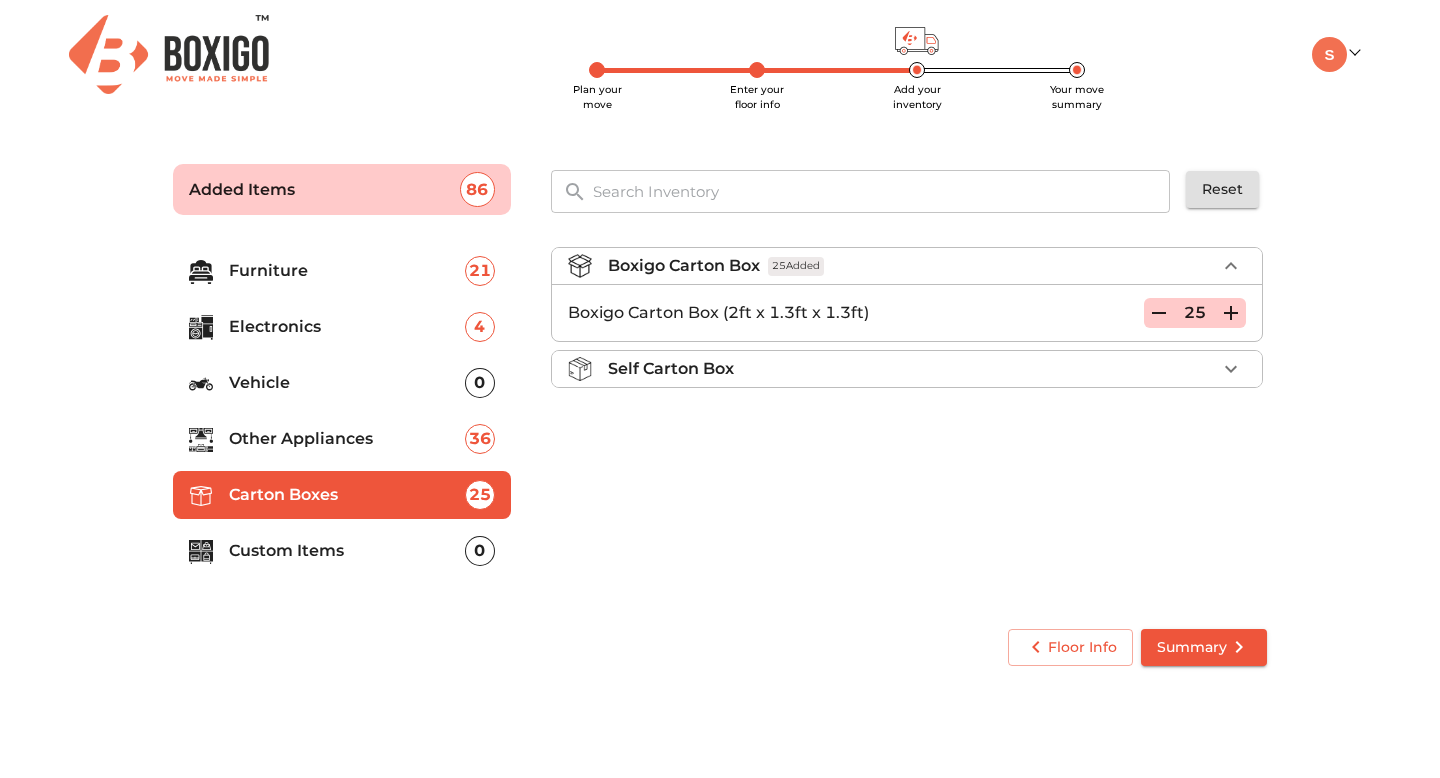 click 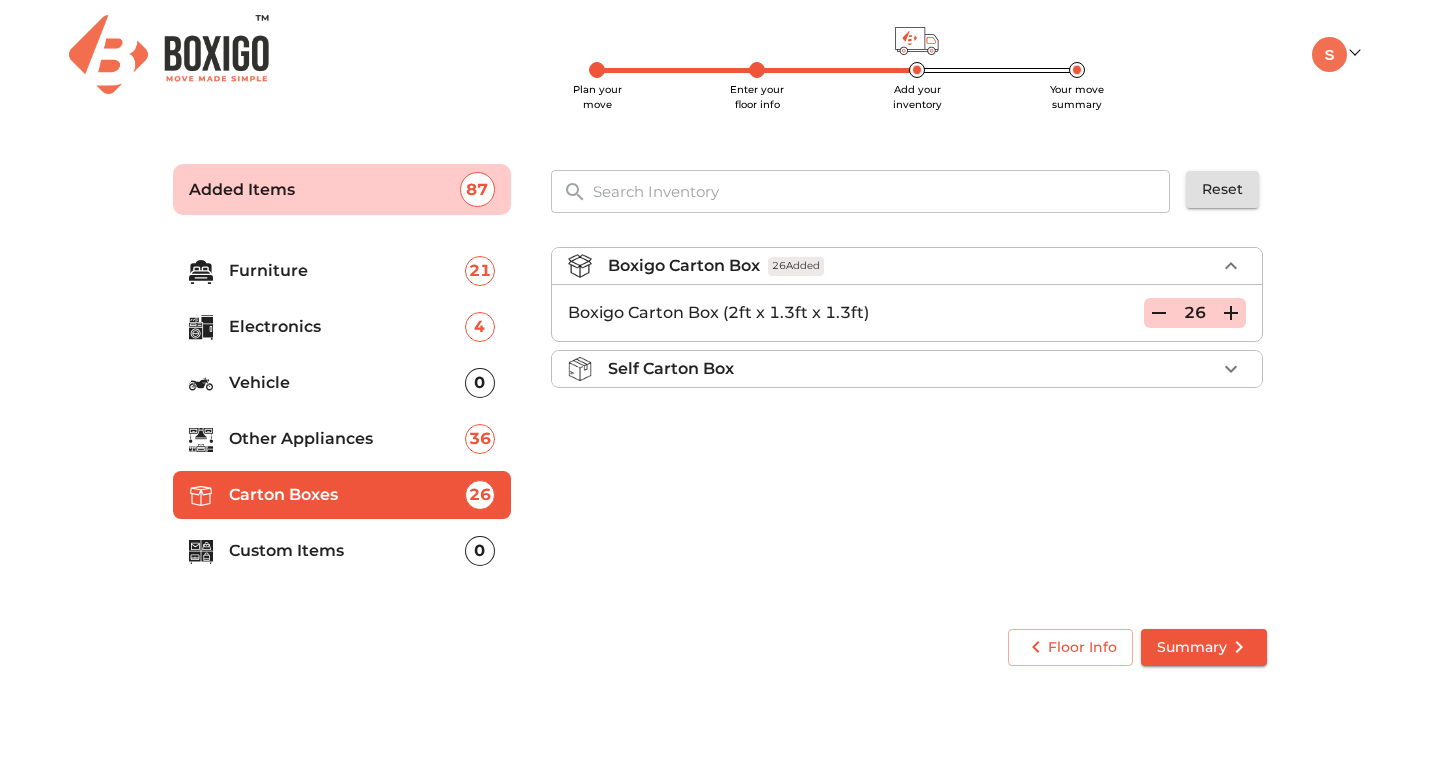 click 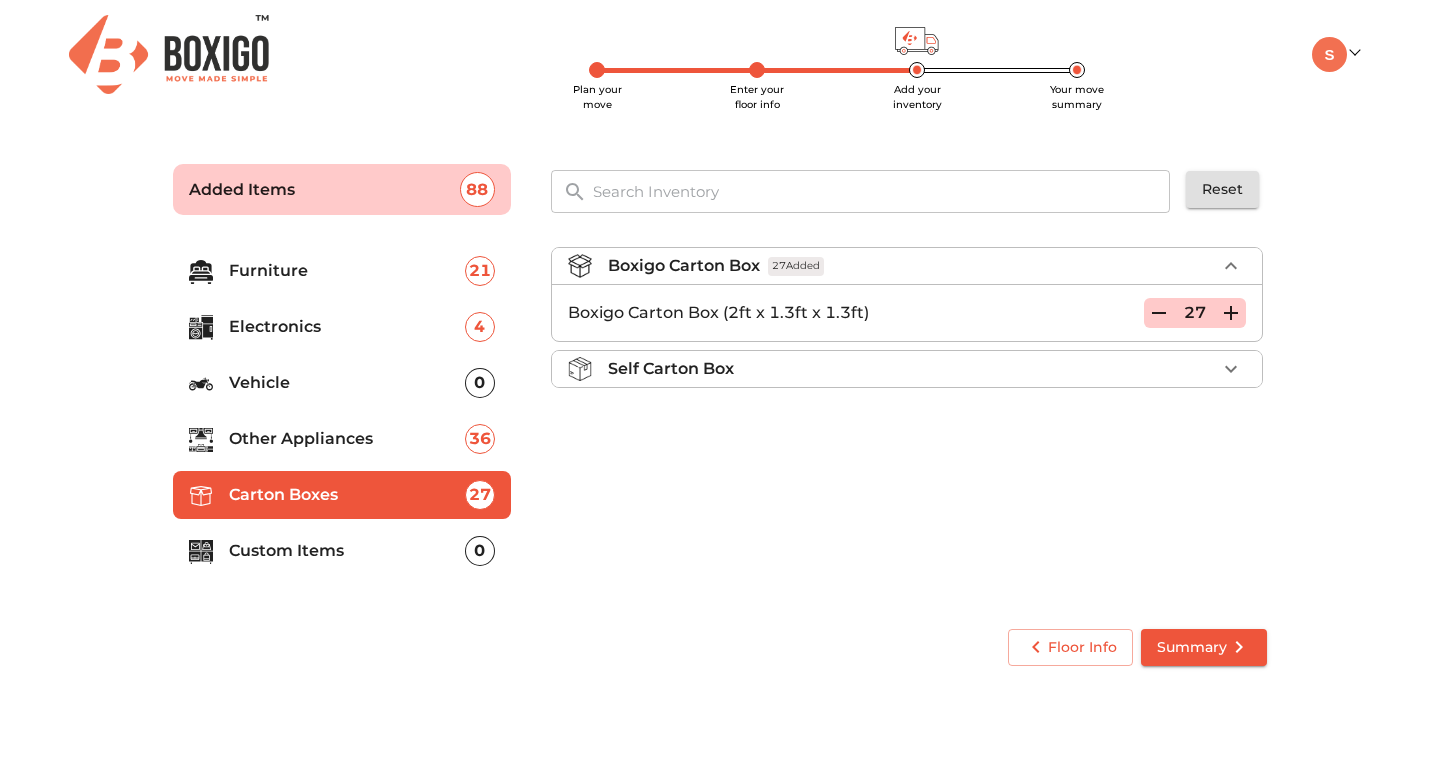 click 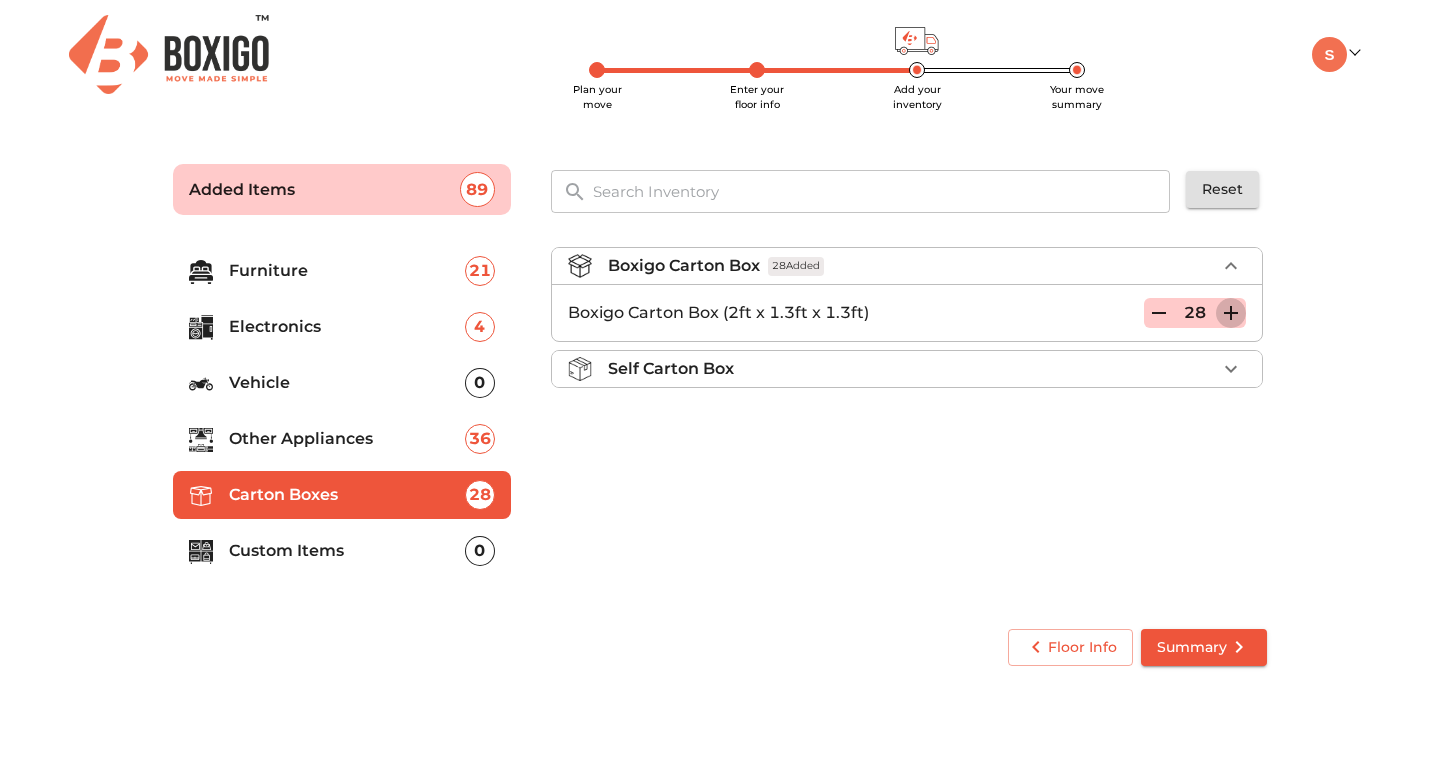click 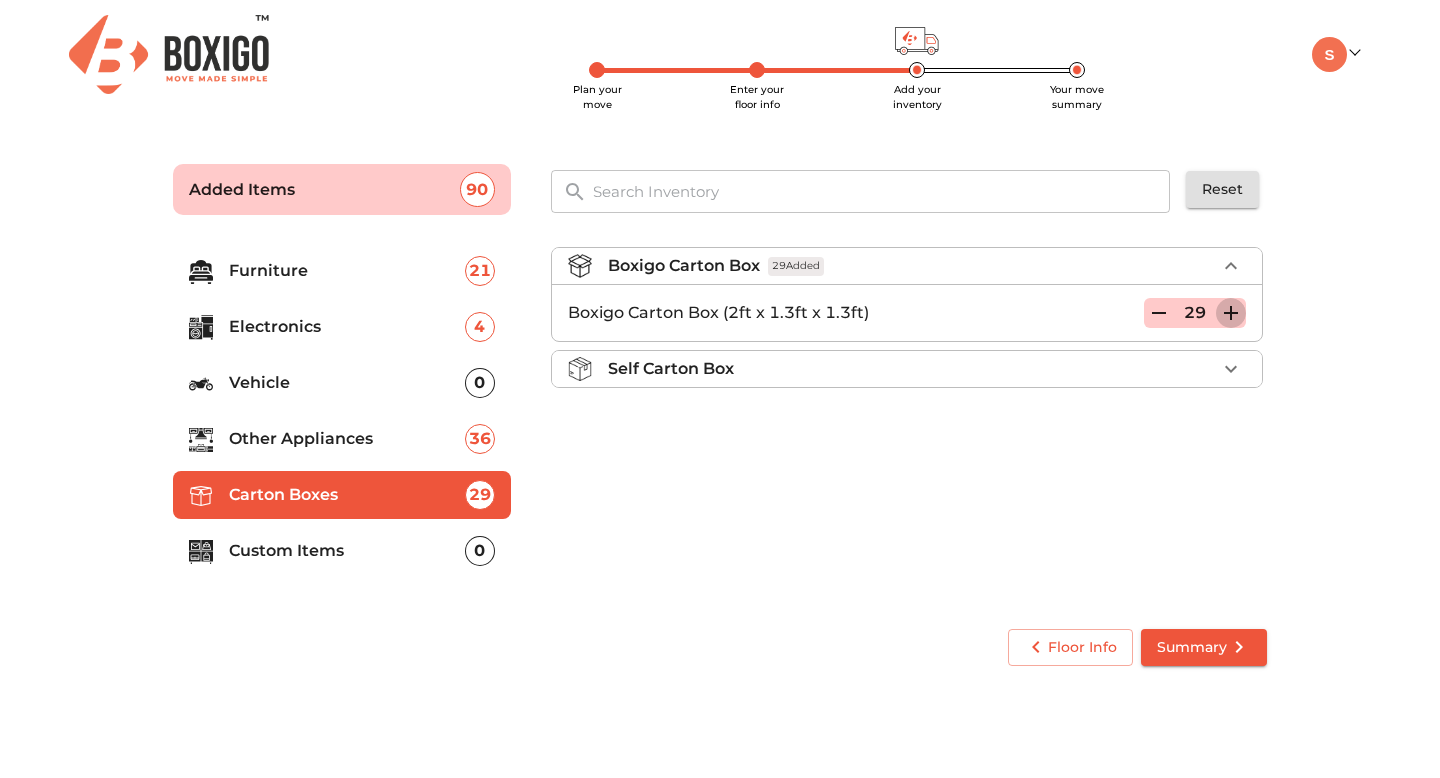 click 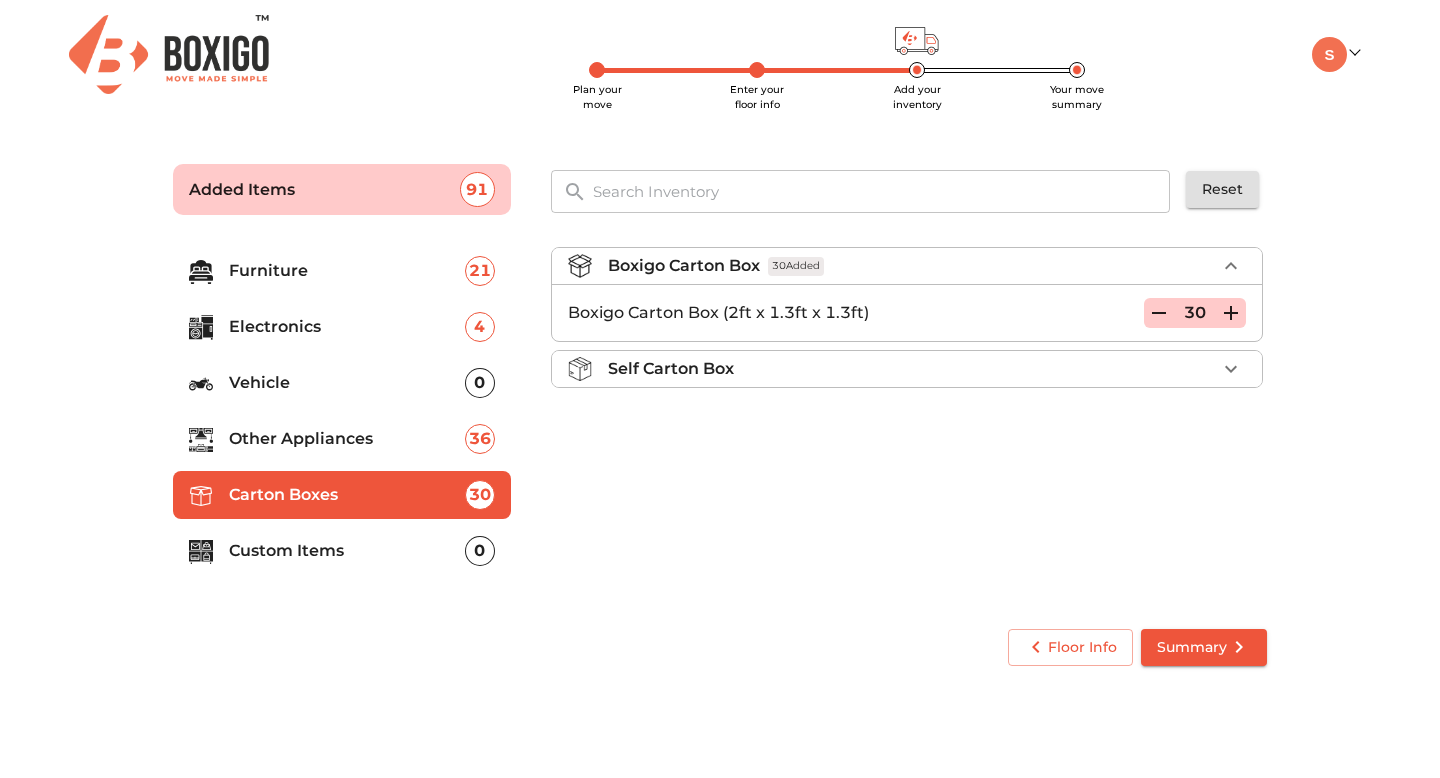 click on "Self Carton Box" at bounding box center (912, 369) 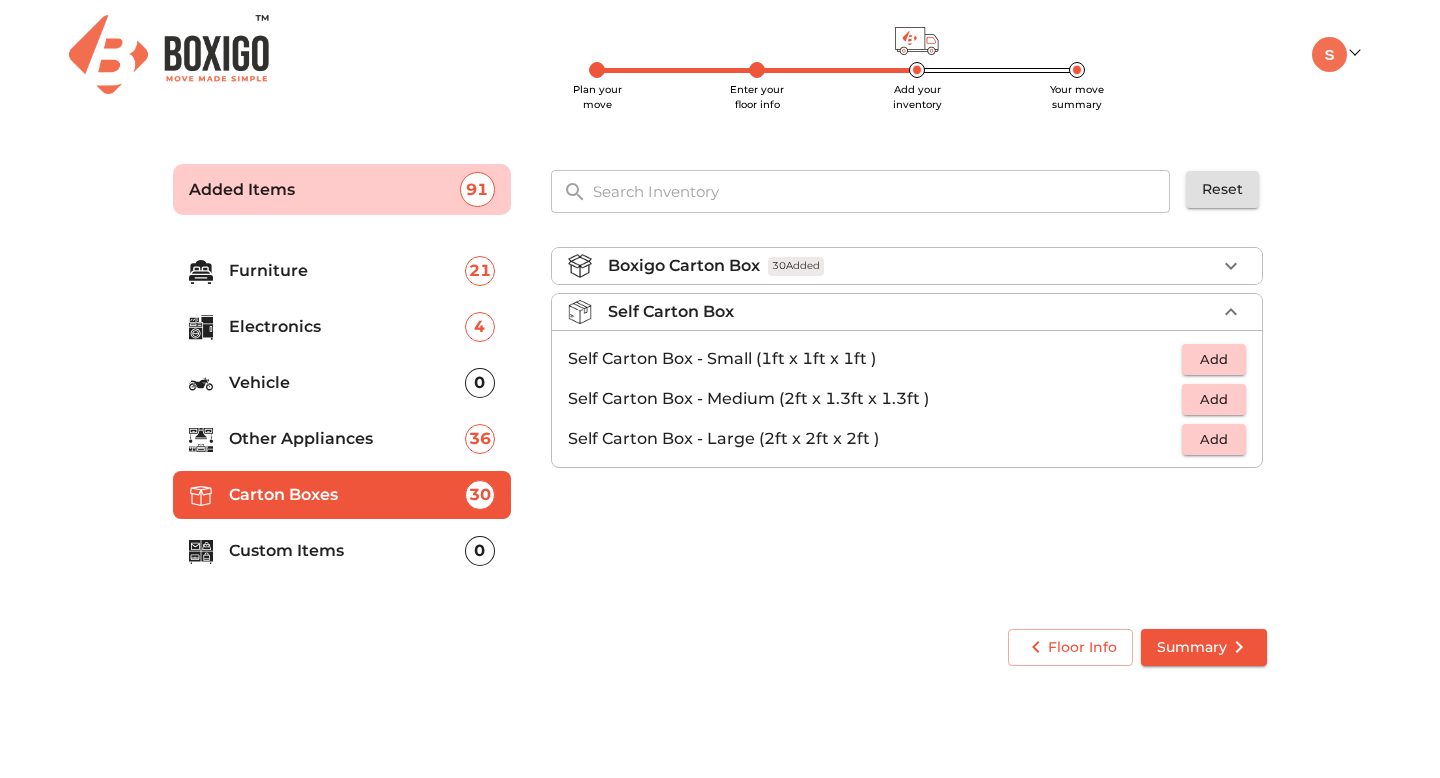 click on "Self Carton Box" at bounding box center (912, 312) 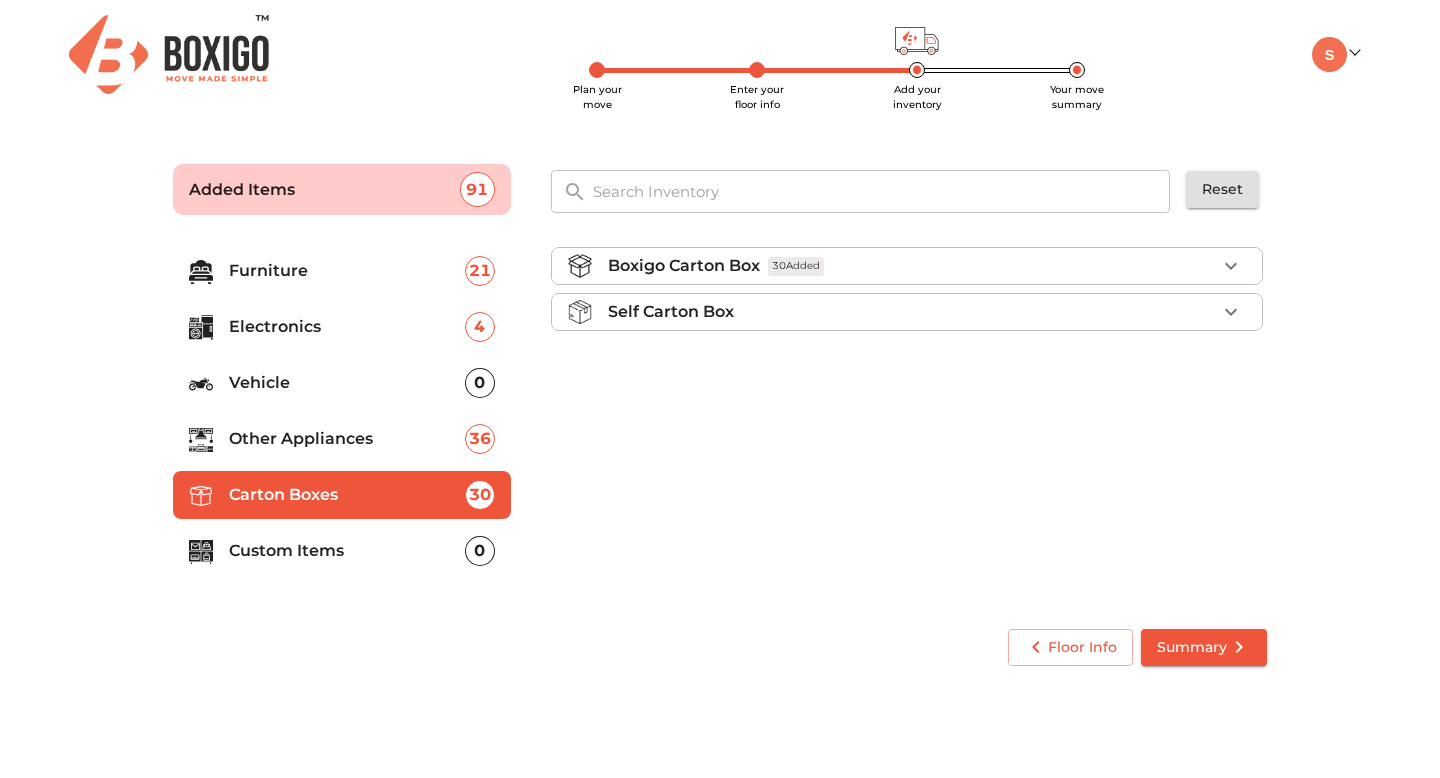 click on "Custom Items" at bounding box center (347, 551) 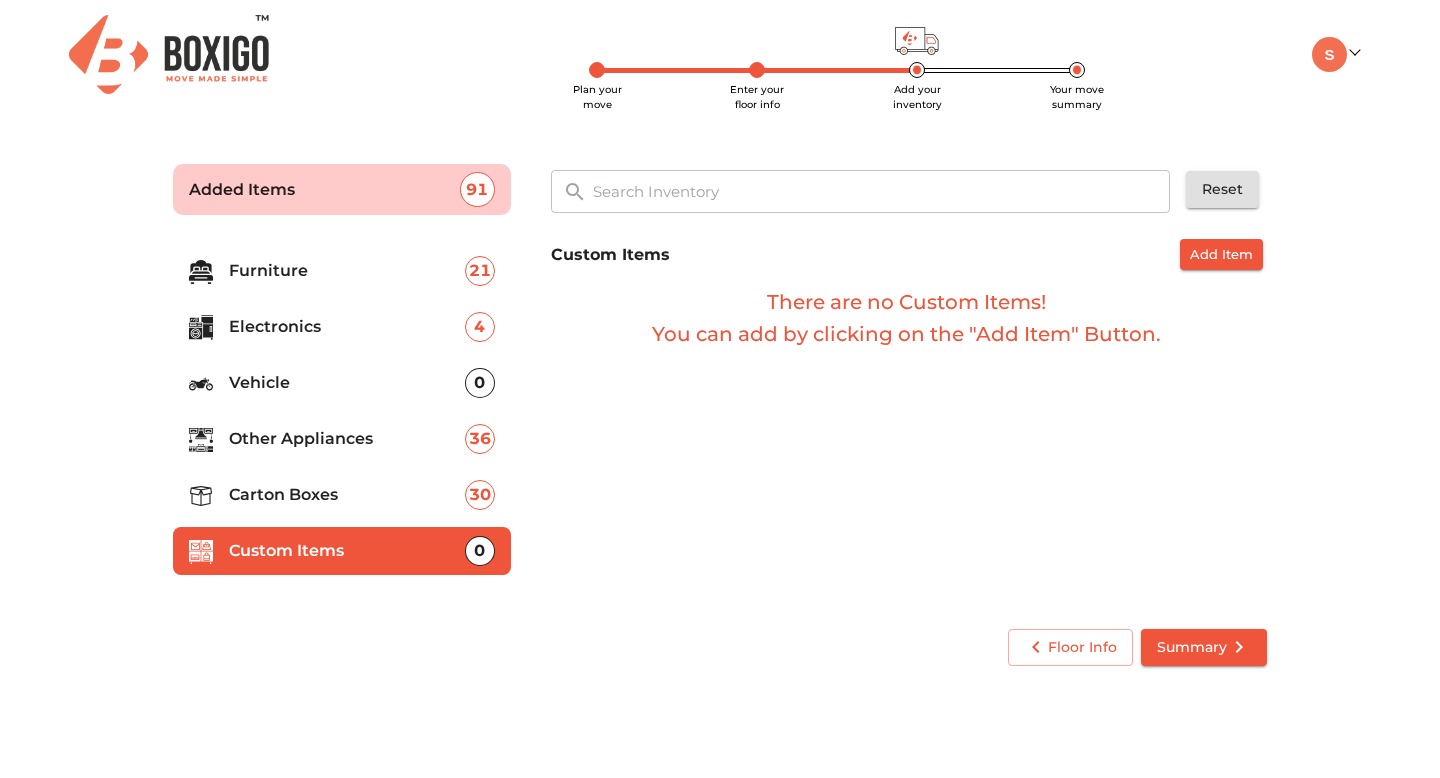 click on "Summary" at bounding box center [1204, 647] 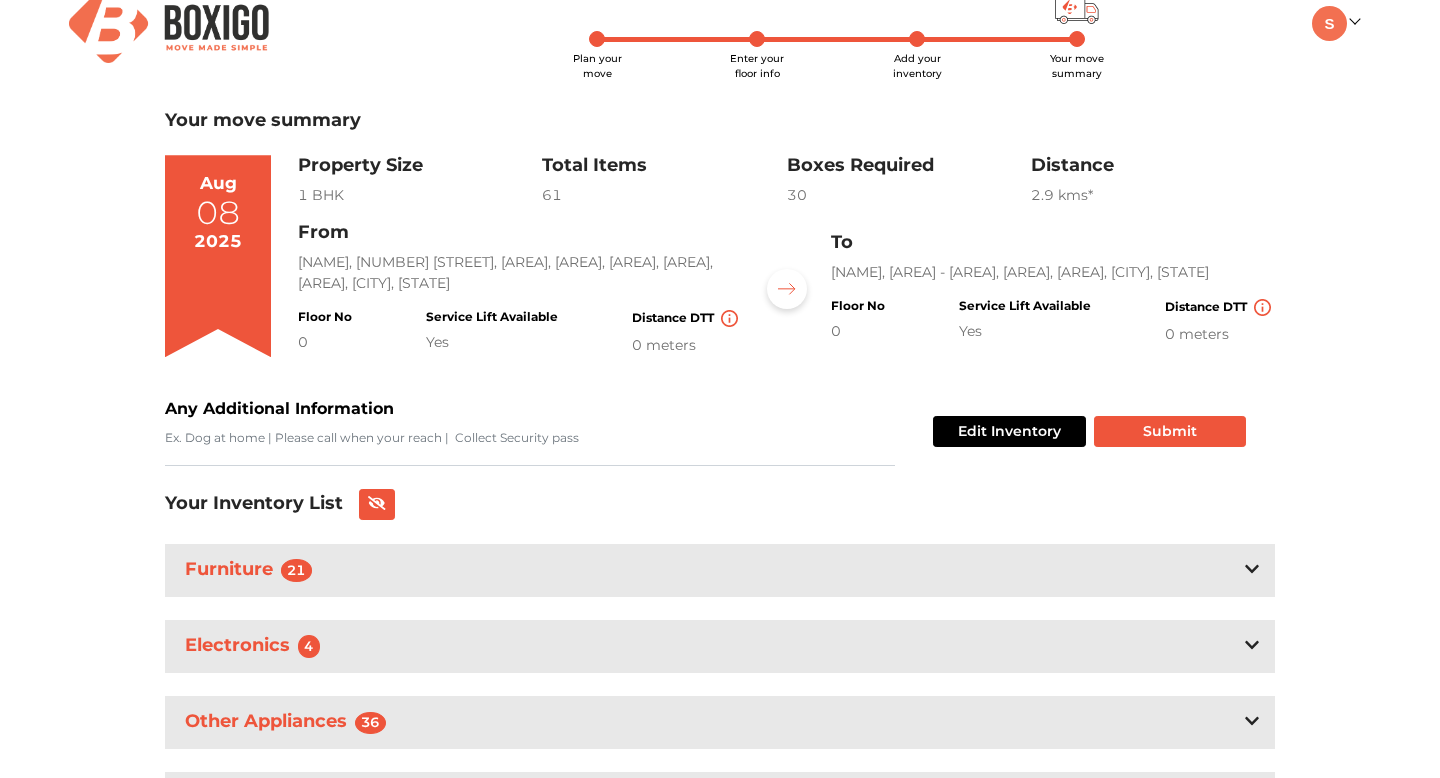 scroll, scrollTop: 0, scrollLeft: 0, axis: both 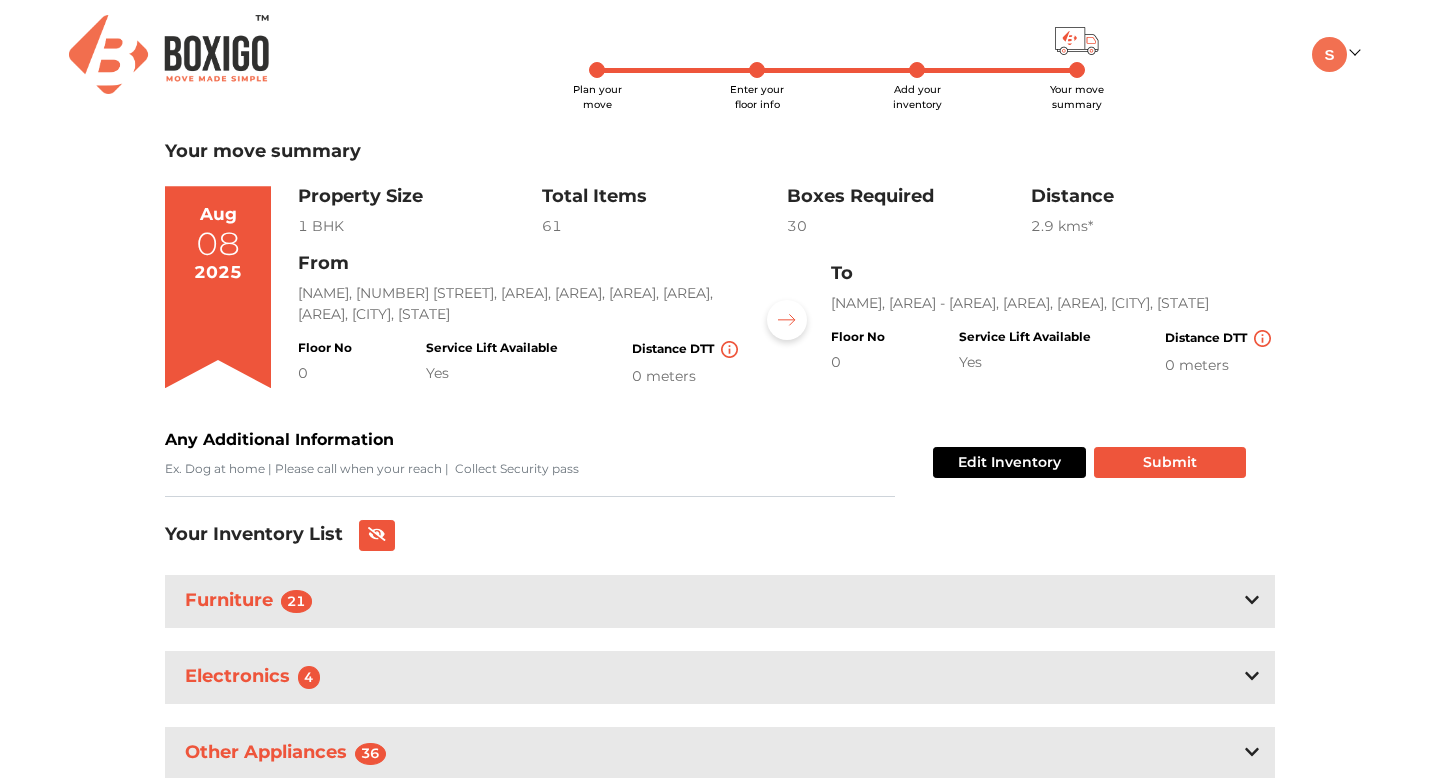 click on "Property Size" at bounding box center (420, 197) 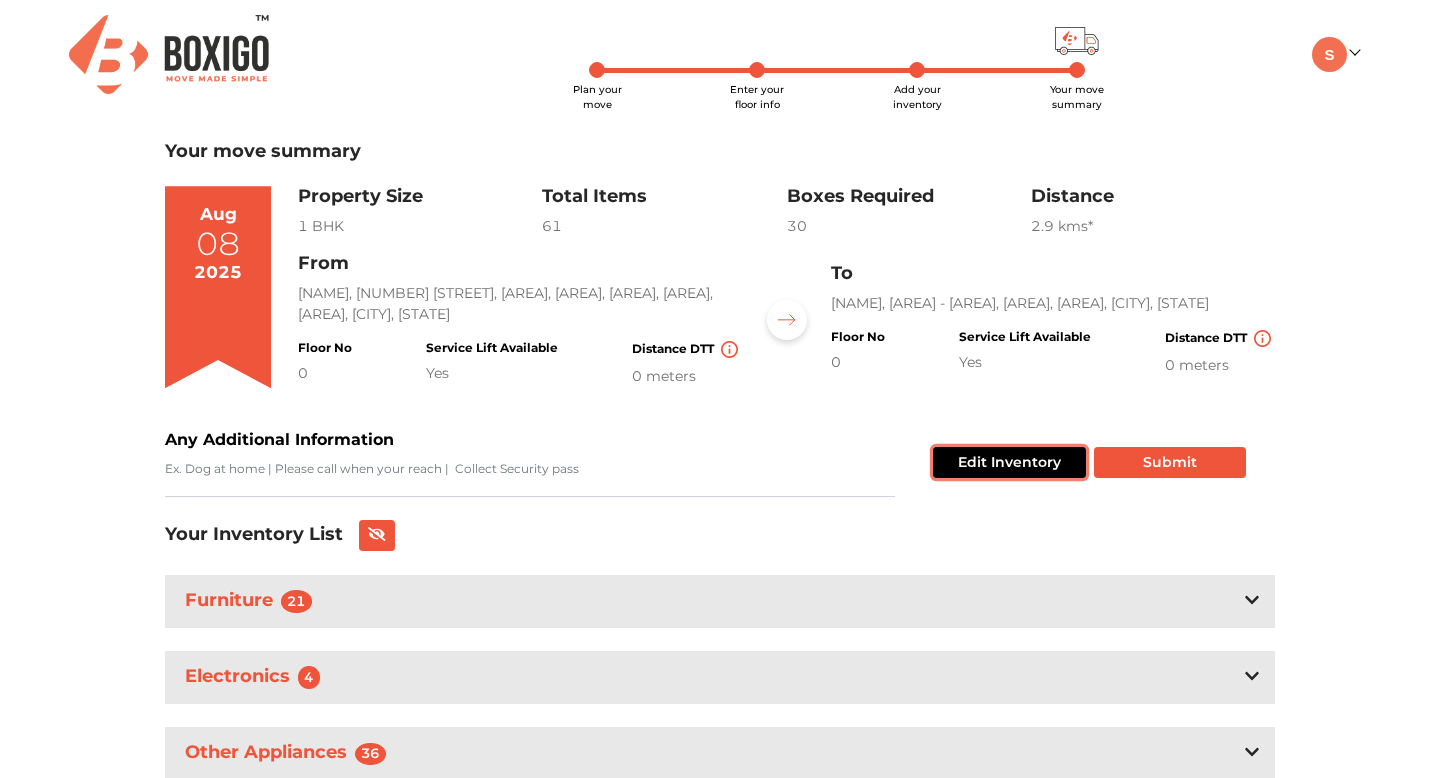 click on "Edit Inventory" at bounding box center [1009, 462] 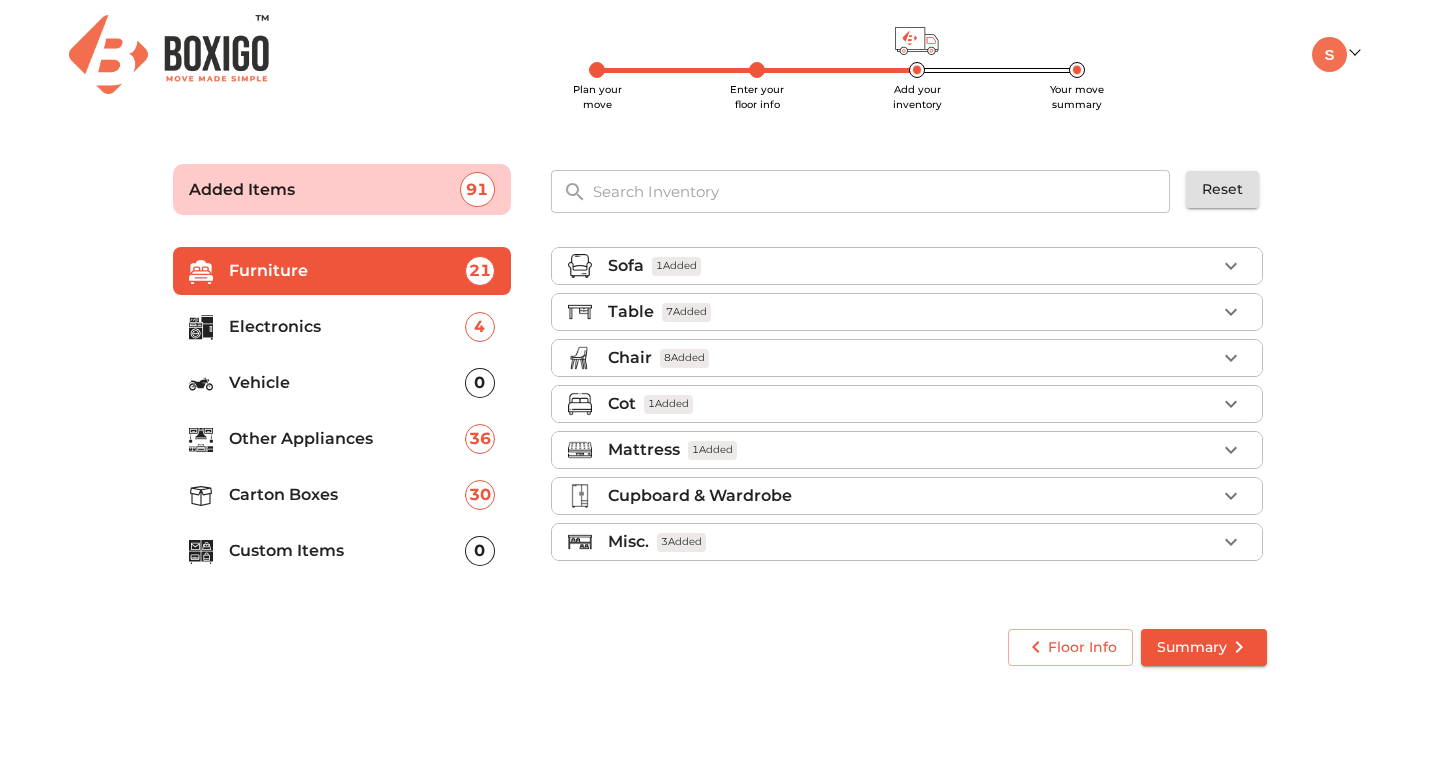 click on "Floor Info Summary" at bounding box center [720, 647] 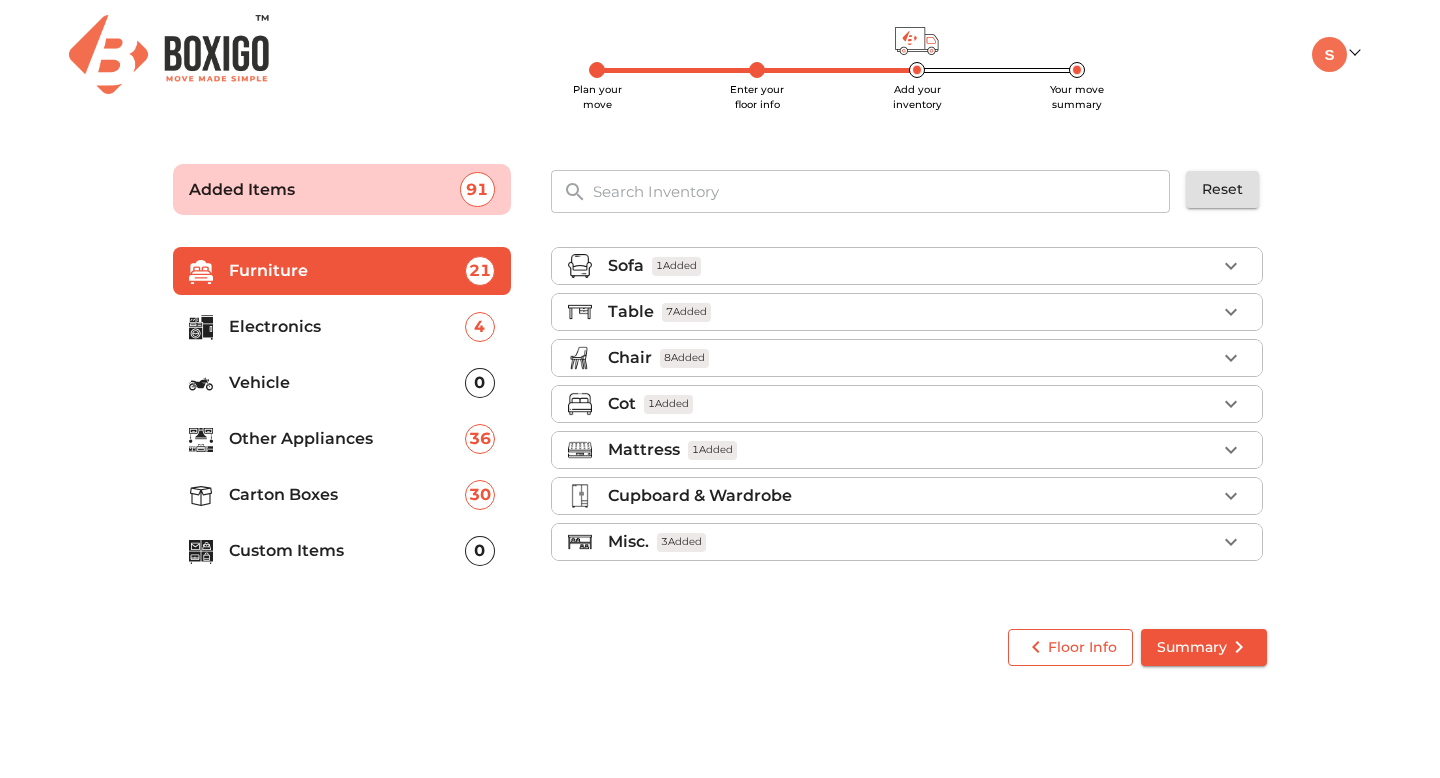 click on "Floor Info" at bounding box center (1070, 647) 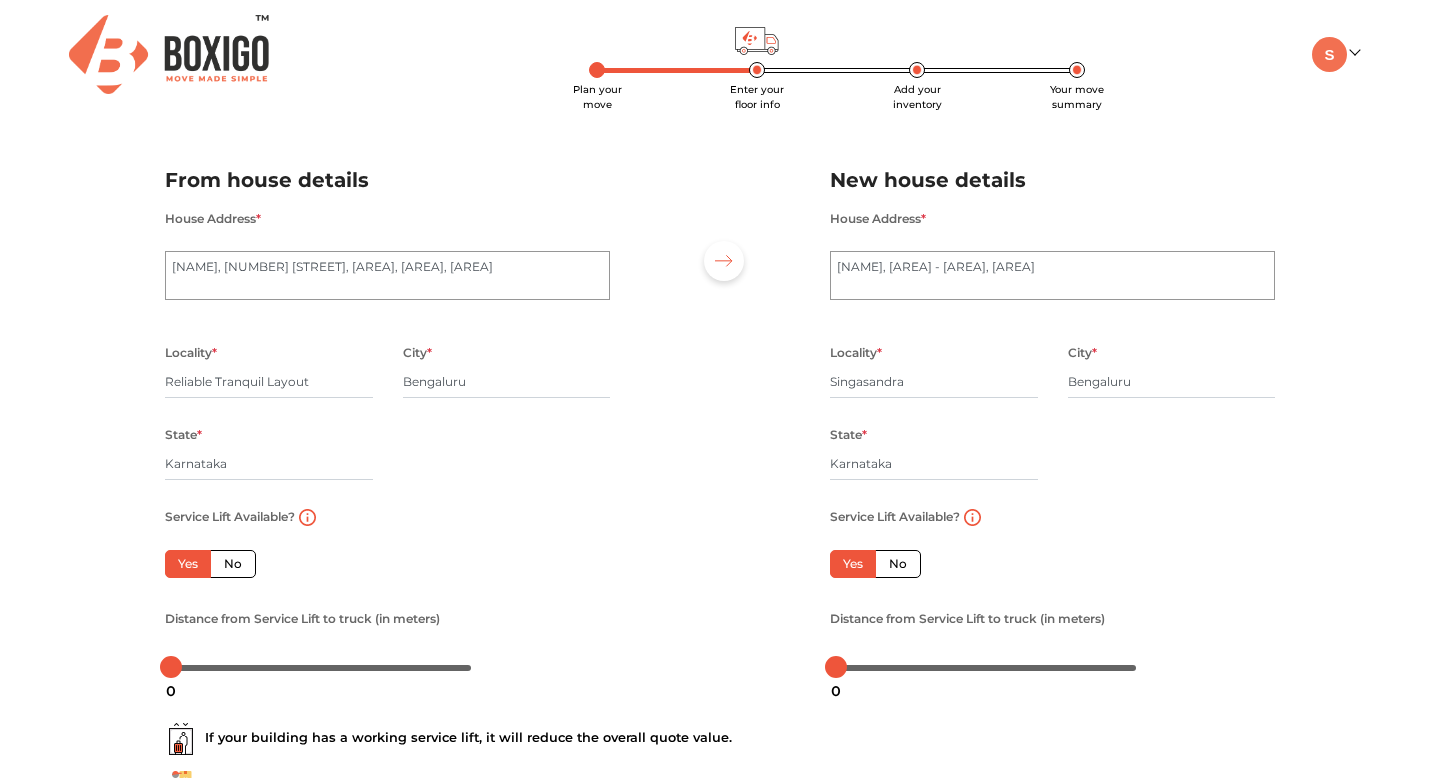 scroll, scrollTop: 171, scrollLeft: 0, axis: vertical 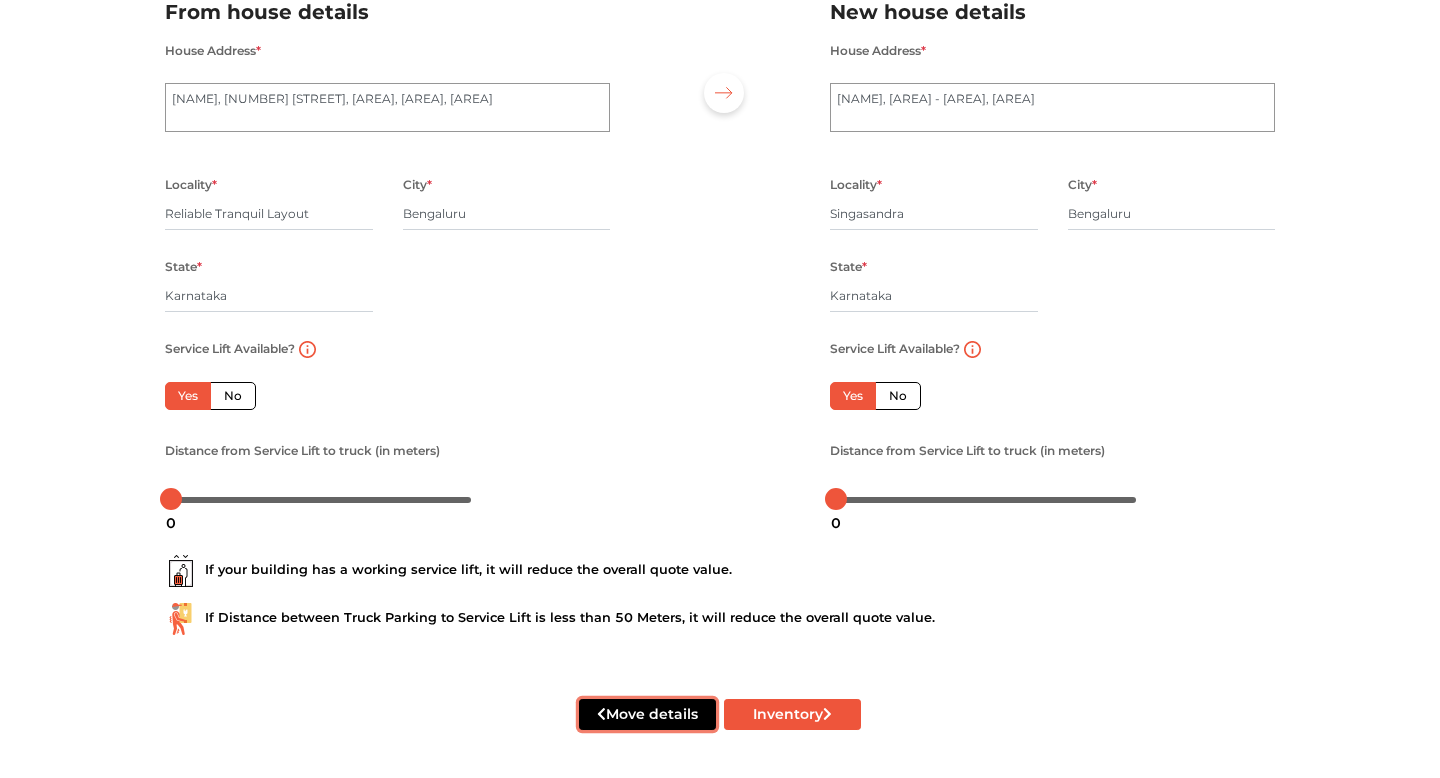 click on "Move details" at bounding box center (647, 714) 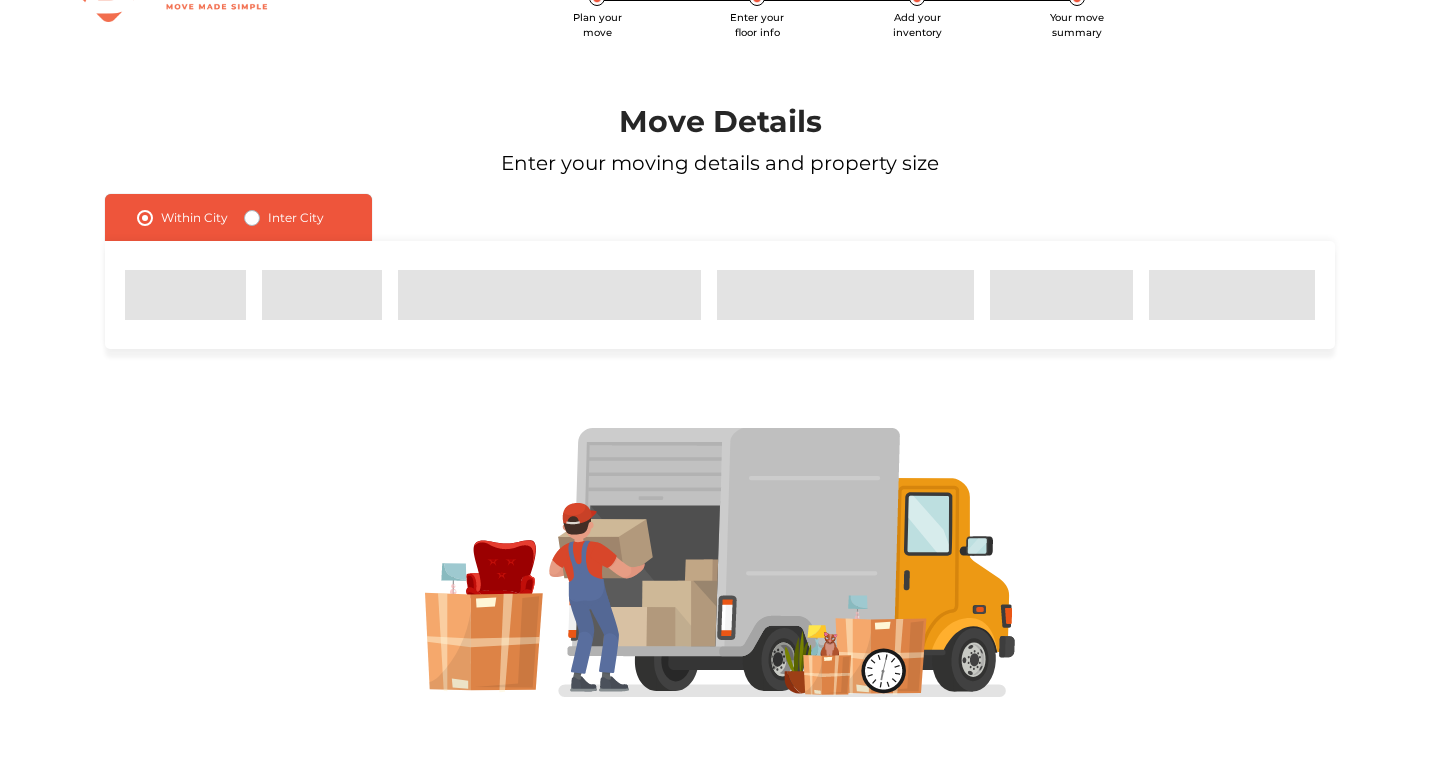 scroll, scrollTop: 31, scrollLeft: 0, axis: vertical 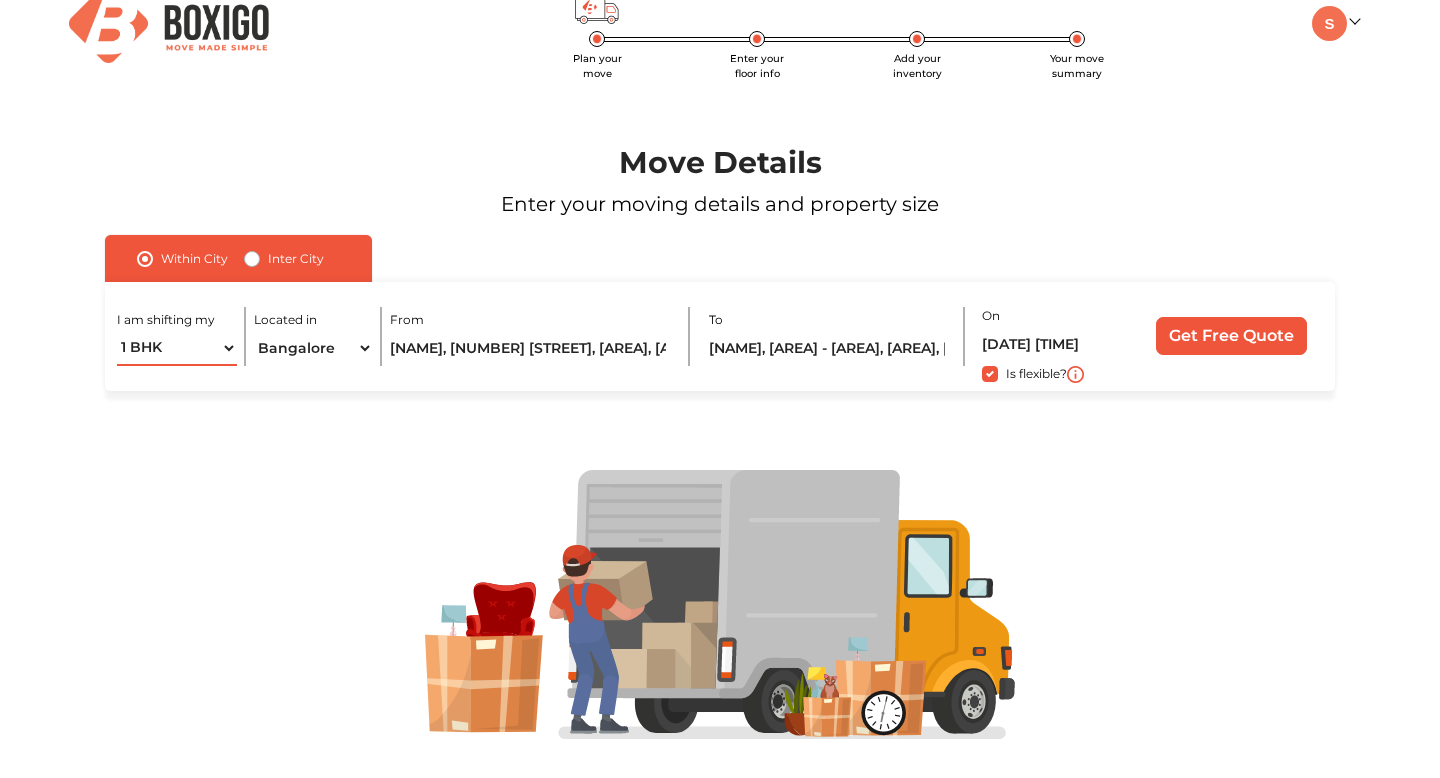 click on "1 BHK 2 BHK 3 BHK 3 + BHK FEW ITEMS" at bounding box center [176, 348] 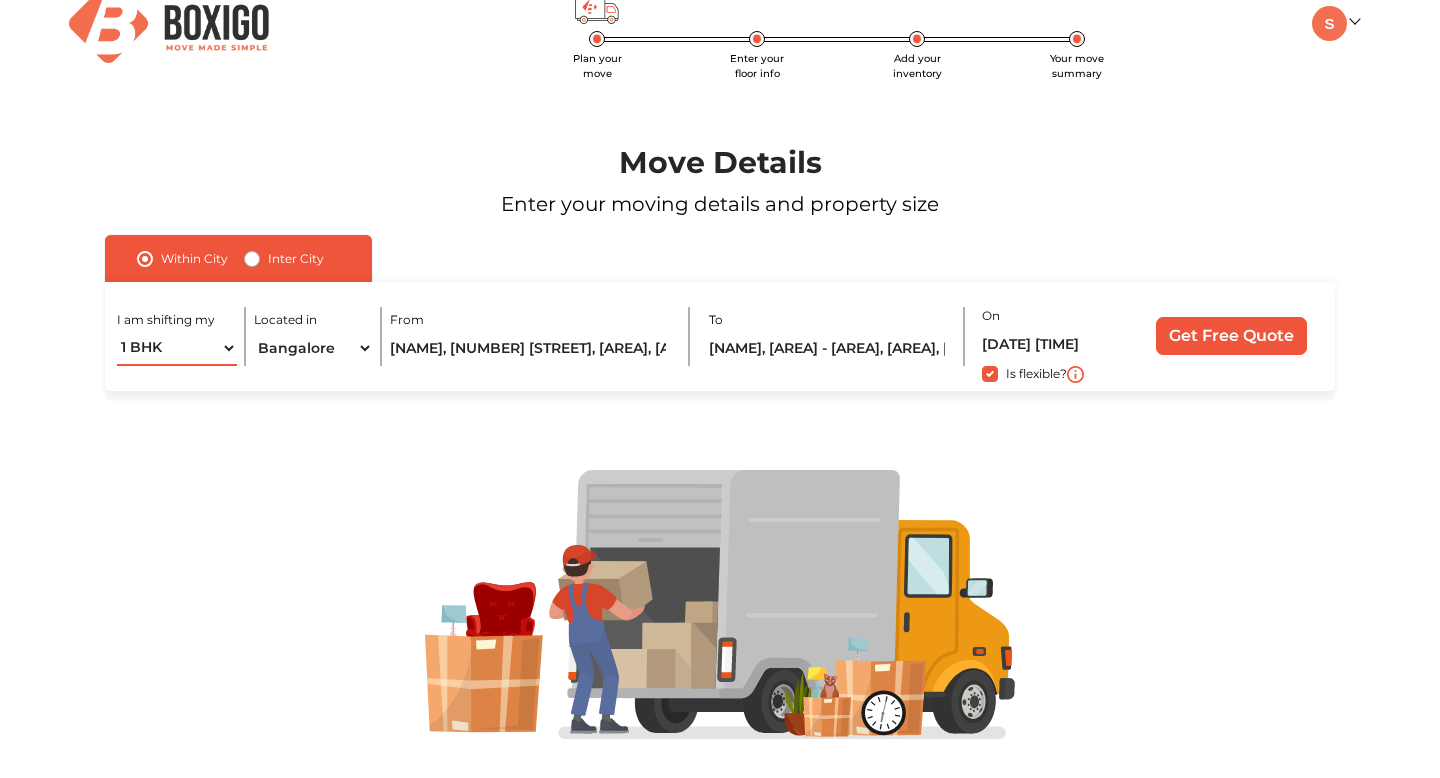 select on "2 BHK" 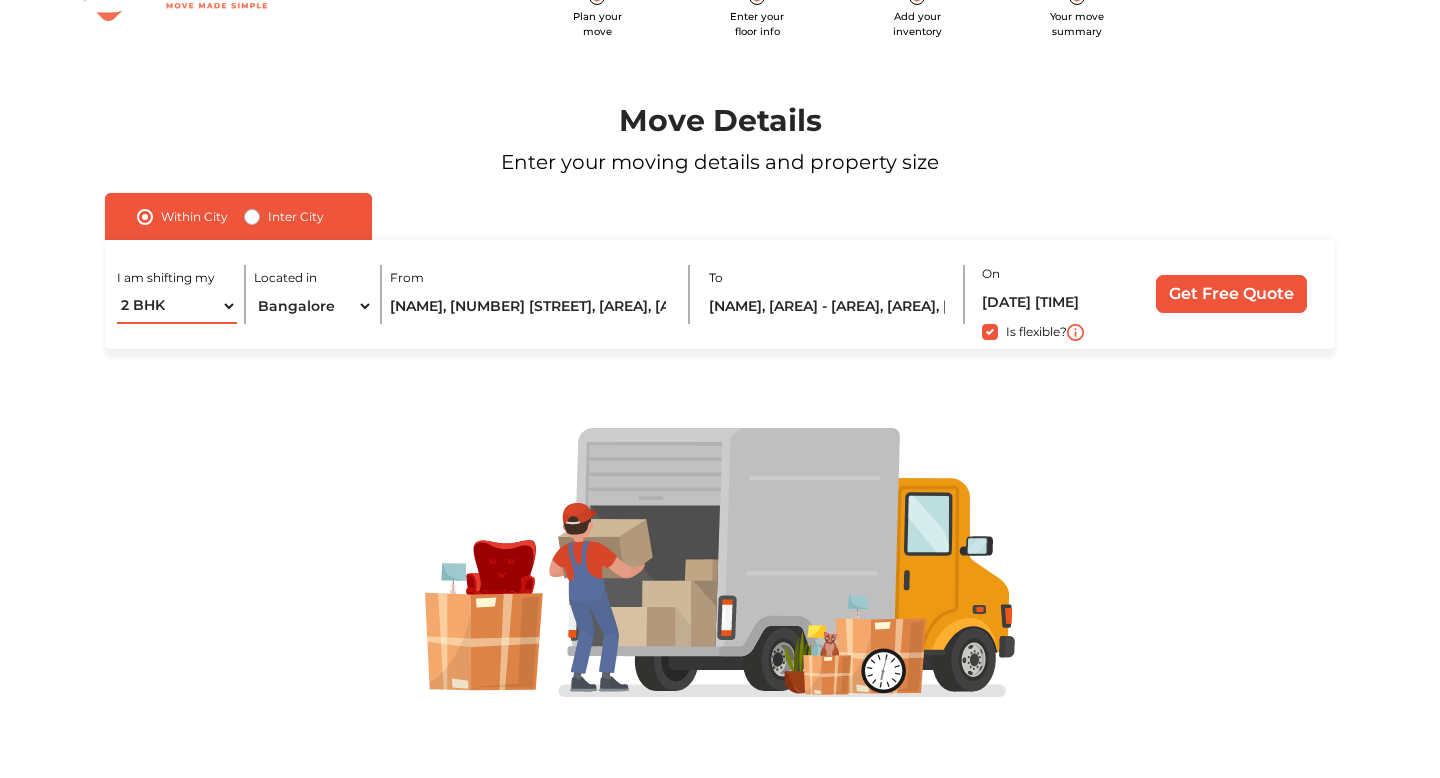 scroll, scrollTop: 0, scrollLeft: 0, axis: both 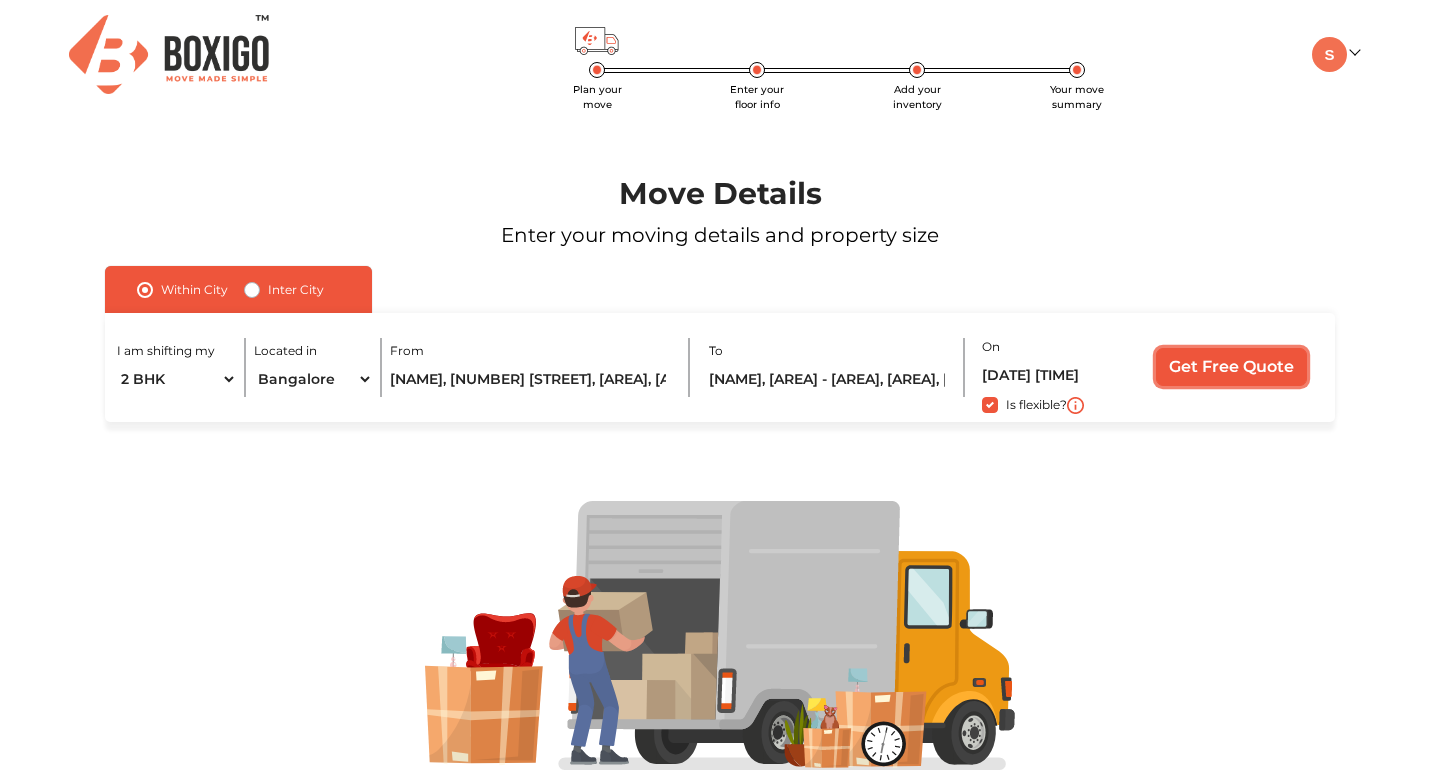 click on "Get Free Quote" at bounding box center [1231, 367] 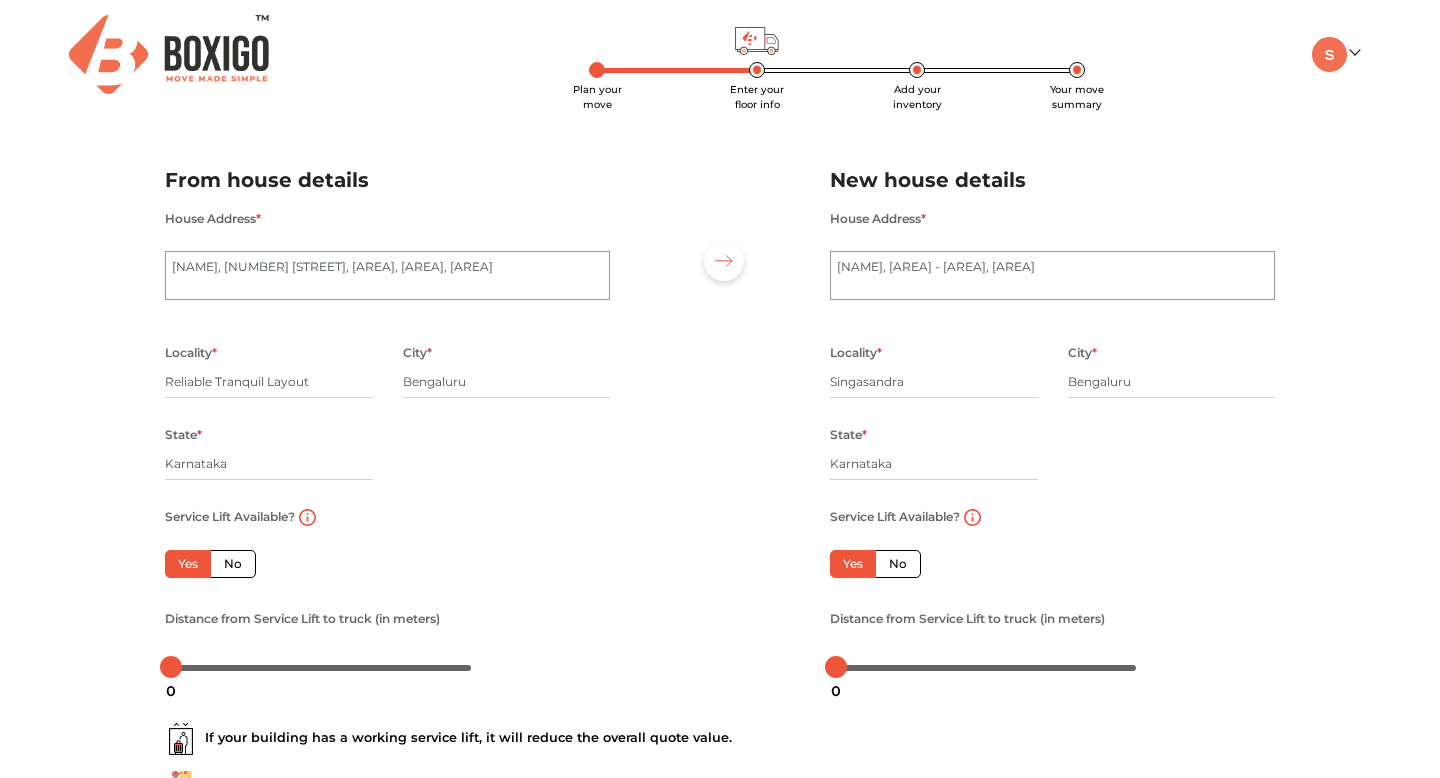 scroll, scrollTop: 171, scrollLeft: 0, axis: vertical 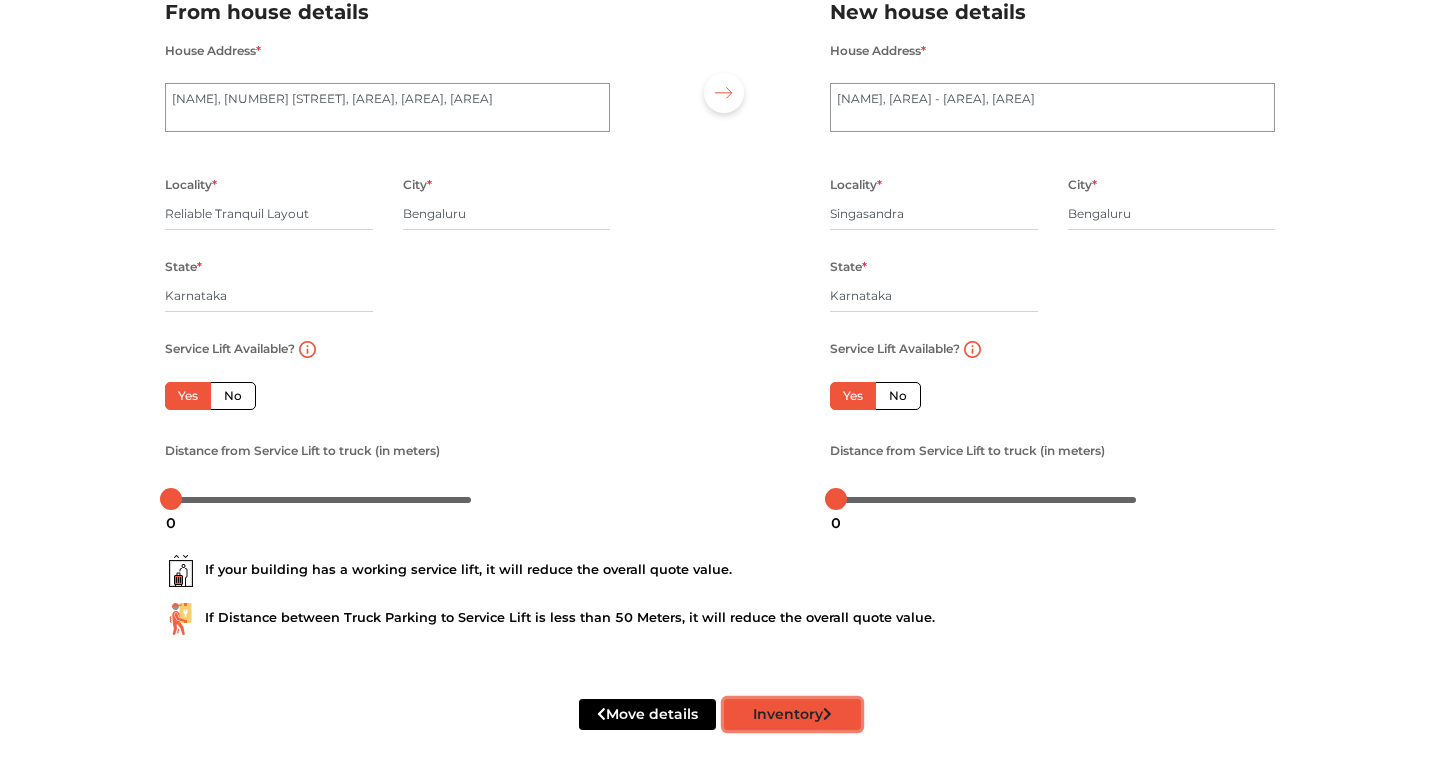 click on "Inventory" at bounding box center [792, 714] 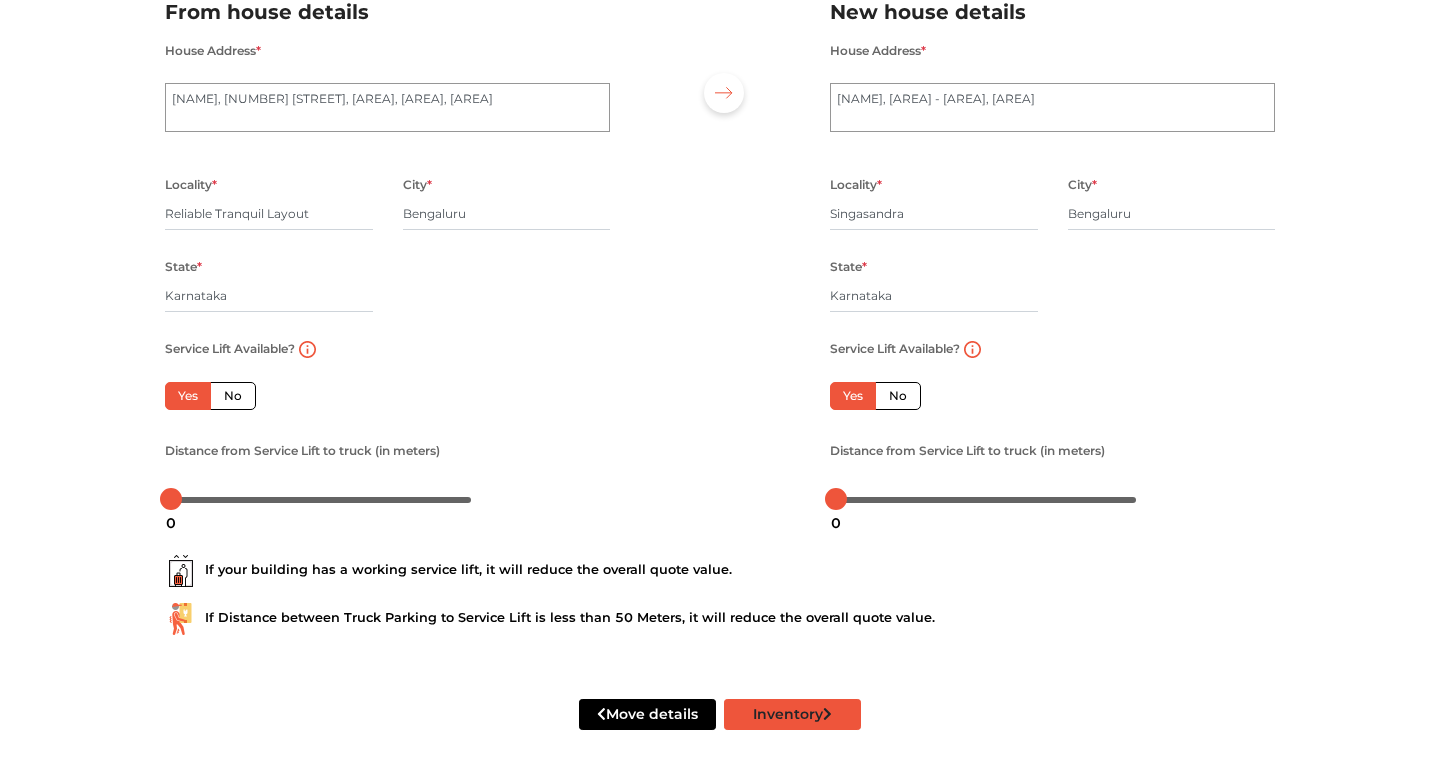 scroll, scrollTop: 0, scrollLeft: 0, axis: both 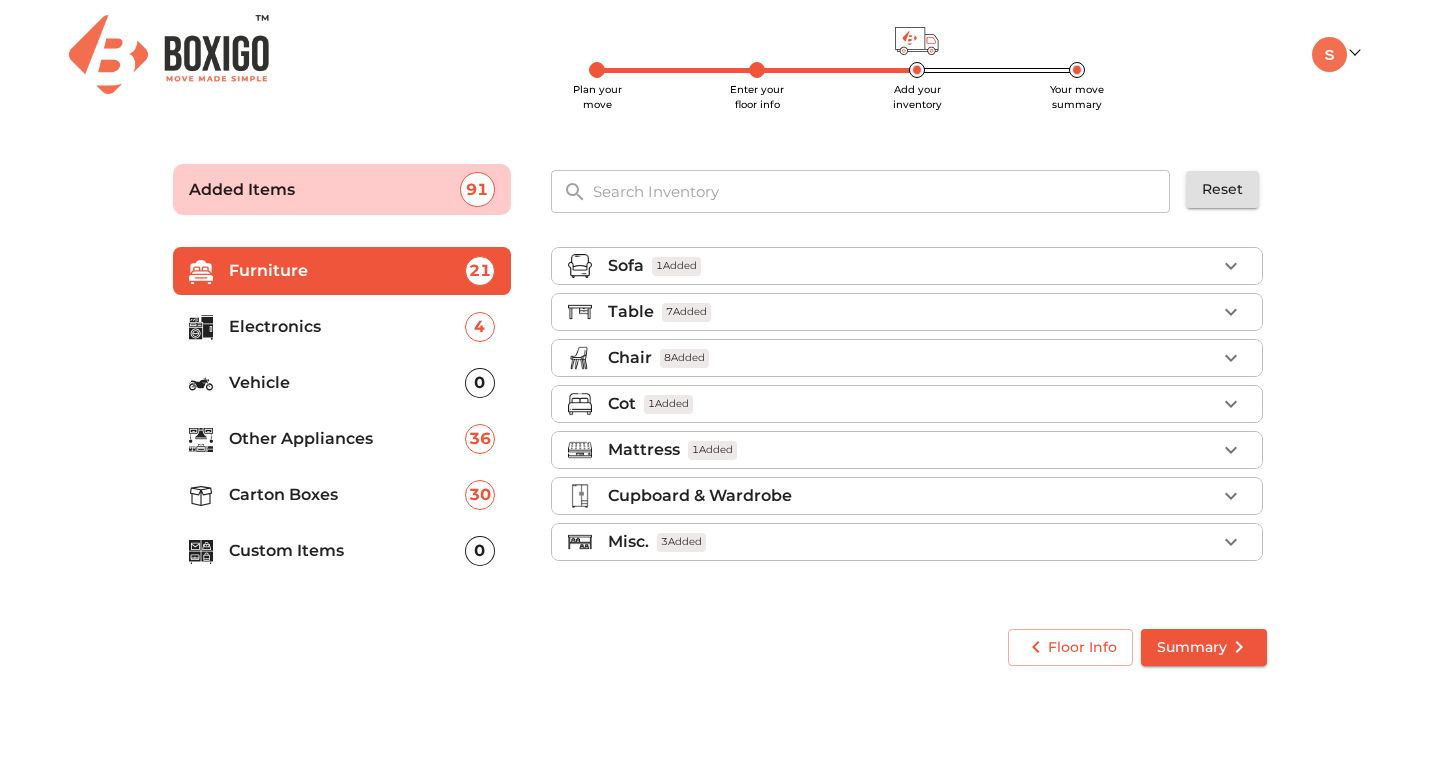 click on "Summary" at bounding box center (1204, 647) 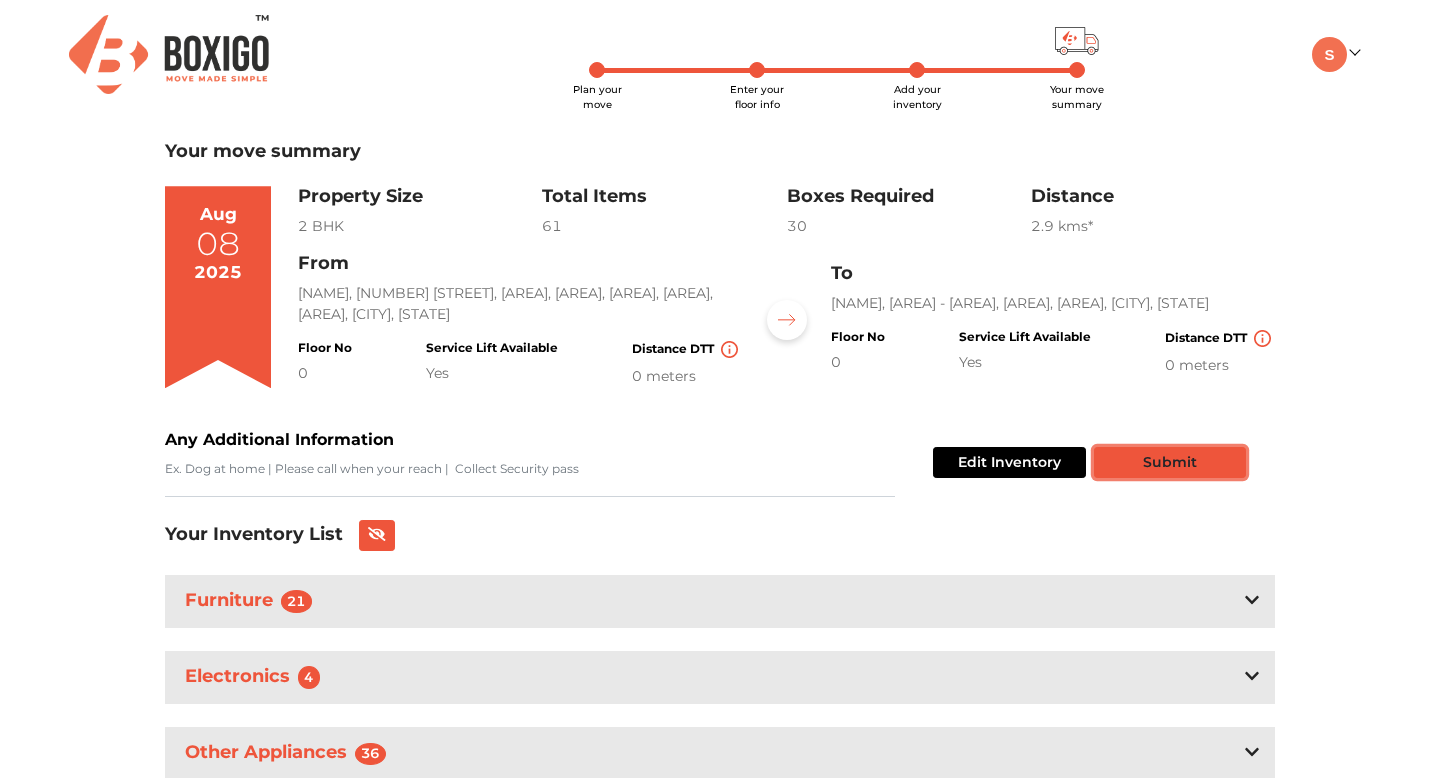 click on "Submit" at bounding box center [1170, 462] 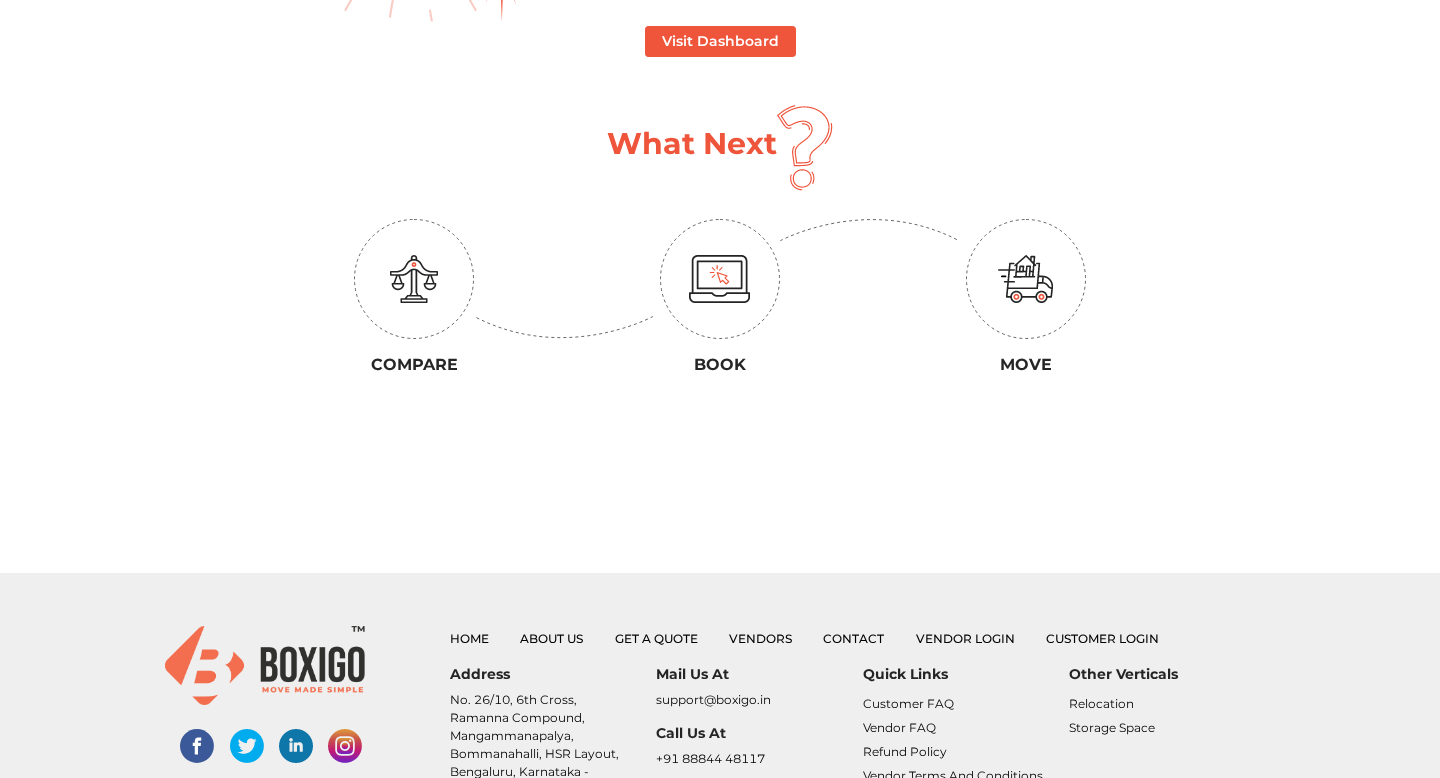 scroll, scrollTop: 0, scrollLeft: 0, axis: both 